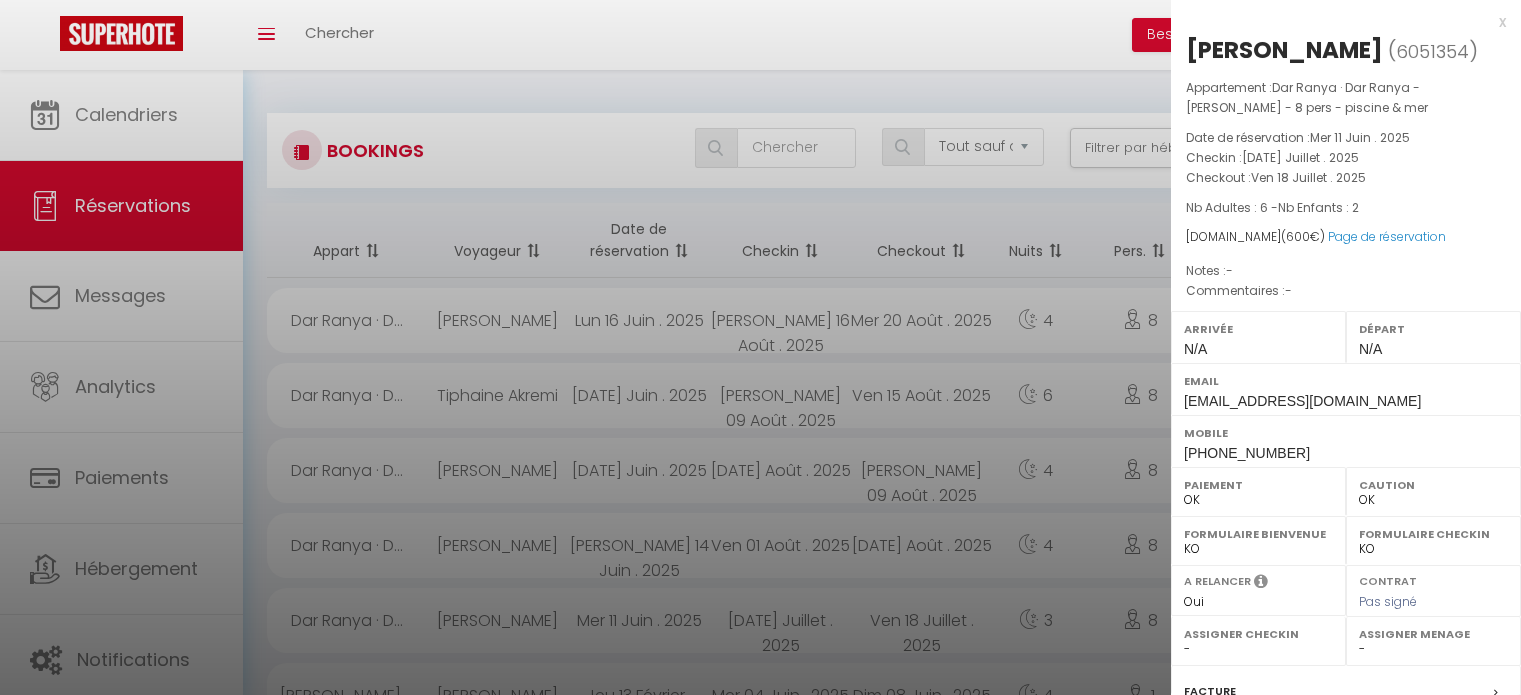 select on "not_cancelled" 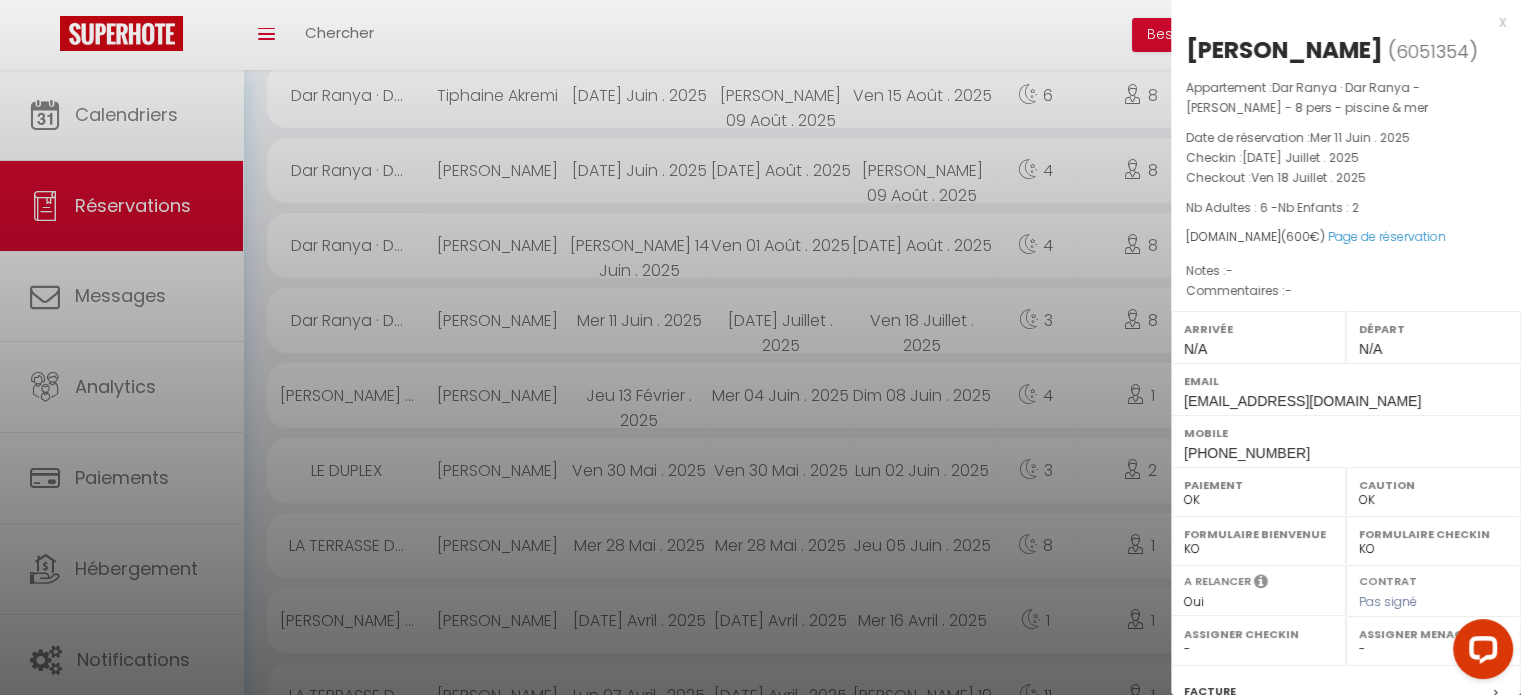 scroll, scrollTop: 0, scrollLeft: 0, axis: both 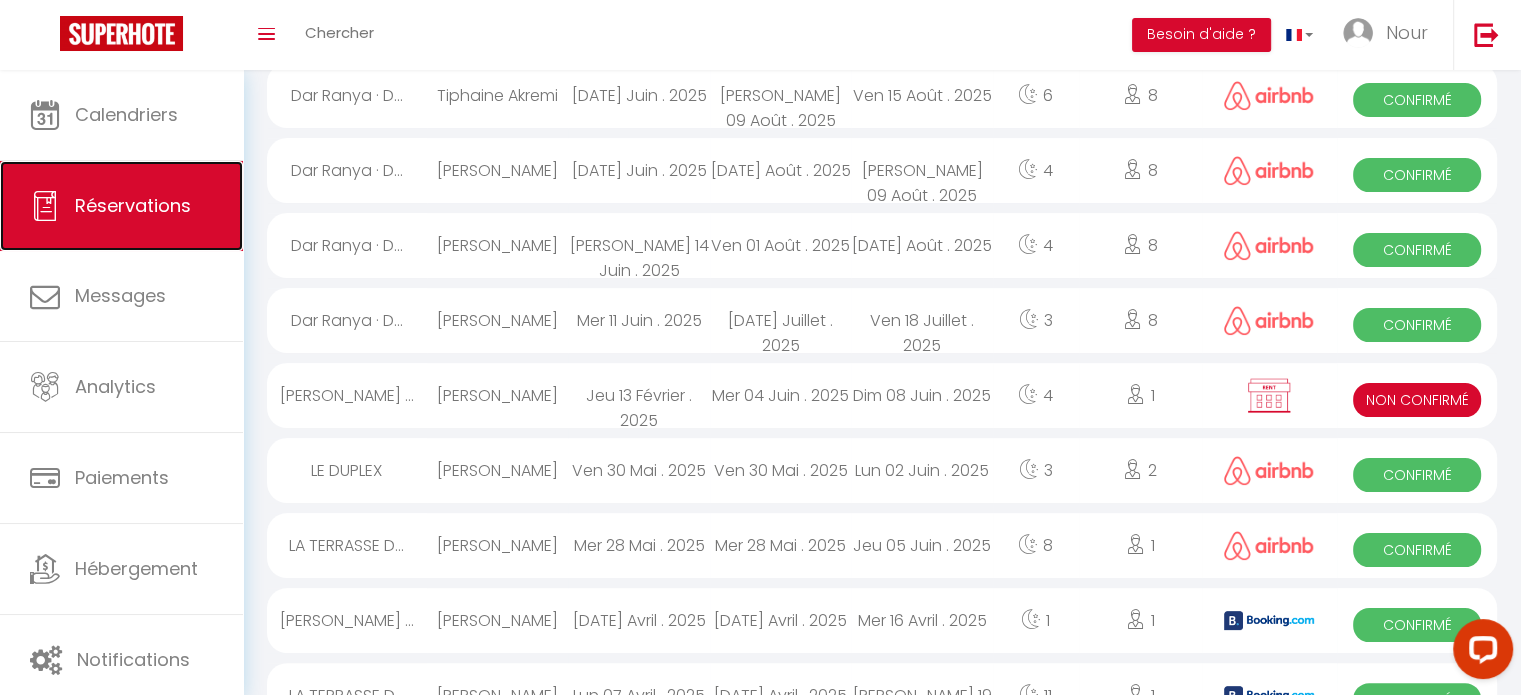 click on "Réservations" at bounding box center (133, 205) 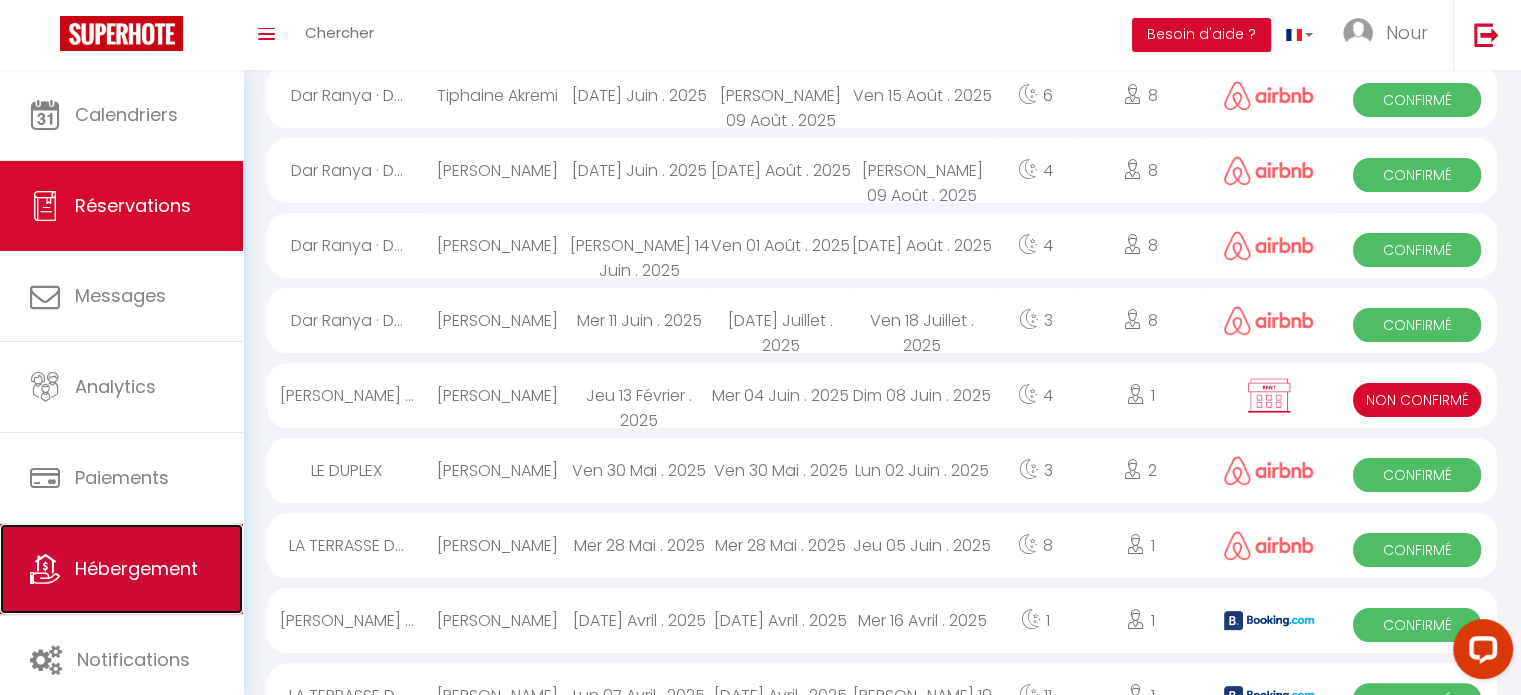 click on "Hébergement" at bounding box center [136, 568] 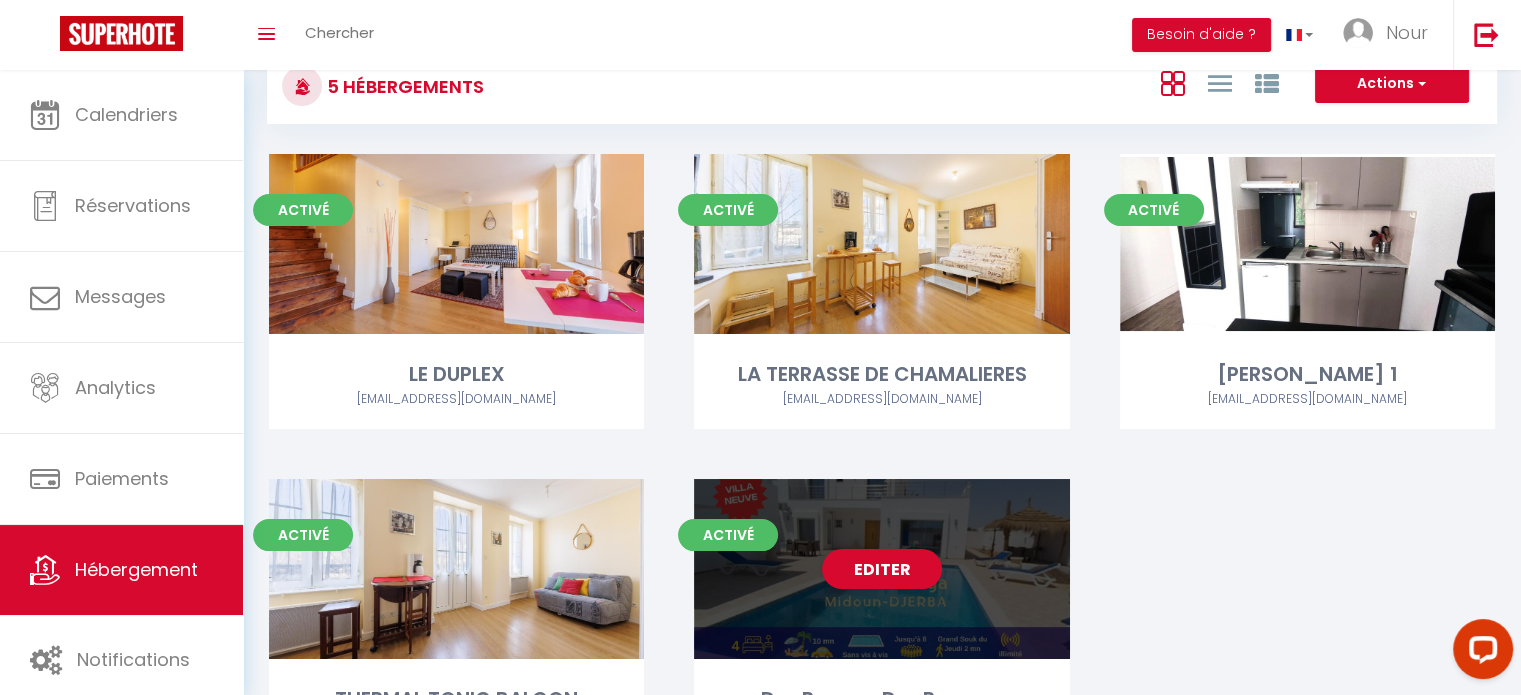 scroll, scrollTop: 100, scrollLeft: 0, axis: vertical 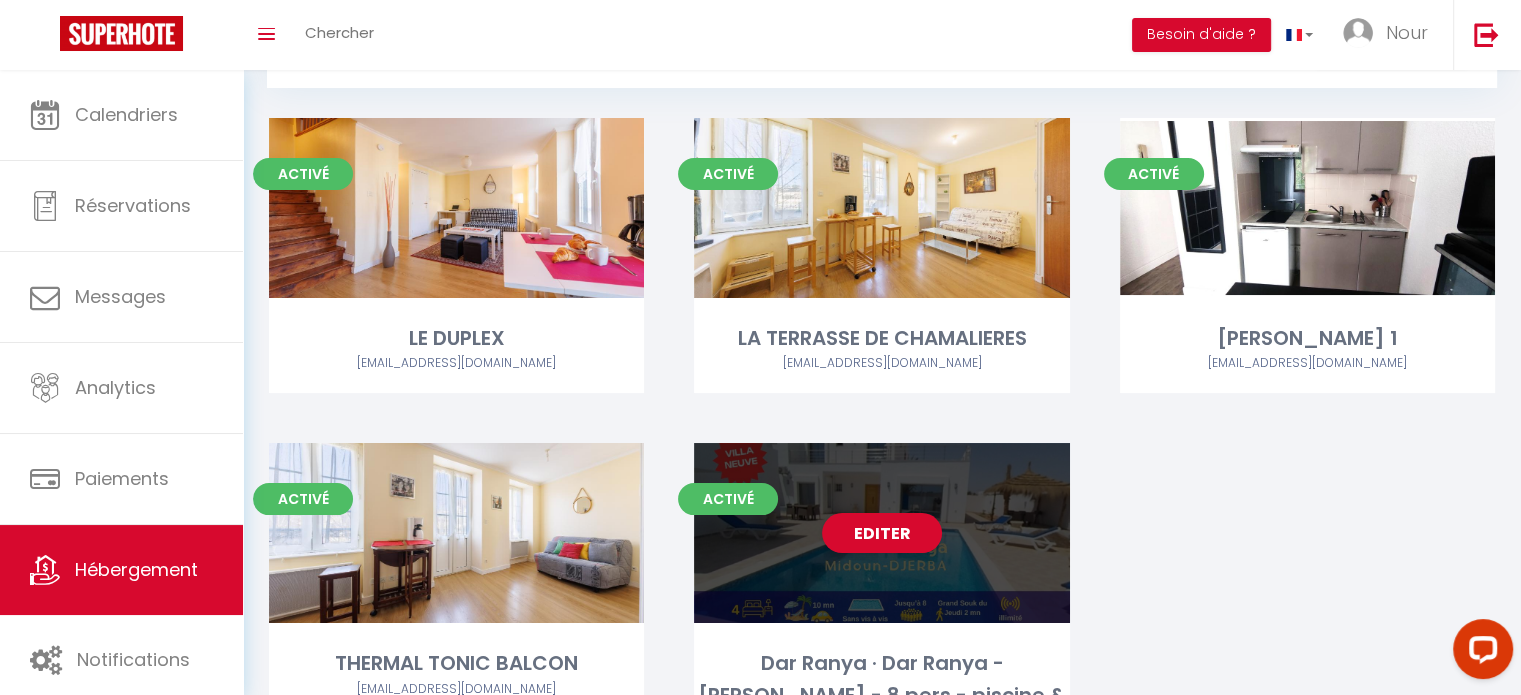 click on "Editer" at bounding box center (881, 533) 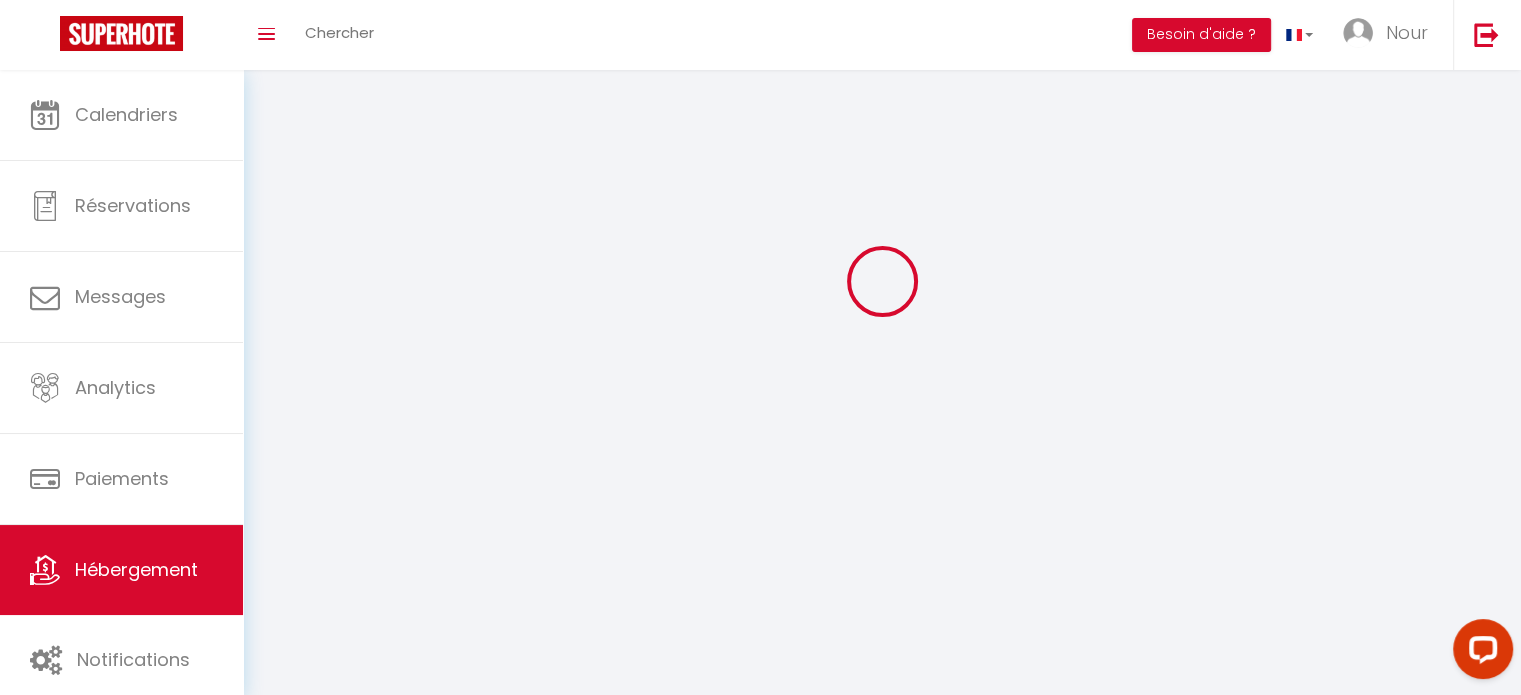 scroll, scrollTop: 0, scrollLeft: 0, axis: both 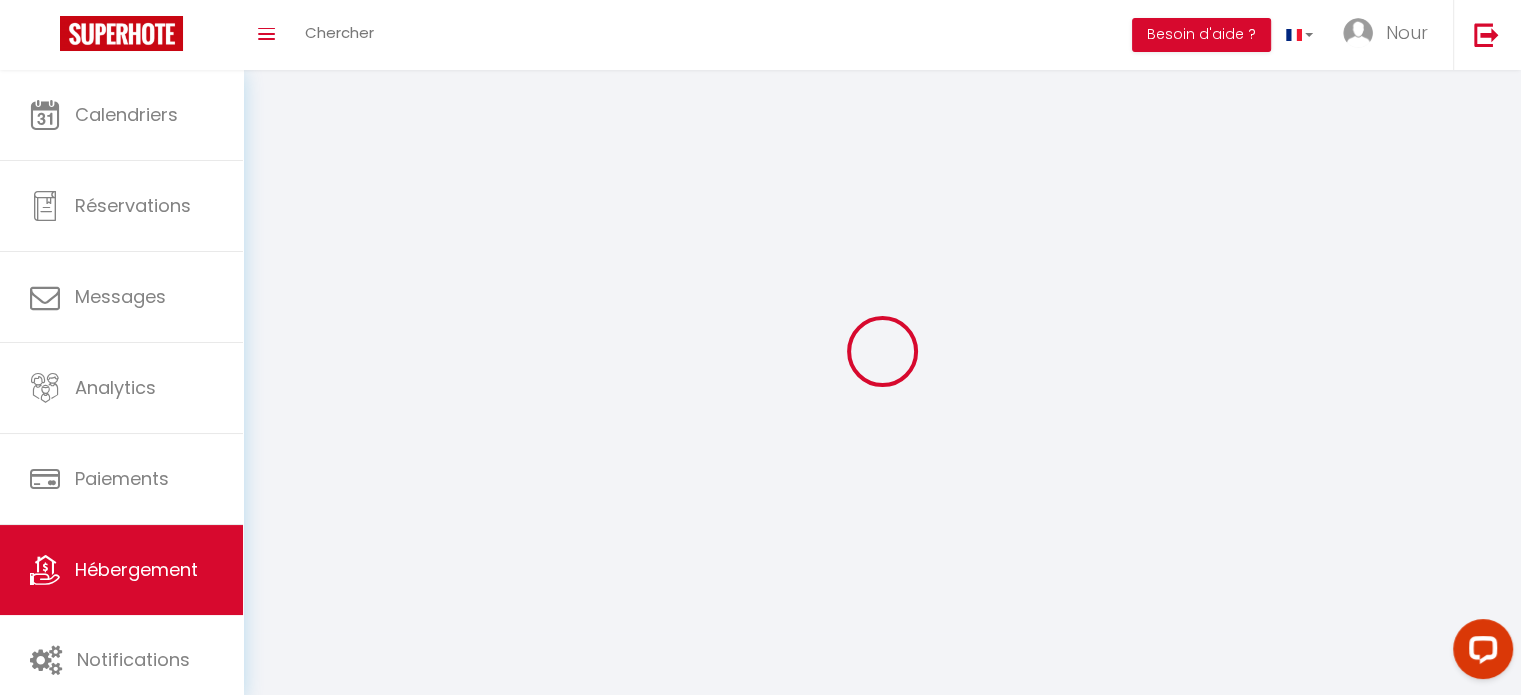 select 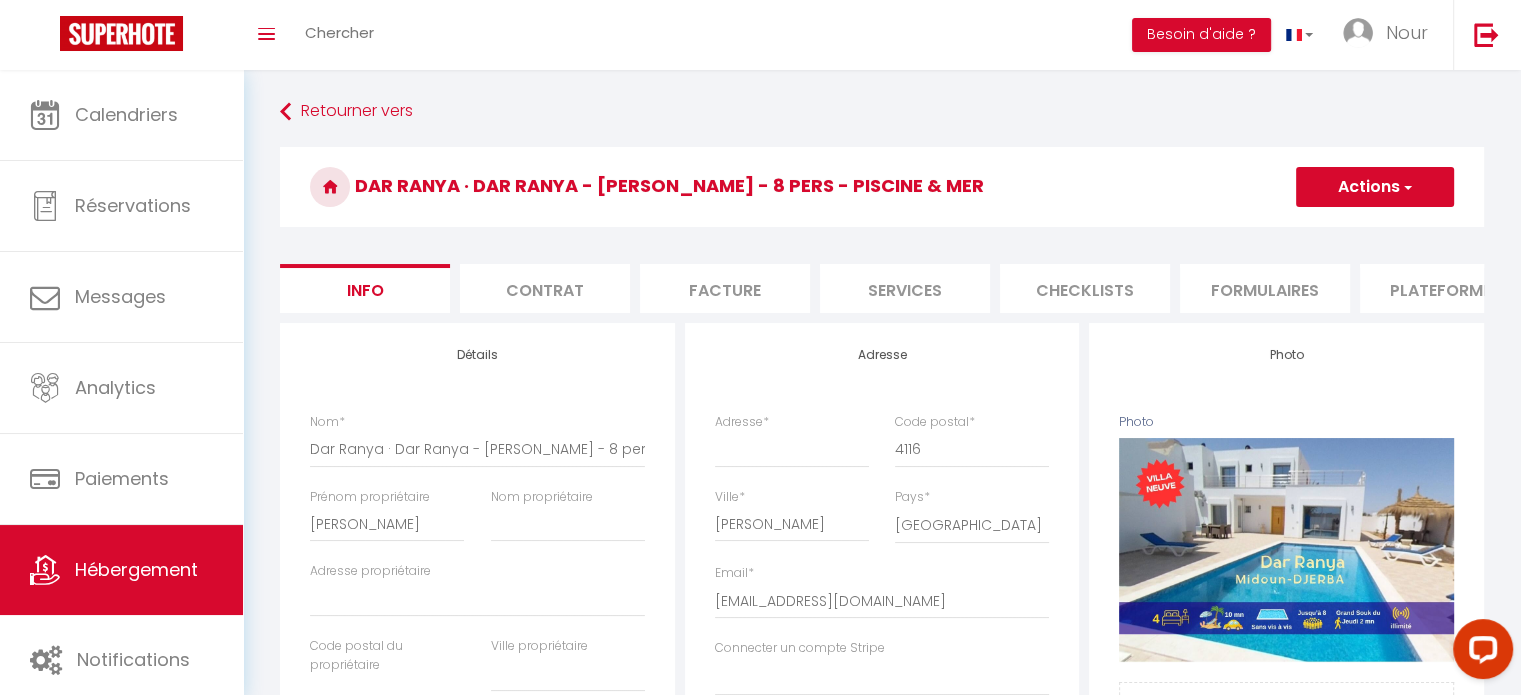 select 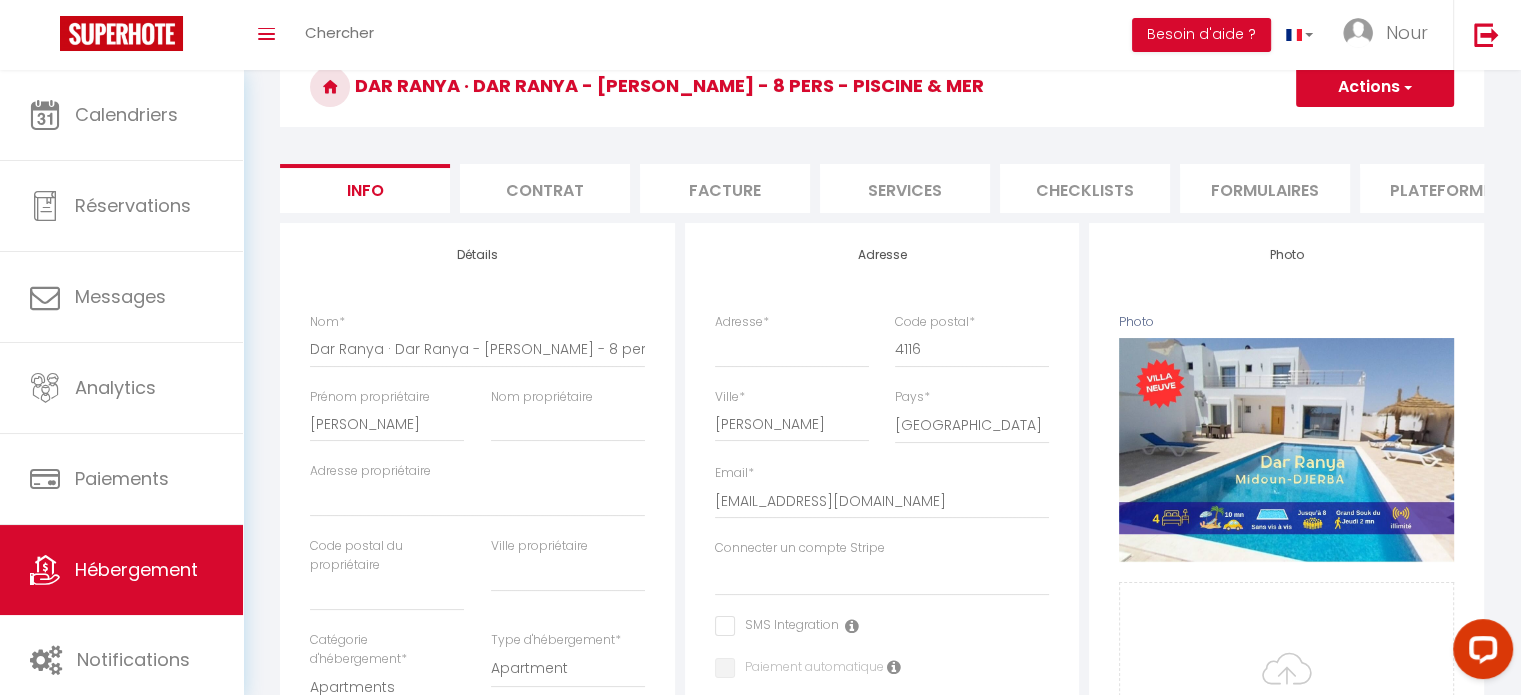 scroll, scrollTop: 200, scrollLeft: 0, axis: vertical 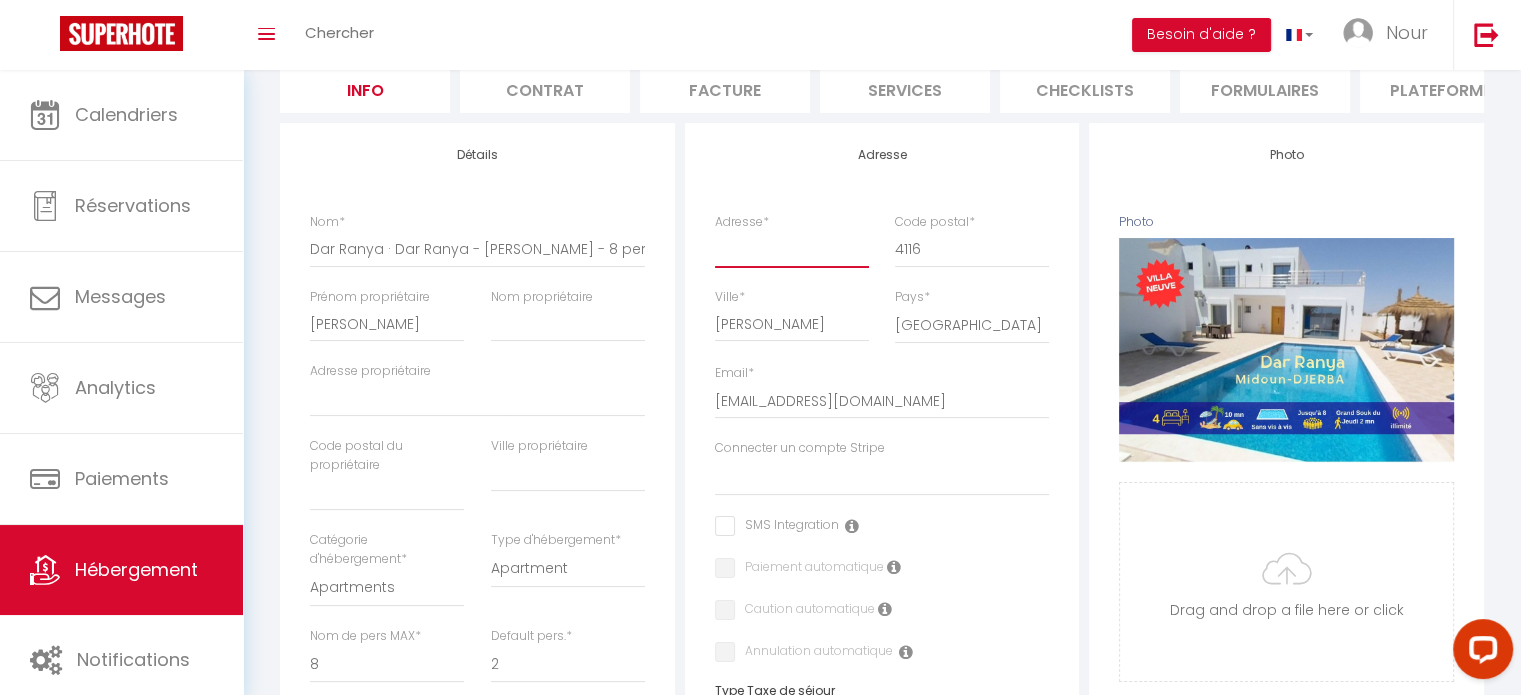 click on "Adresse
*" at bounding box center (792, 249) 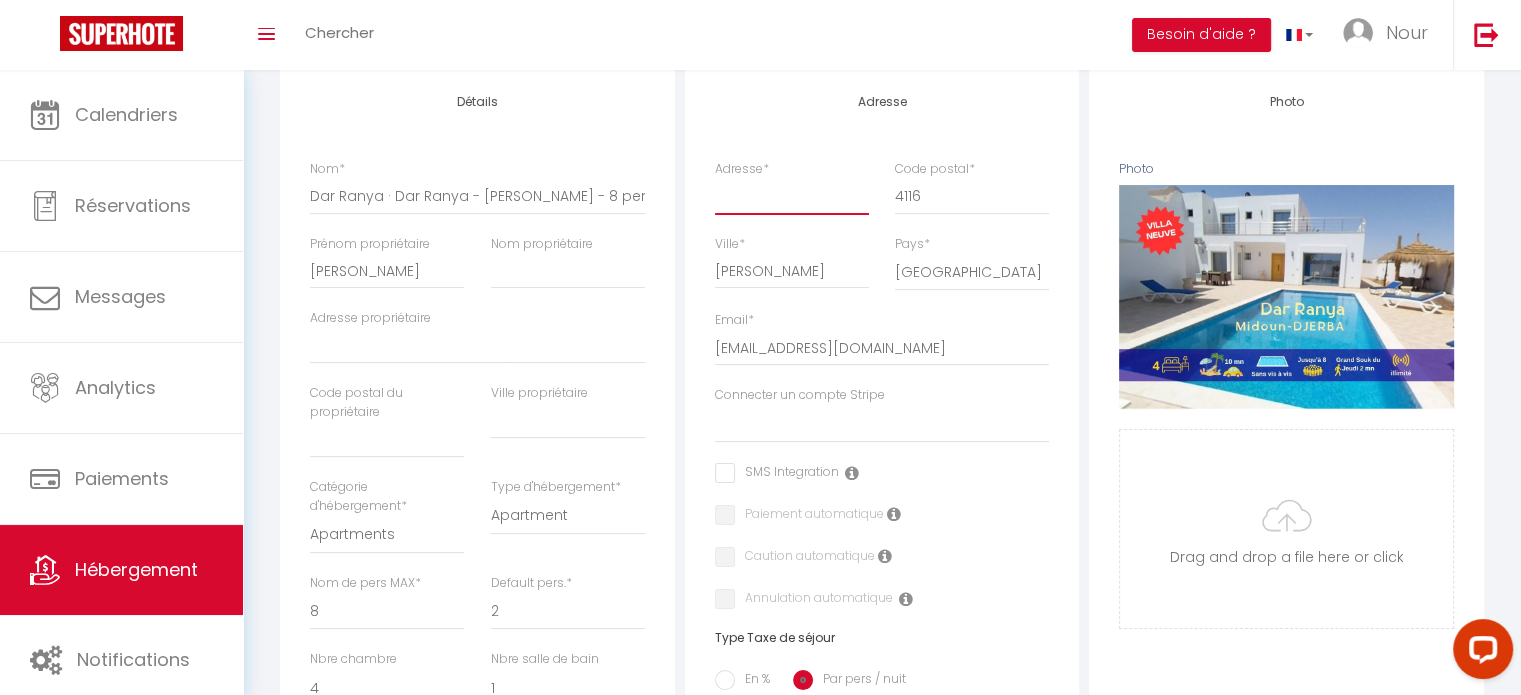 scroll, scrollTop: 300, scrollLeft: 0, axis: vertical 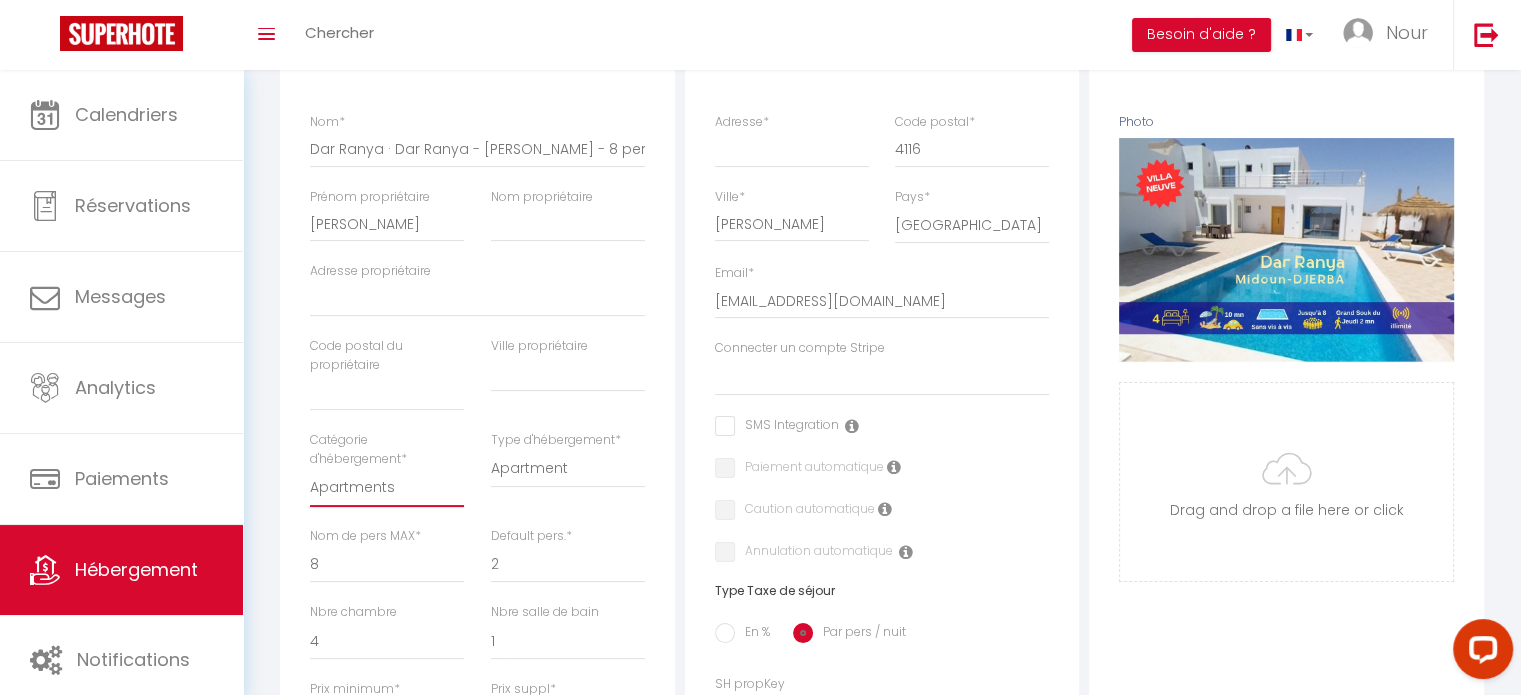 click on "Apartments
Houses
Secondary units
Unique Homes
BNB
Others" at bounding box center [387, 488] 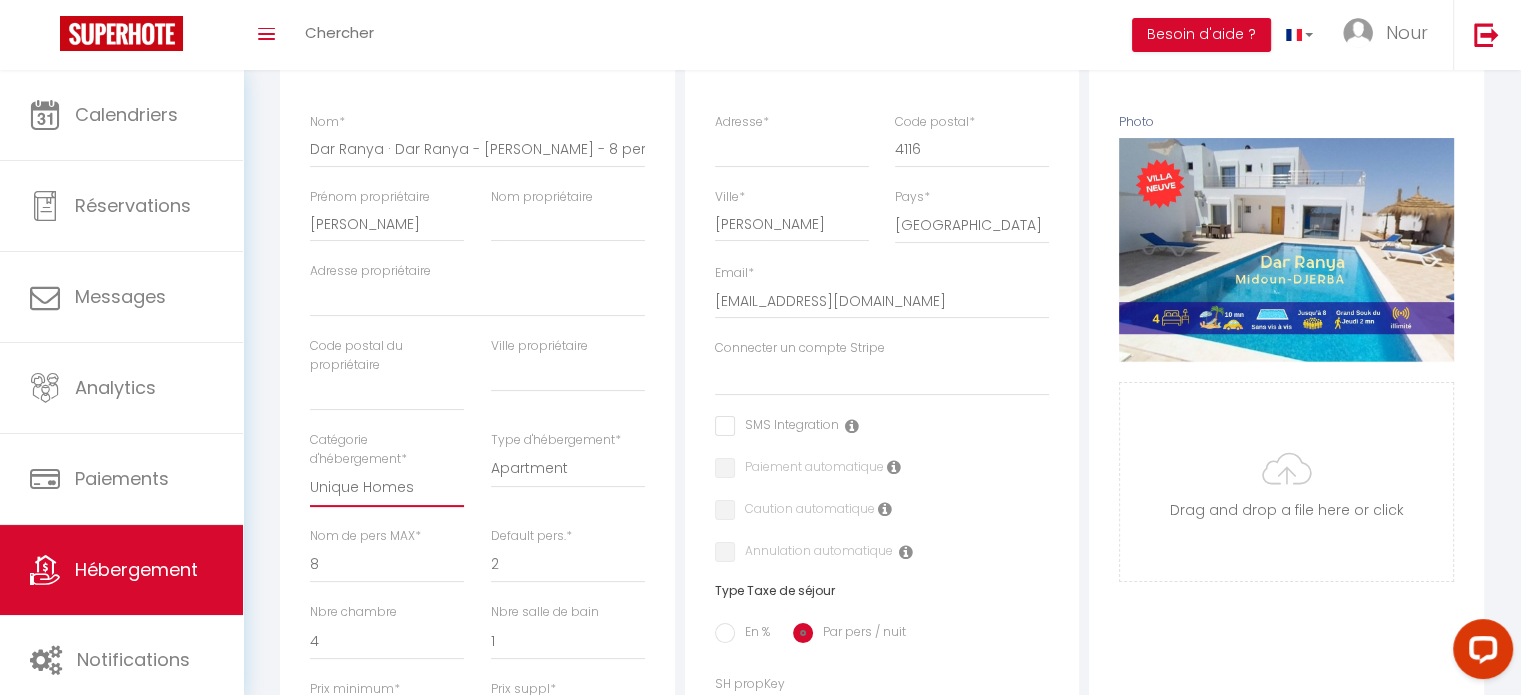 click on "Apartments
Houses
Secondary units
Unique Homes
BNB
Others" at bounding box center [387, 488] 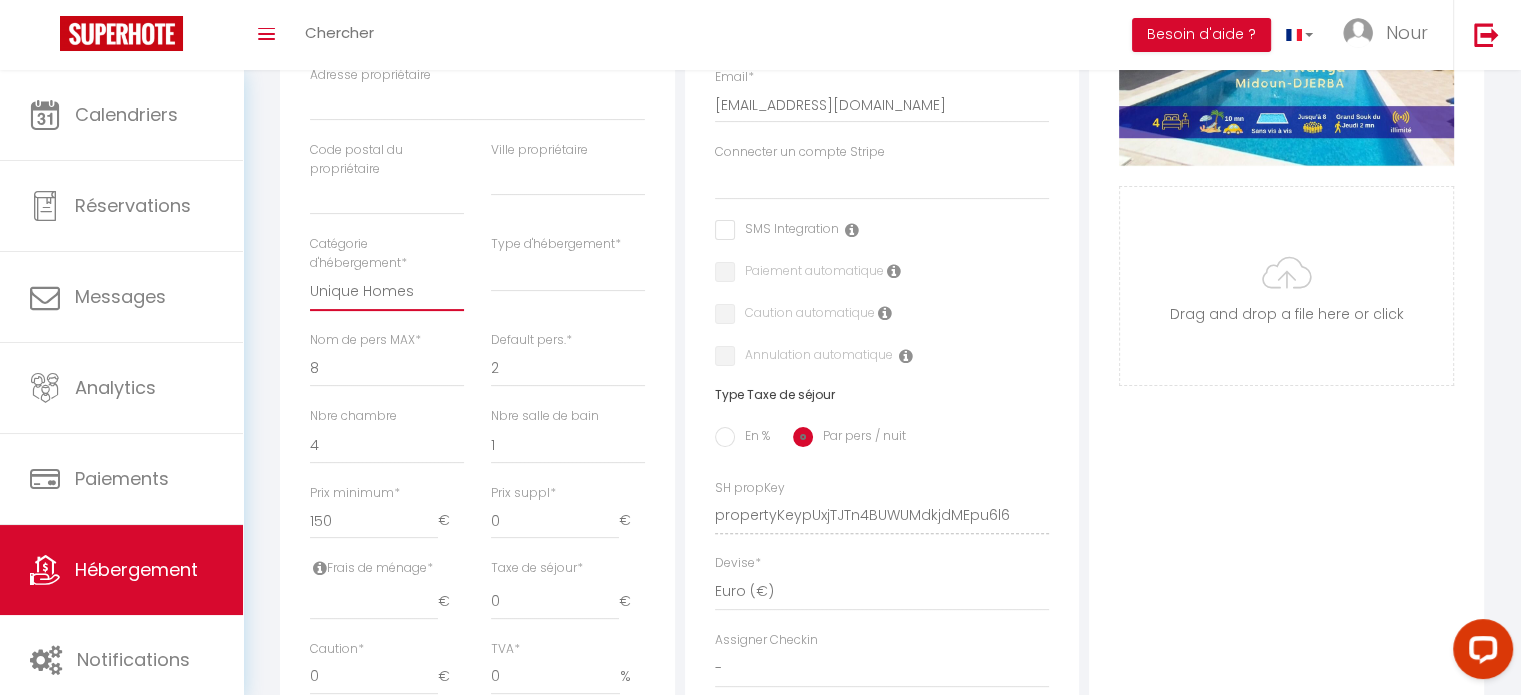 scroll, scrollTop: 500, scrollLeft: 0, axis: vertical 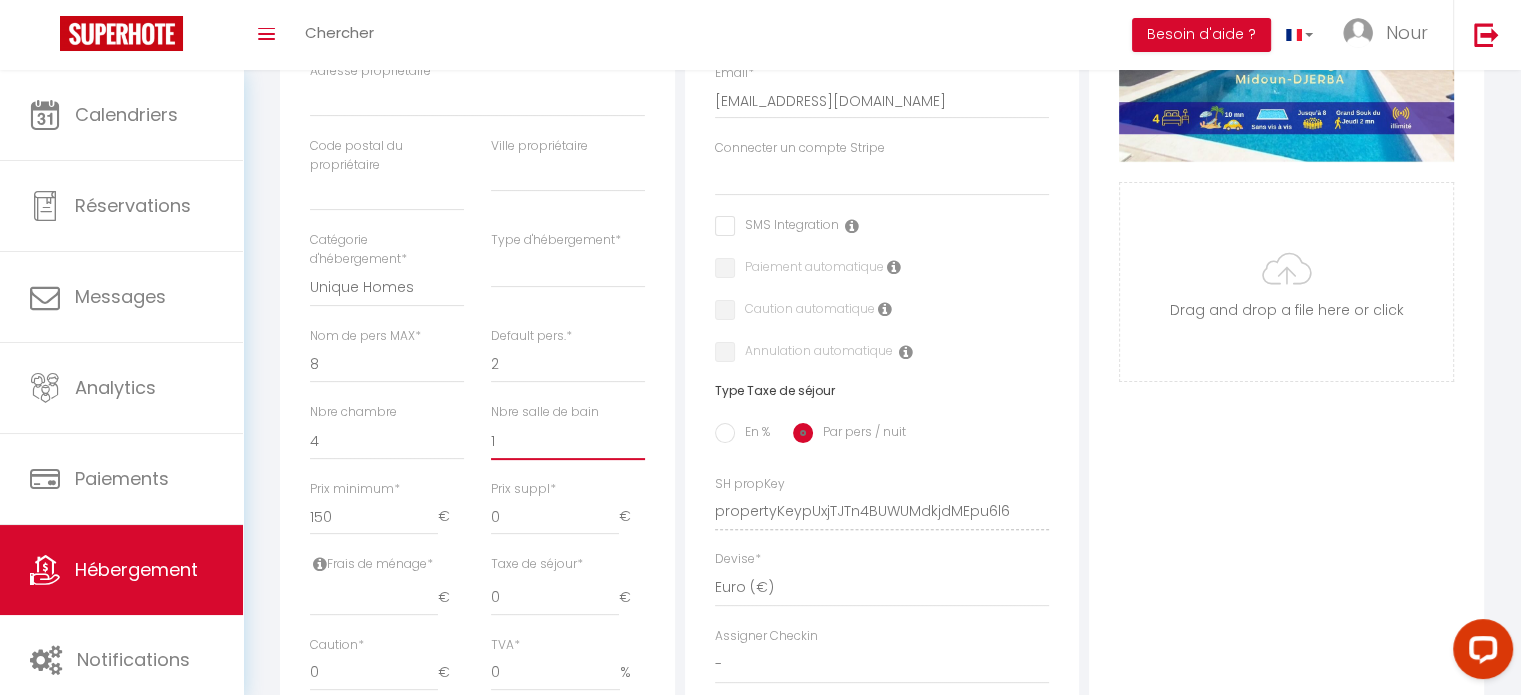click on "0
1
2
3
4
5
6
7
8
9
10
11
12
13" at bounding box center [568, 441] 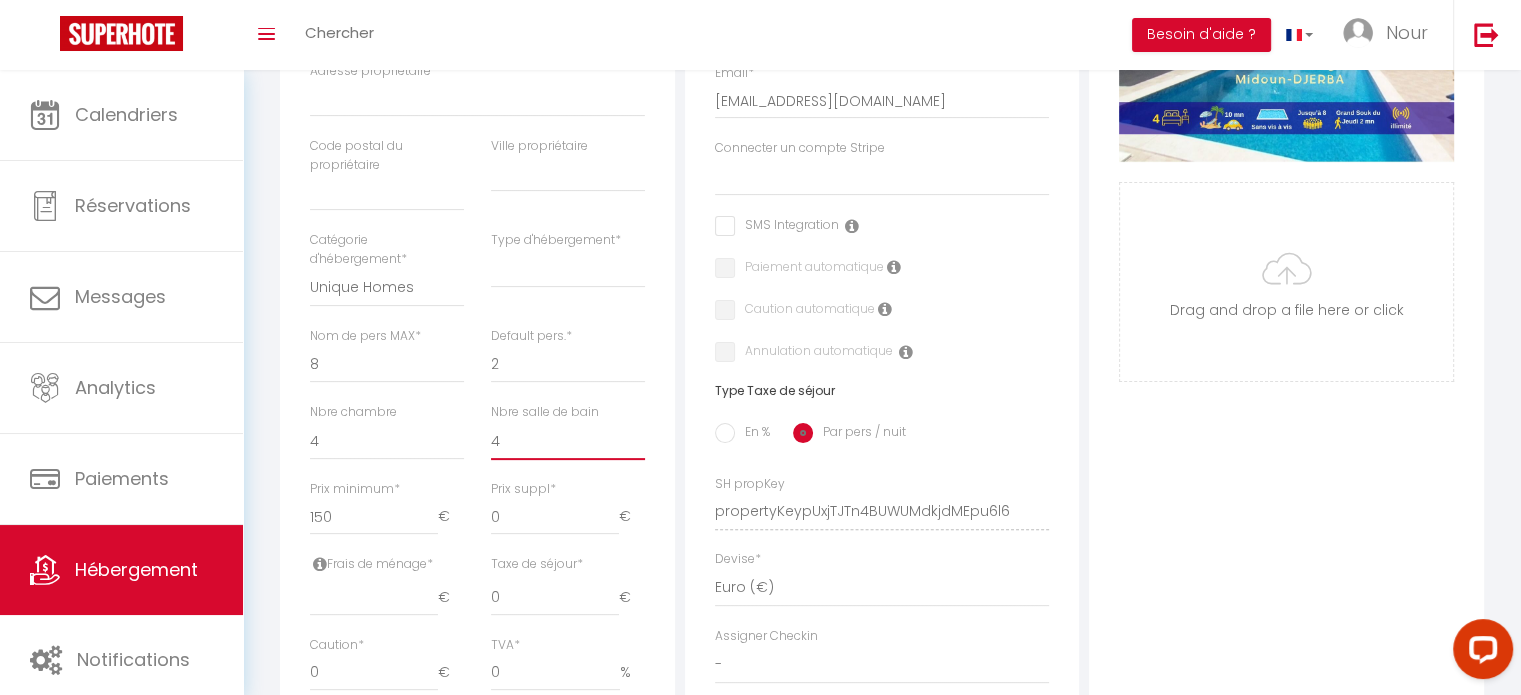 click on "0
1
2
3
4
5
6
7
8
9
10
11
12
13" at bounding box center [568, 441] 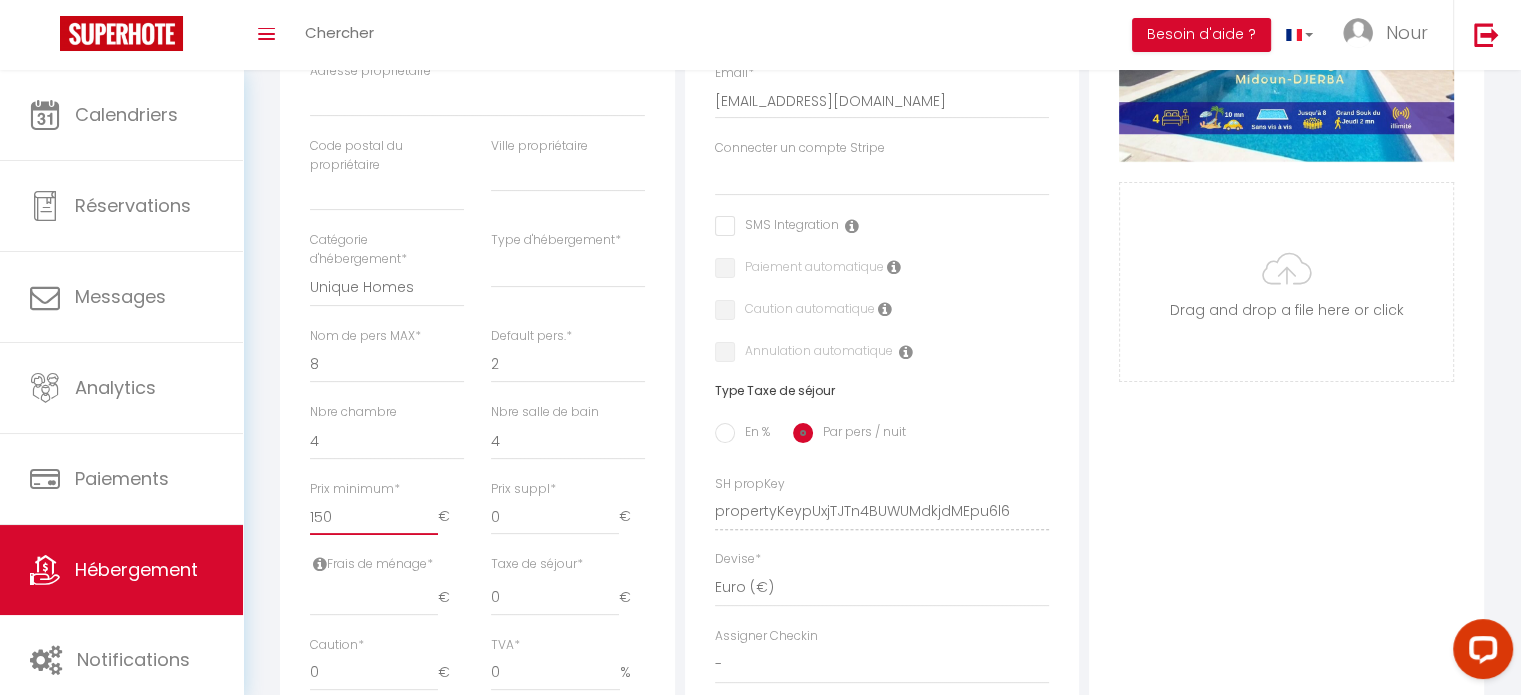 type on "151" 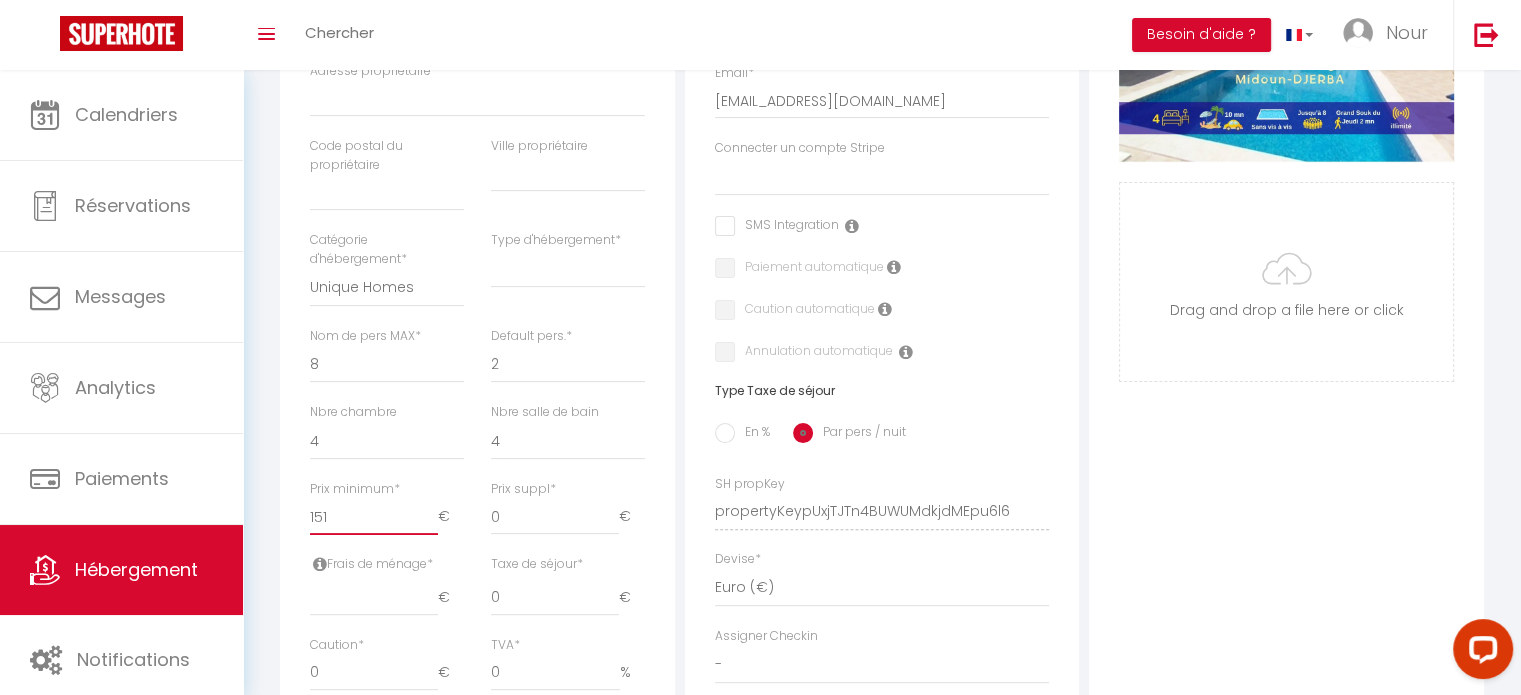select 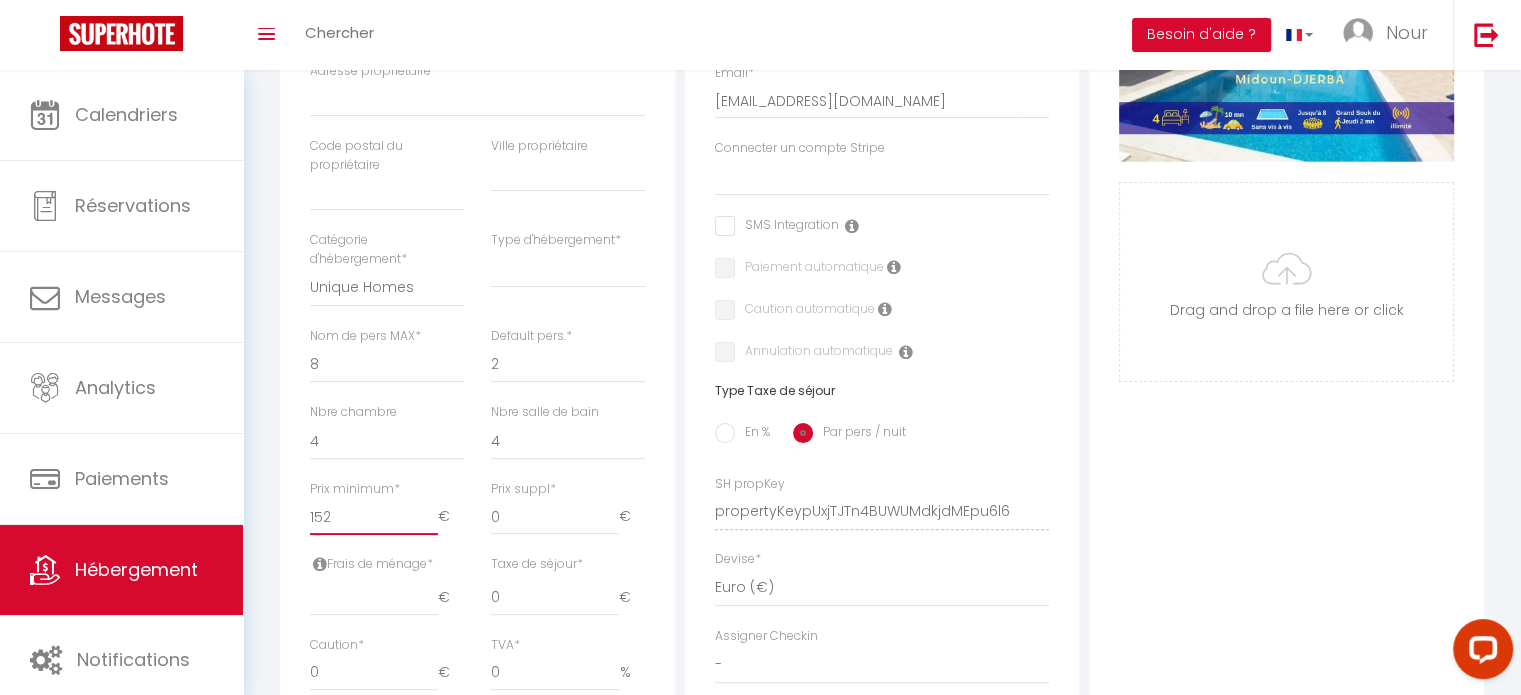 select 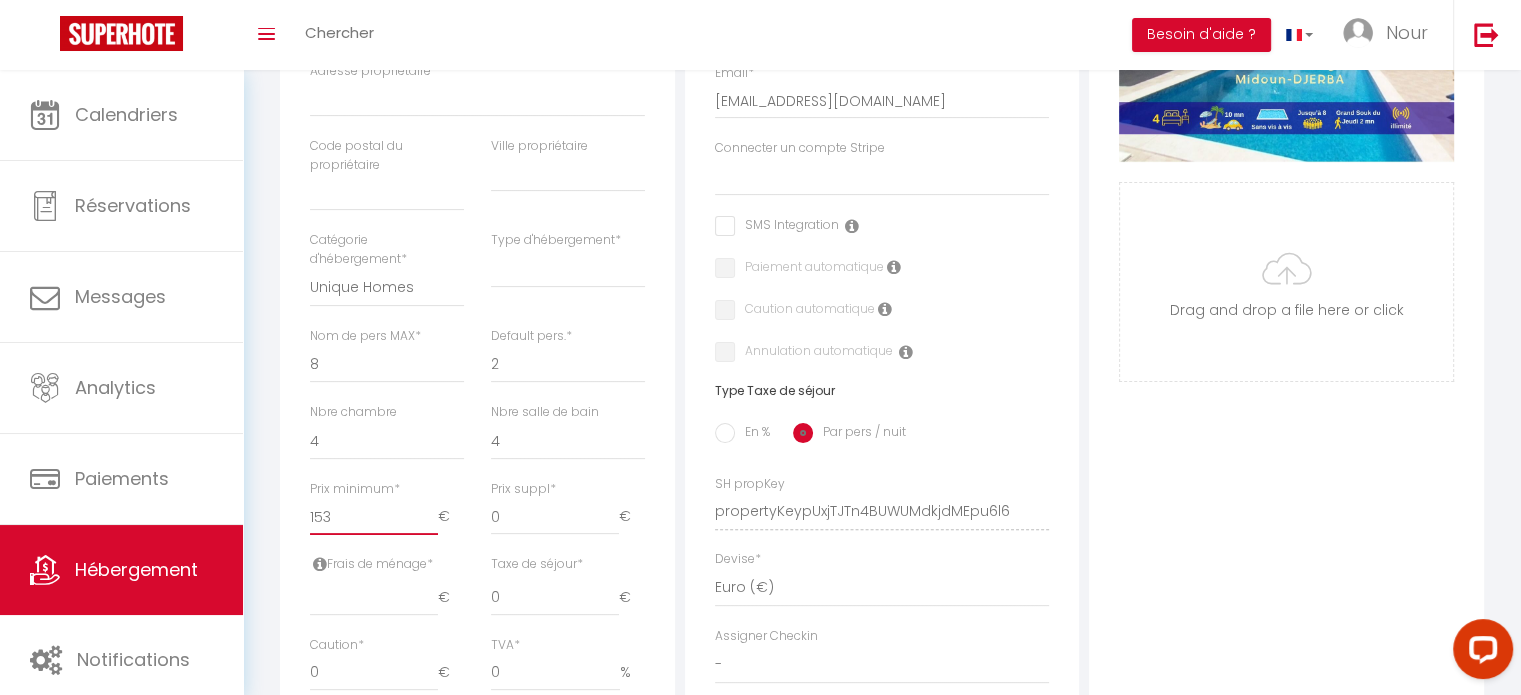 select 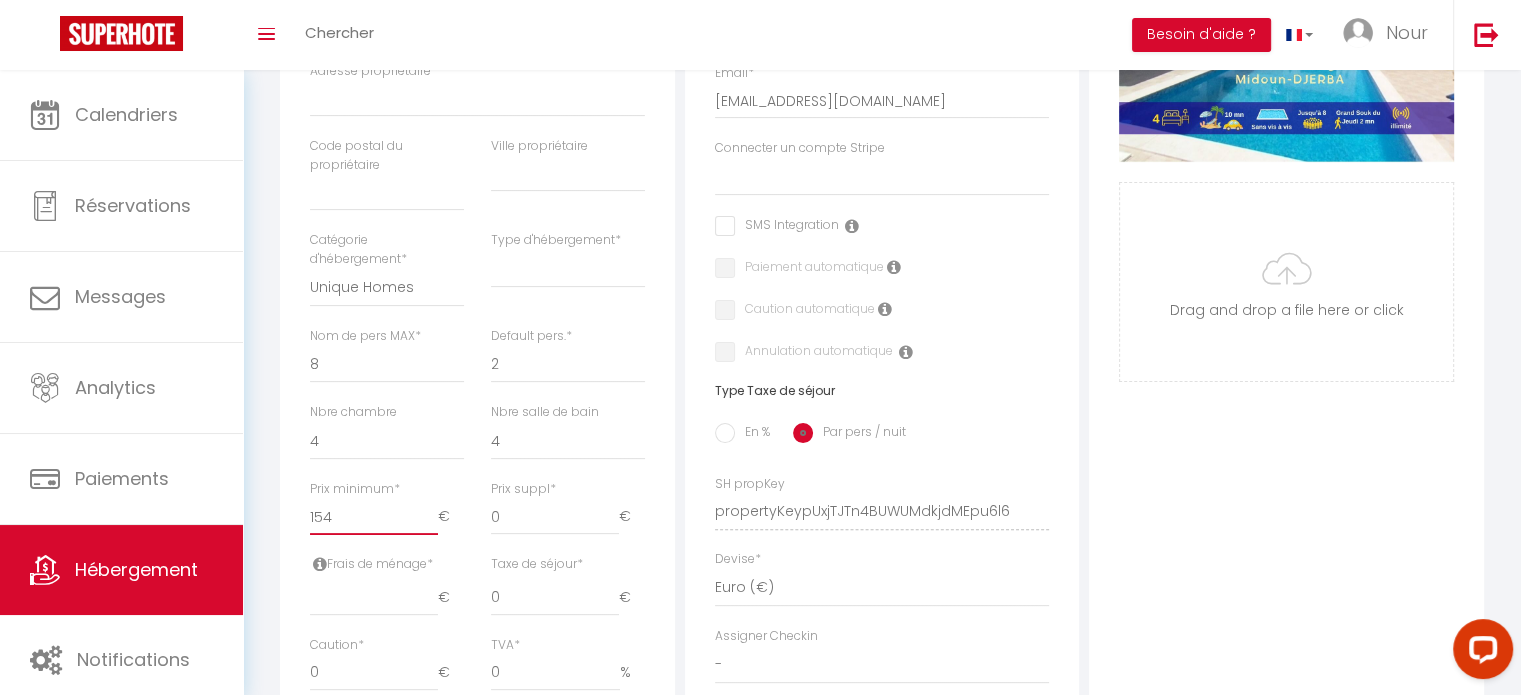 select 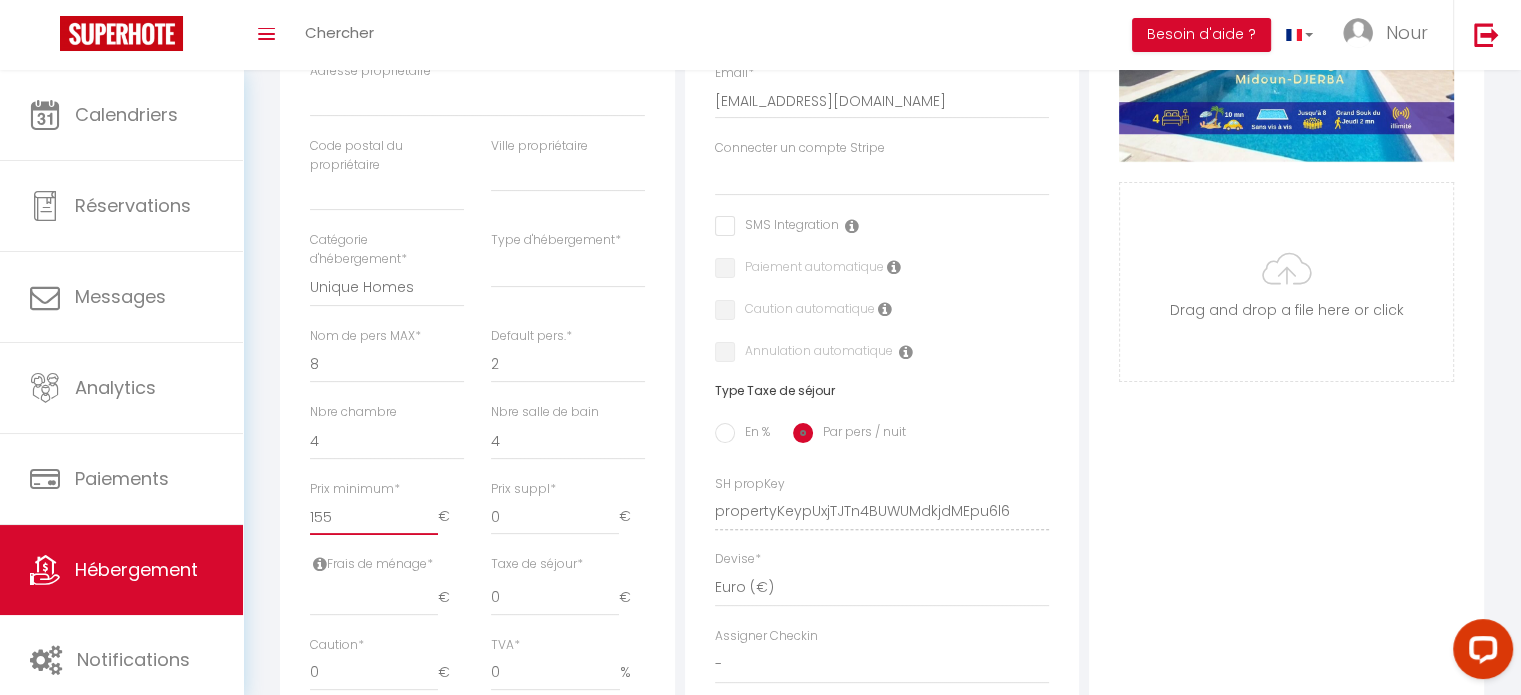type 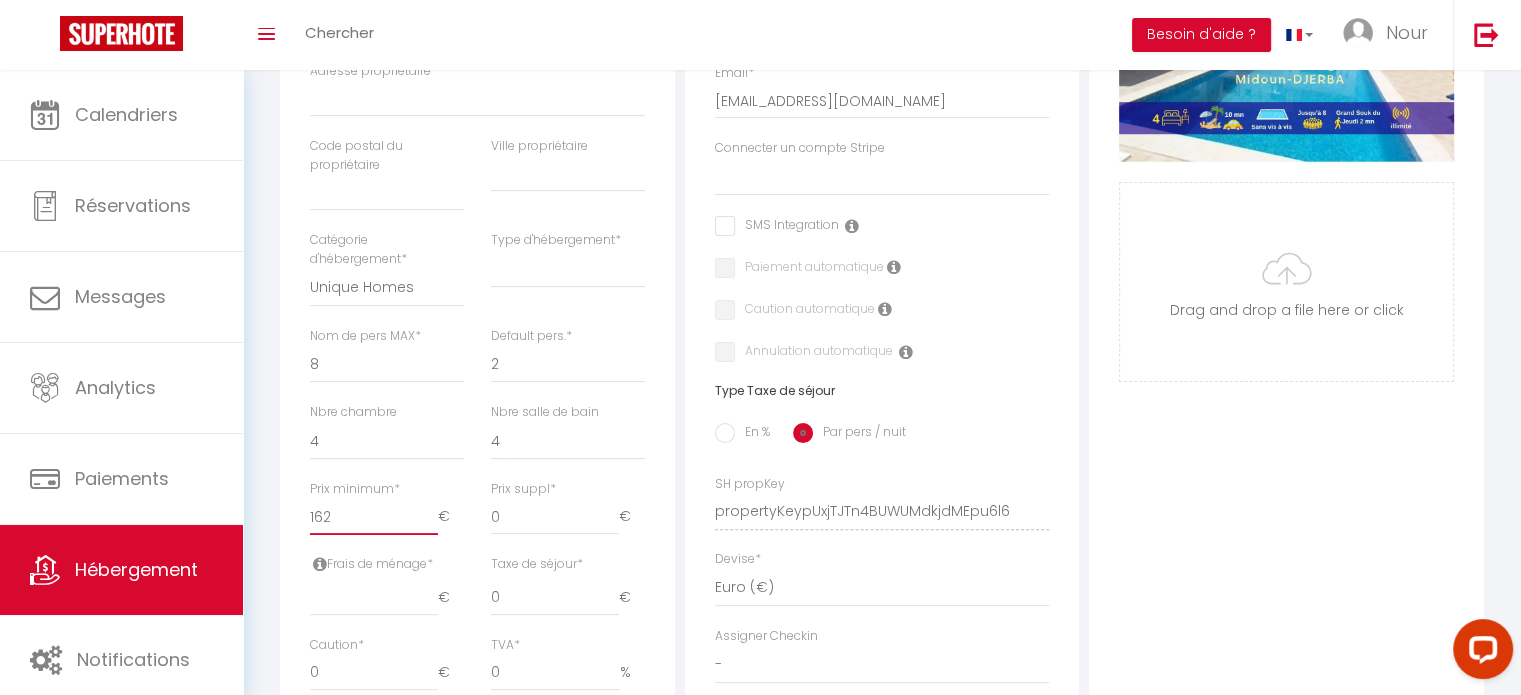 click on "162" at bounding box center (374, 517) 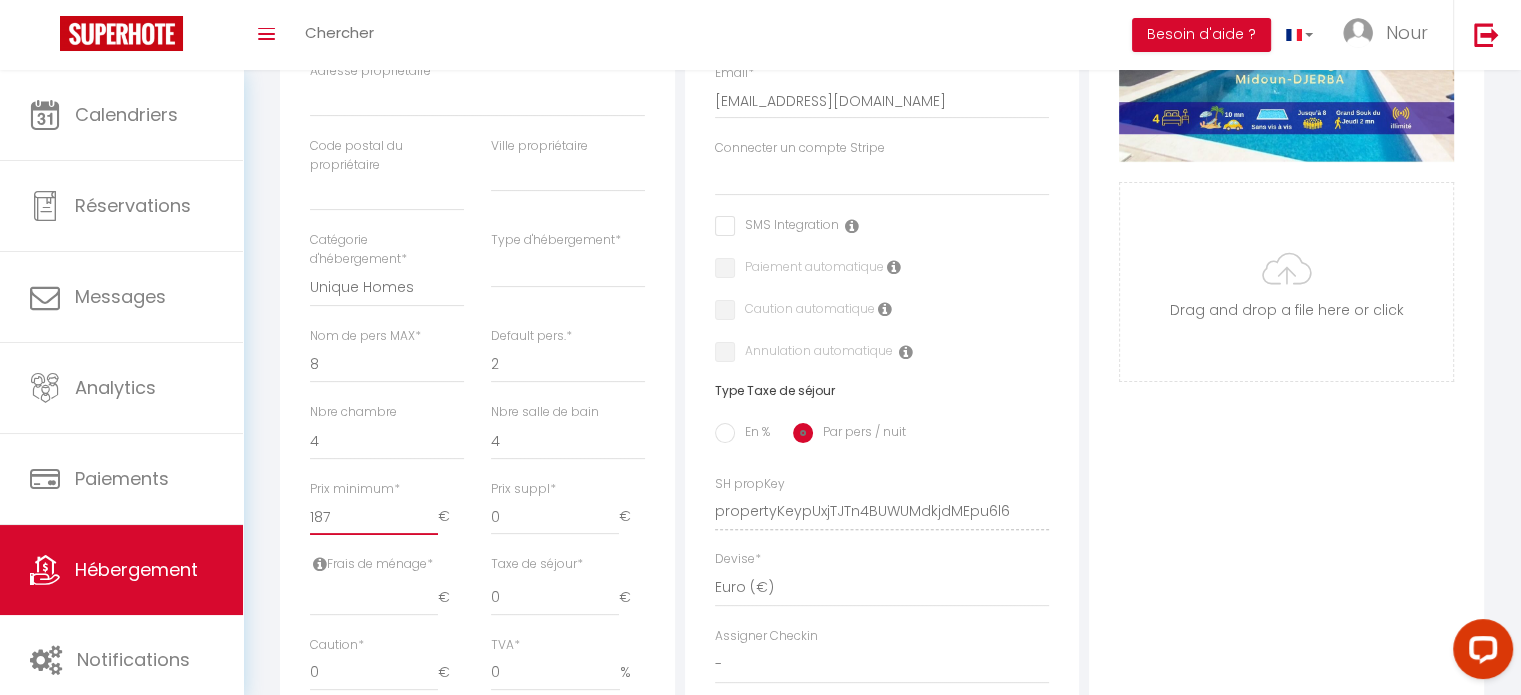 click on "187" at bounding box center [374, 517] 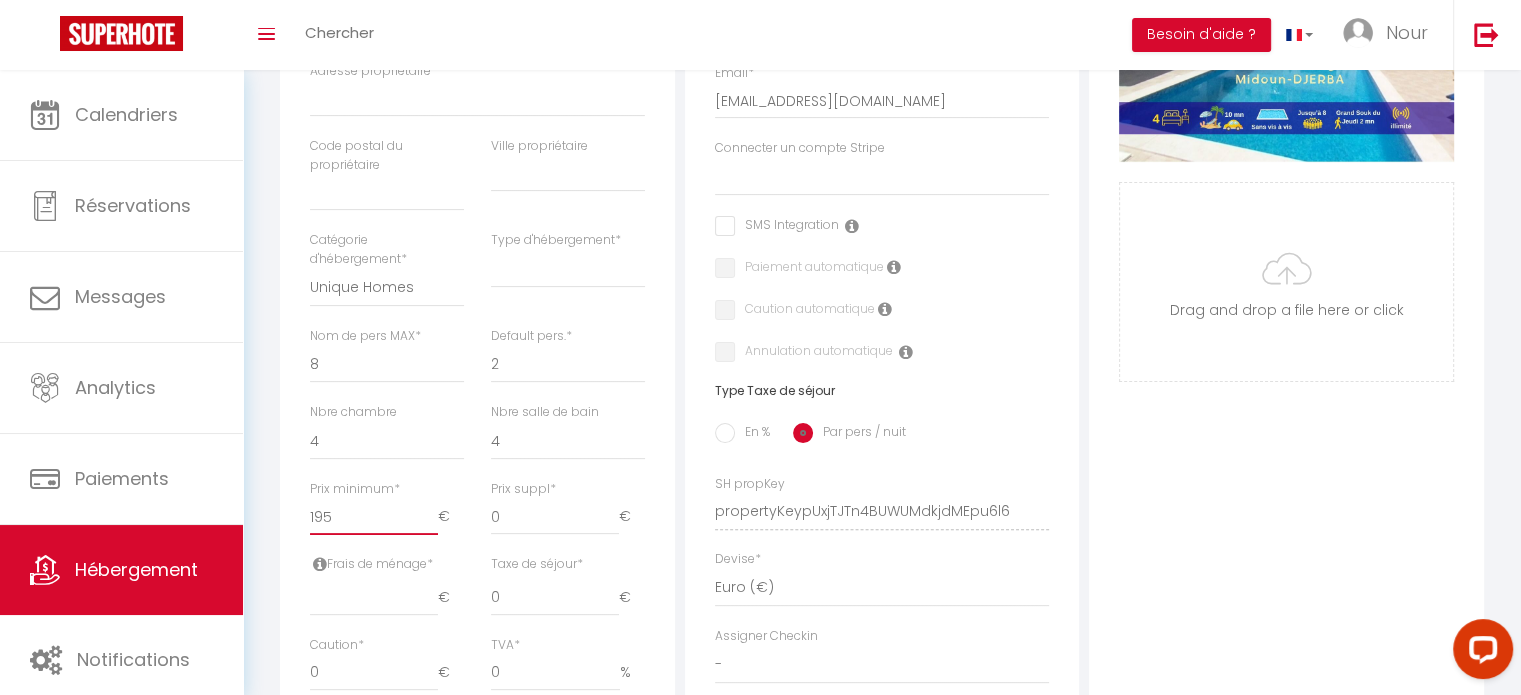click on "195" at bounding box center (374, 517) 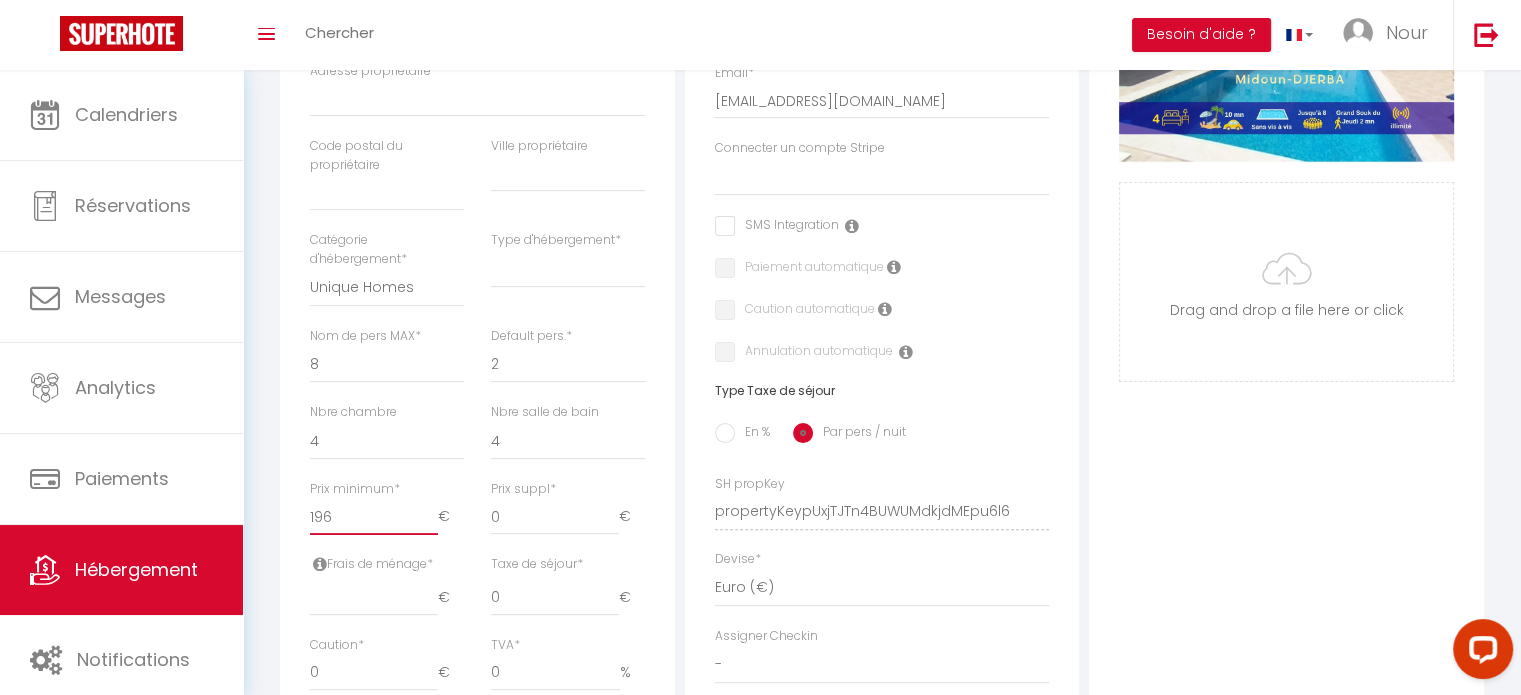 click on "196" at bounding box center [374, 517] 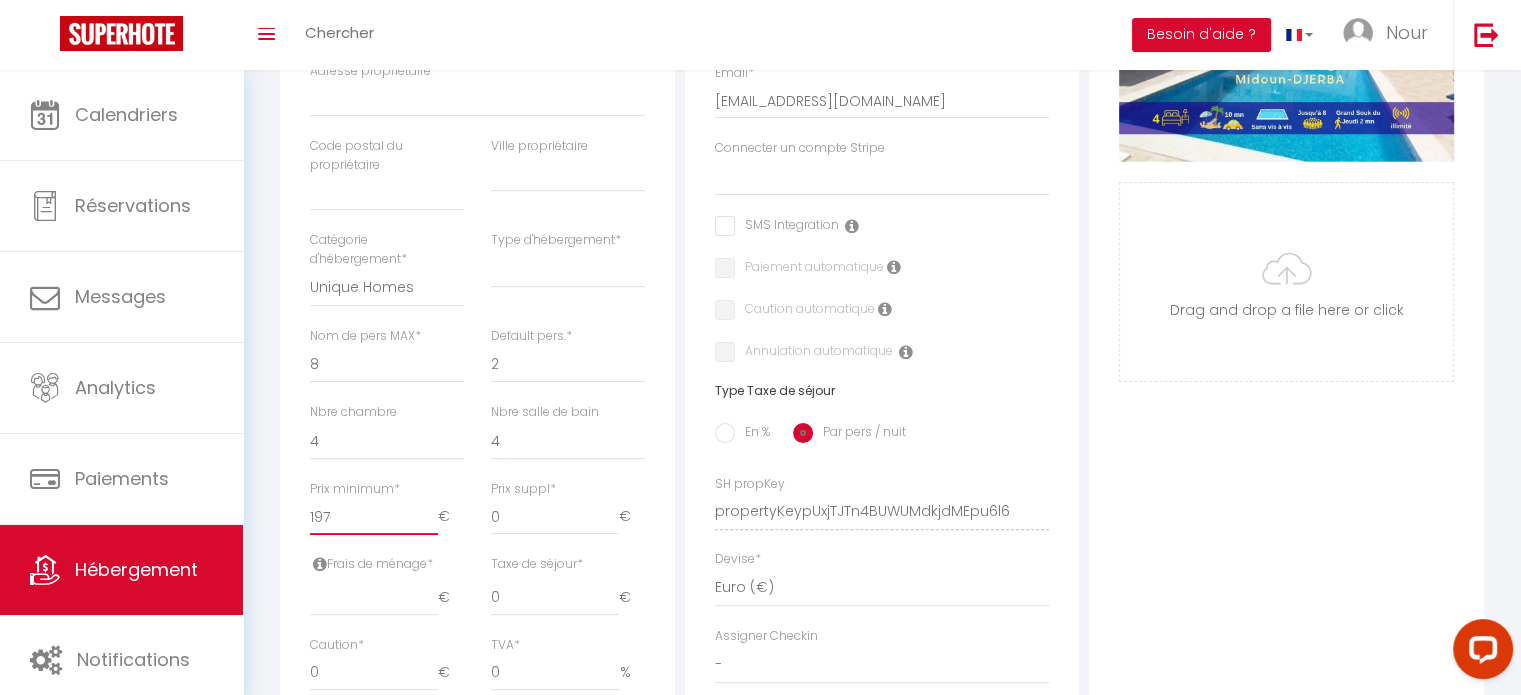 click on "197" at bounding box center [374, 517] 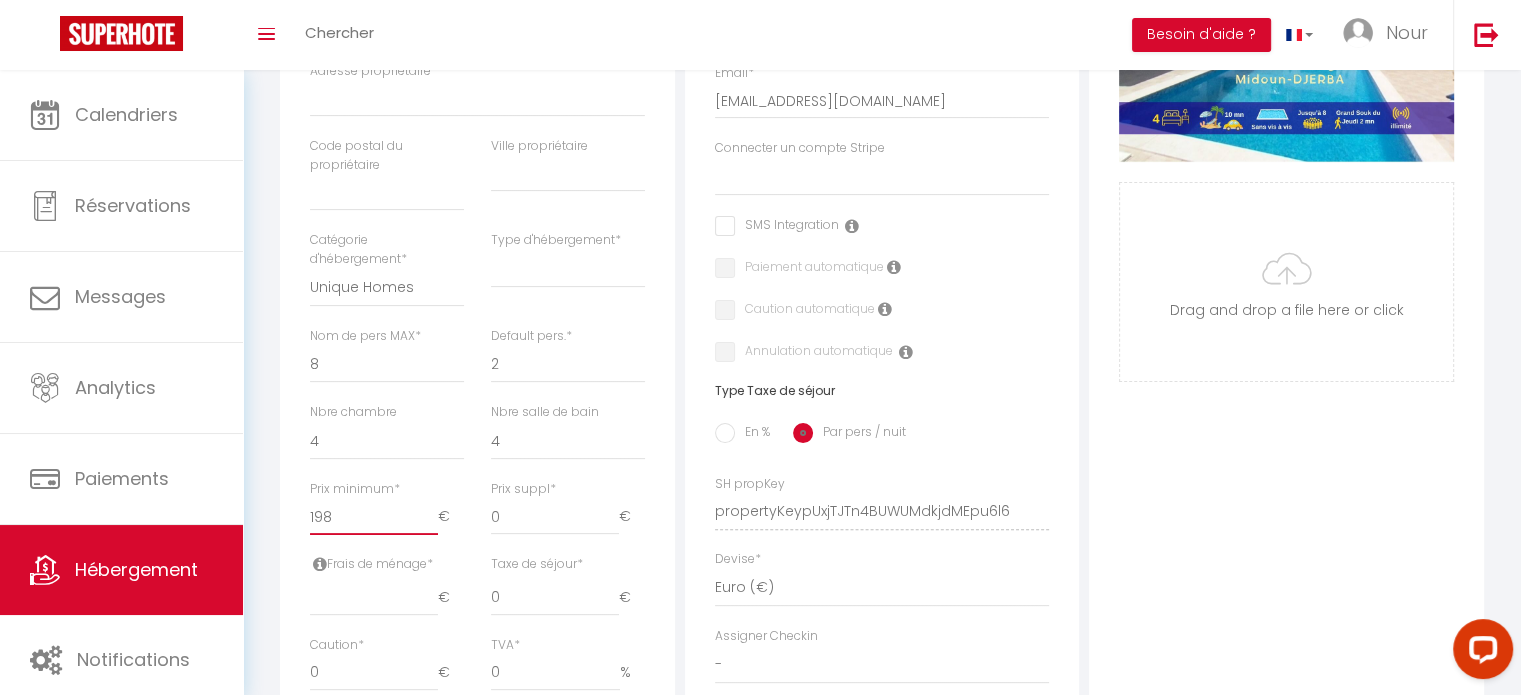 click on "198" at bounding box center (374, 517) 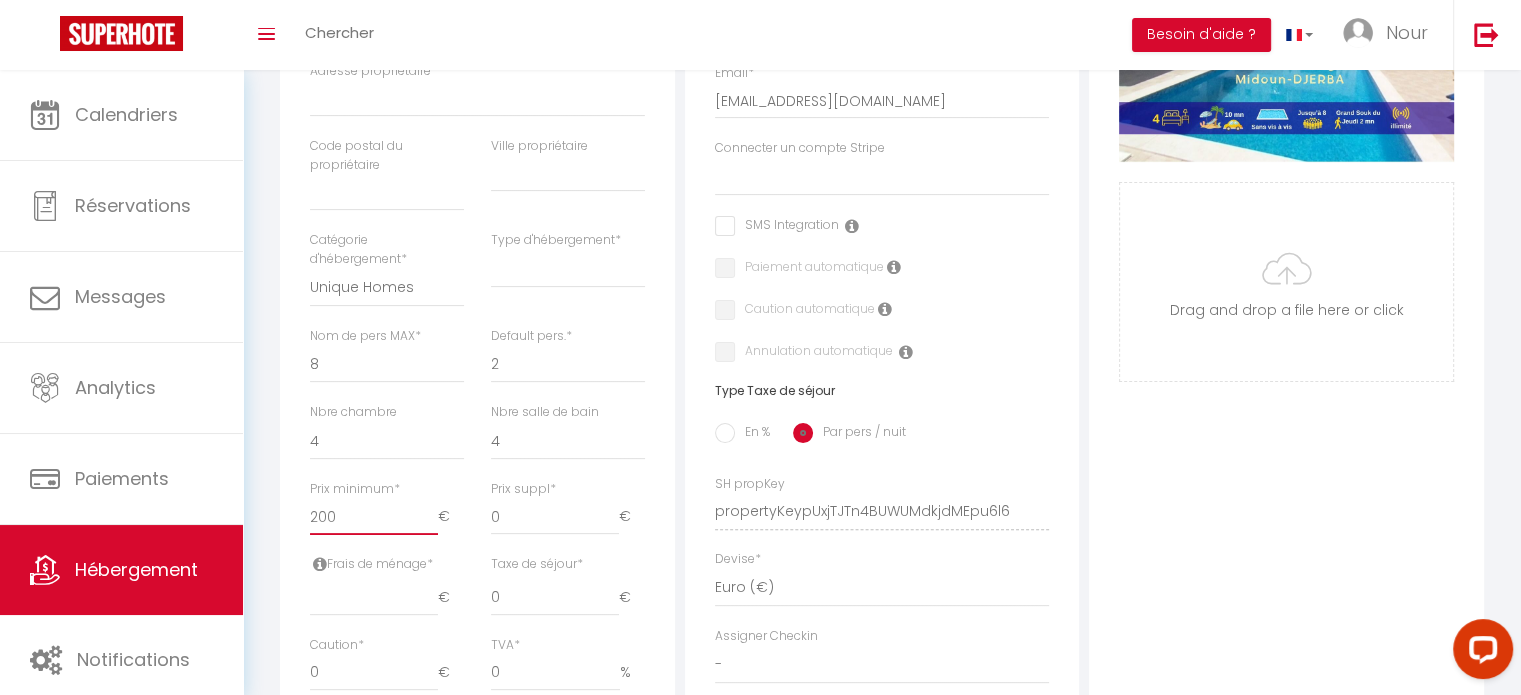 click on "200" at bounding box center (374, 517) 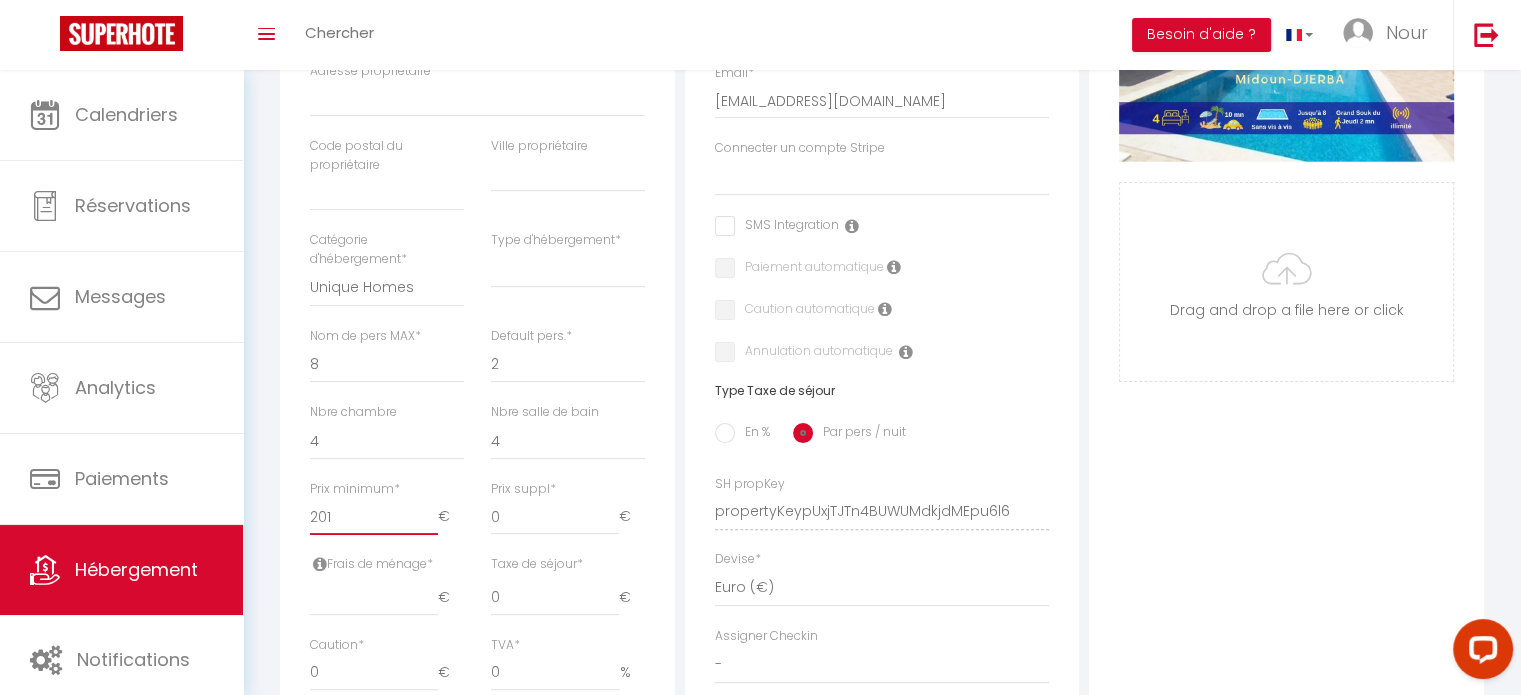 click on "201" at bounding box center [374, 517] 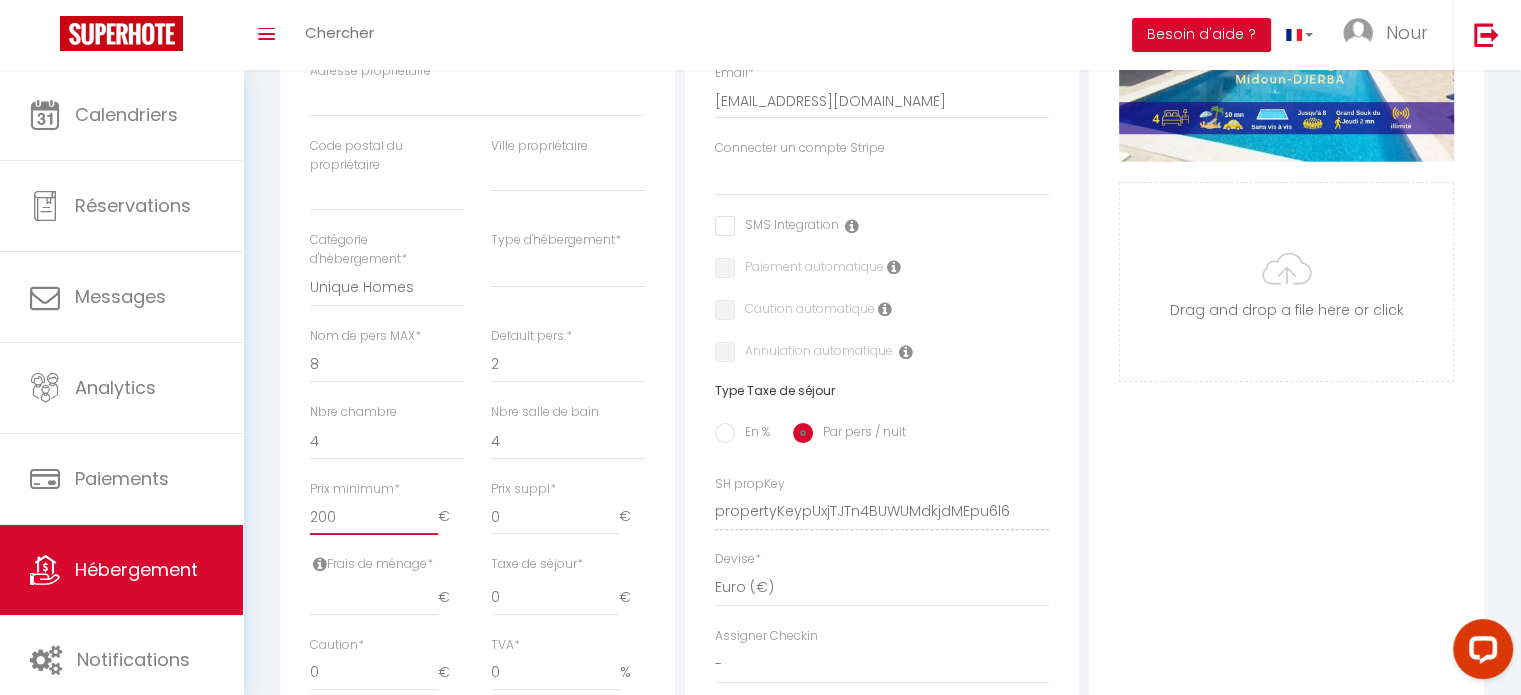 click on "200" at bounding box center [374, 517] 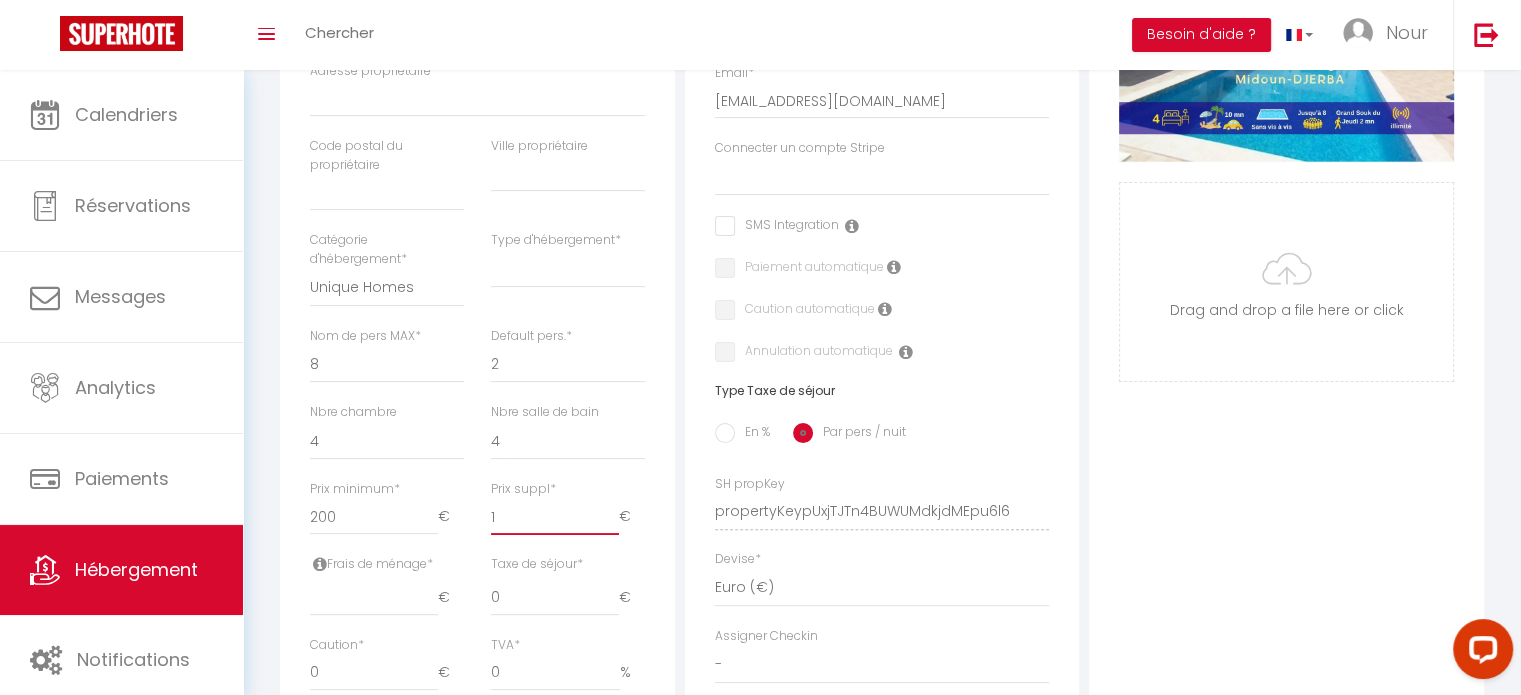 click on "1" at bounding box center (555, 517) 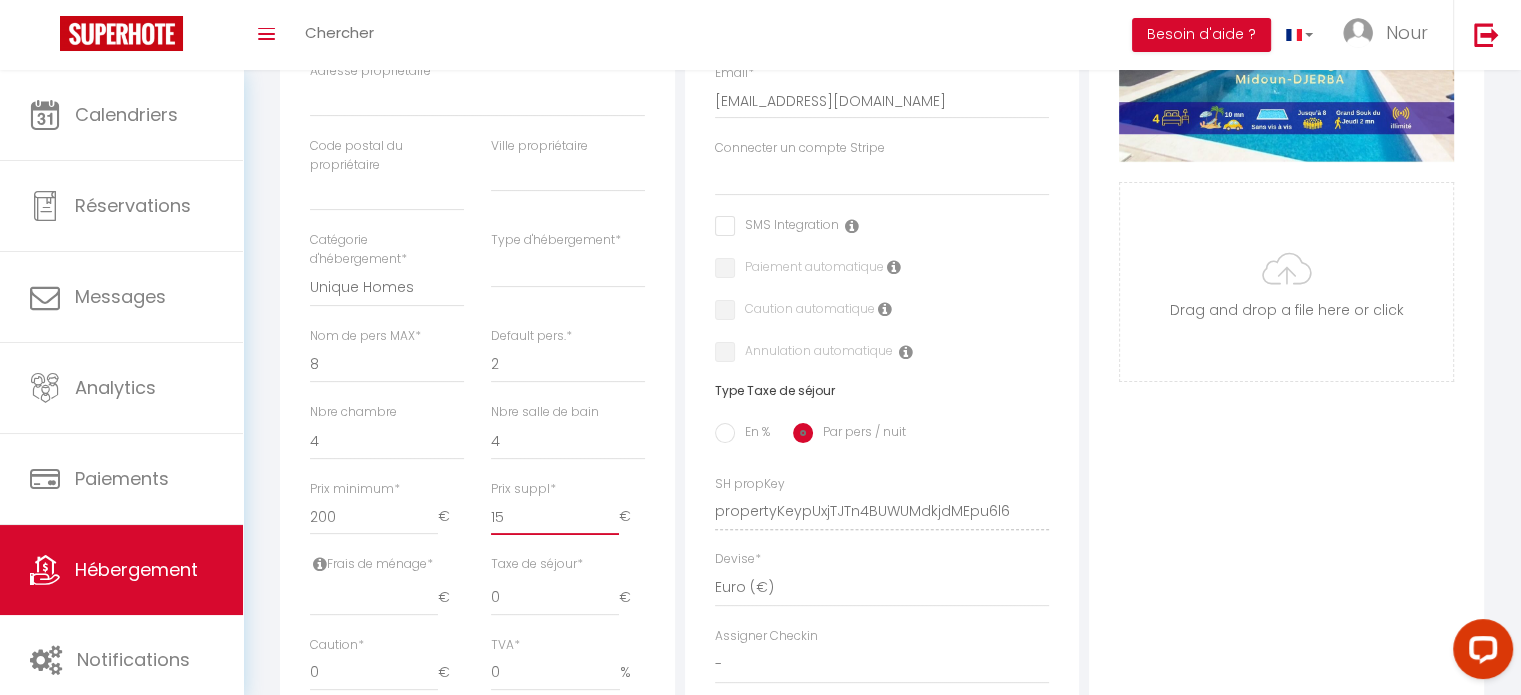 click on "15" at bounding box center (555, 517) 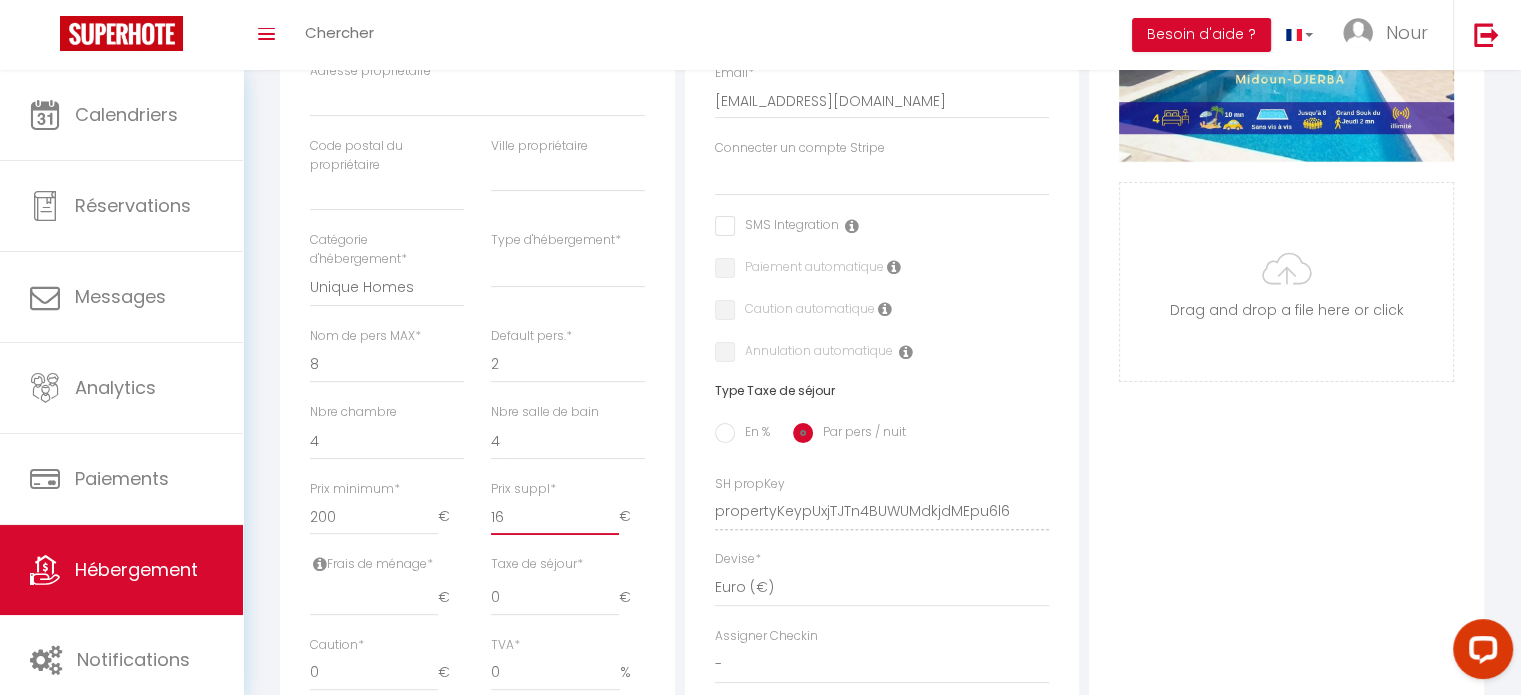 click on "16" at bounding box center (555, 517) 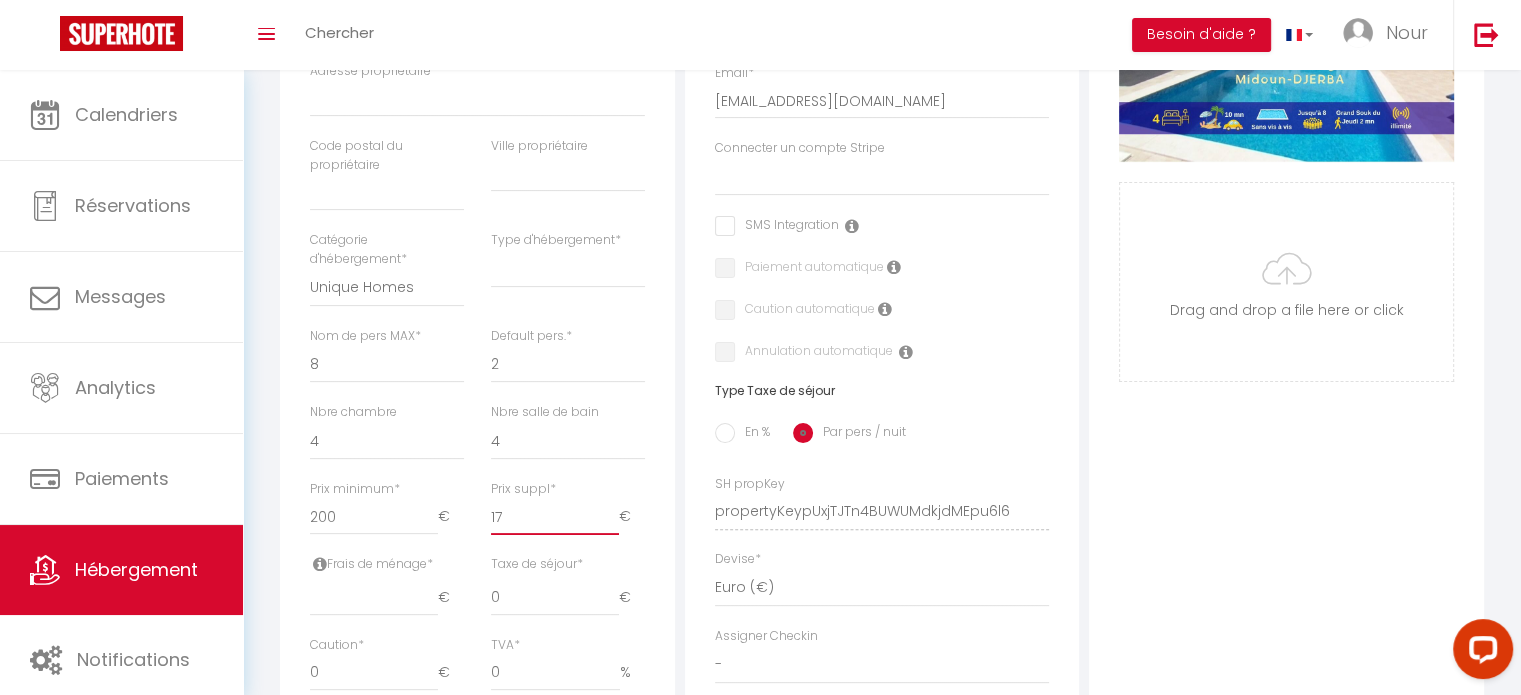 click on "17" at bounding box center [555, 517] 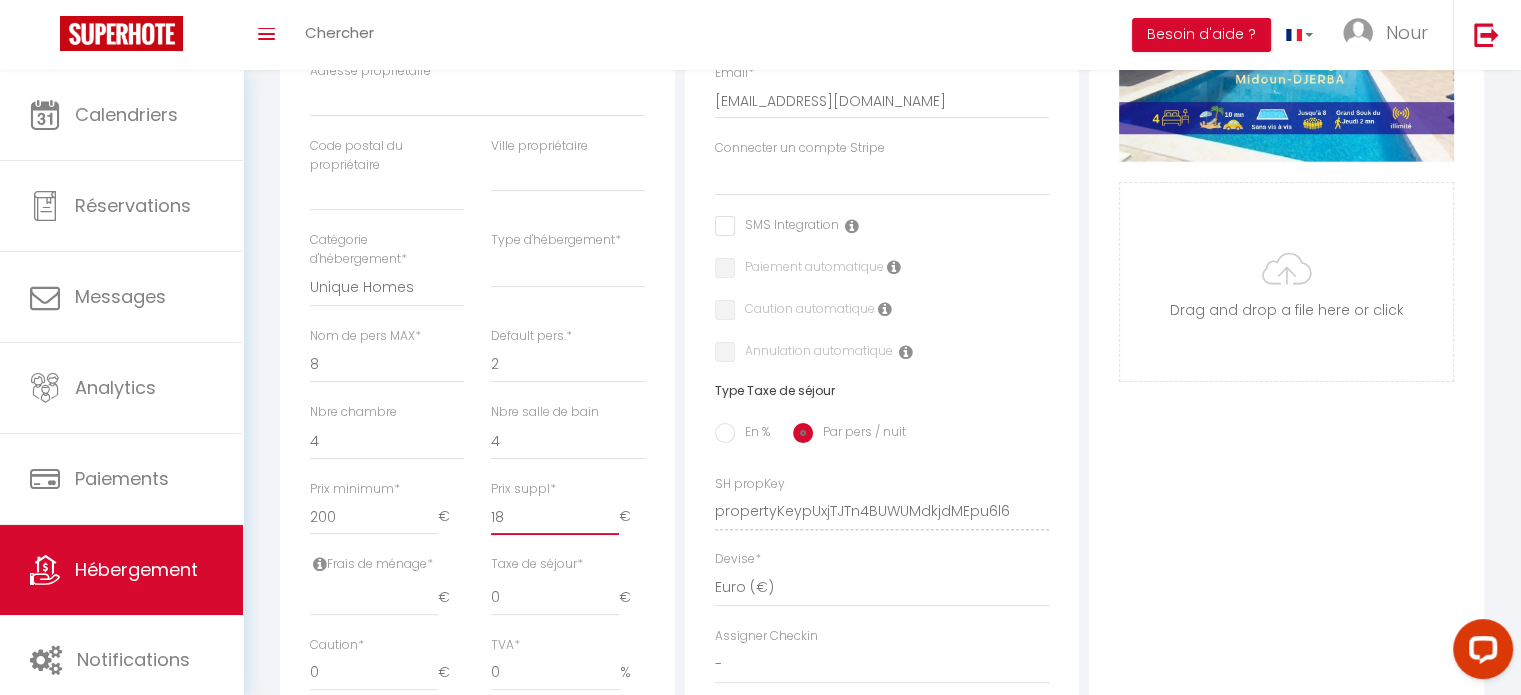 click on "18" at bounding box center (555, 517) 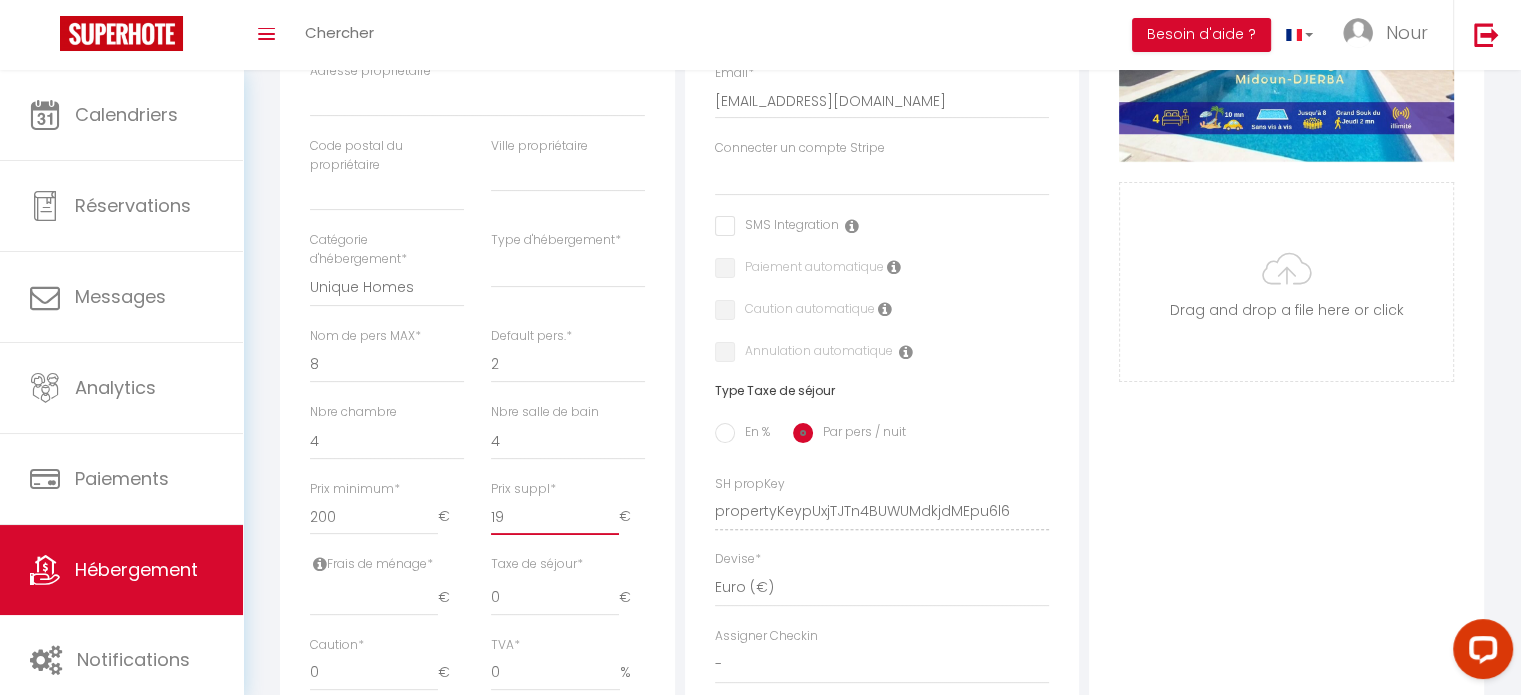 click on "19" at bounding box center (555, 517) 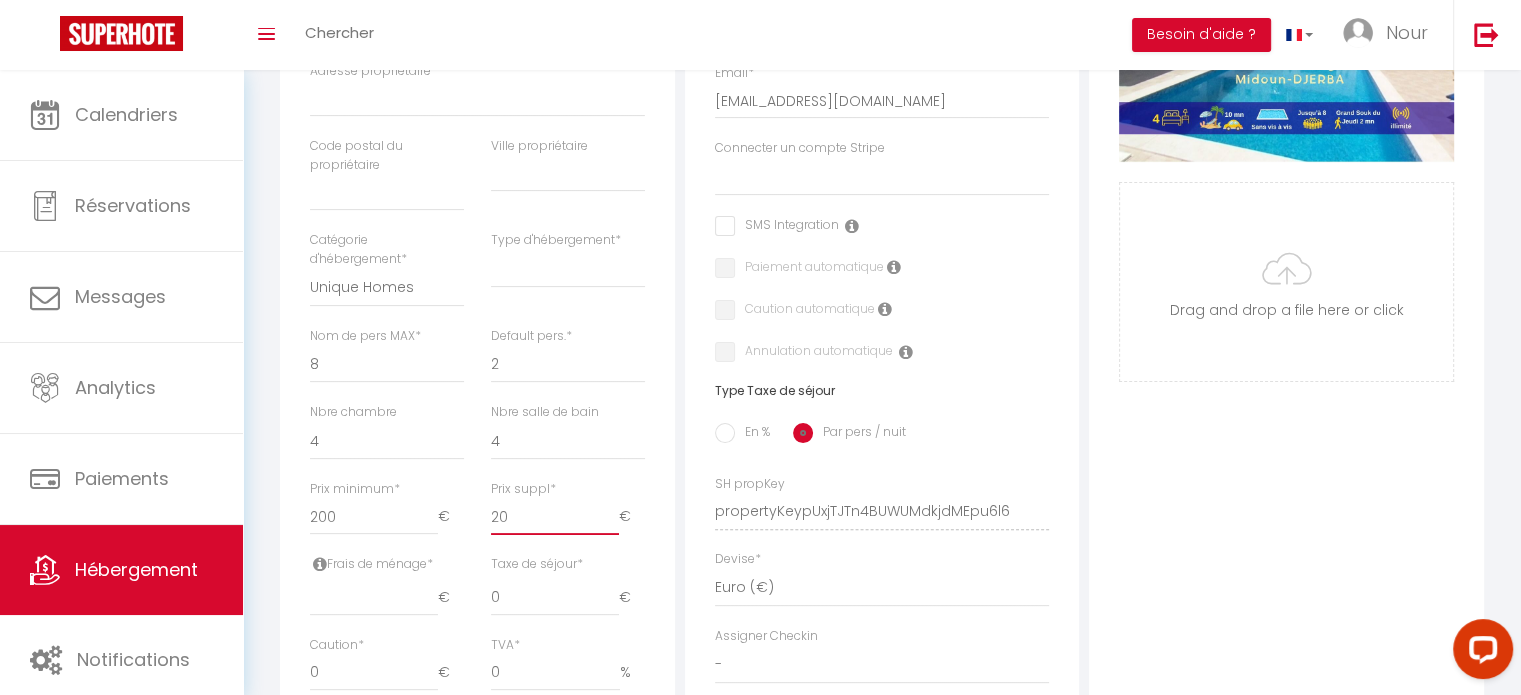 click on "20" at bounding box center (555, 517) 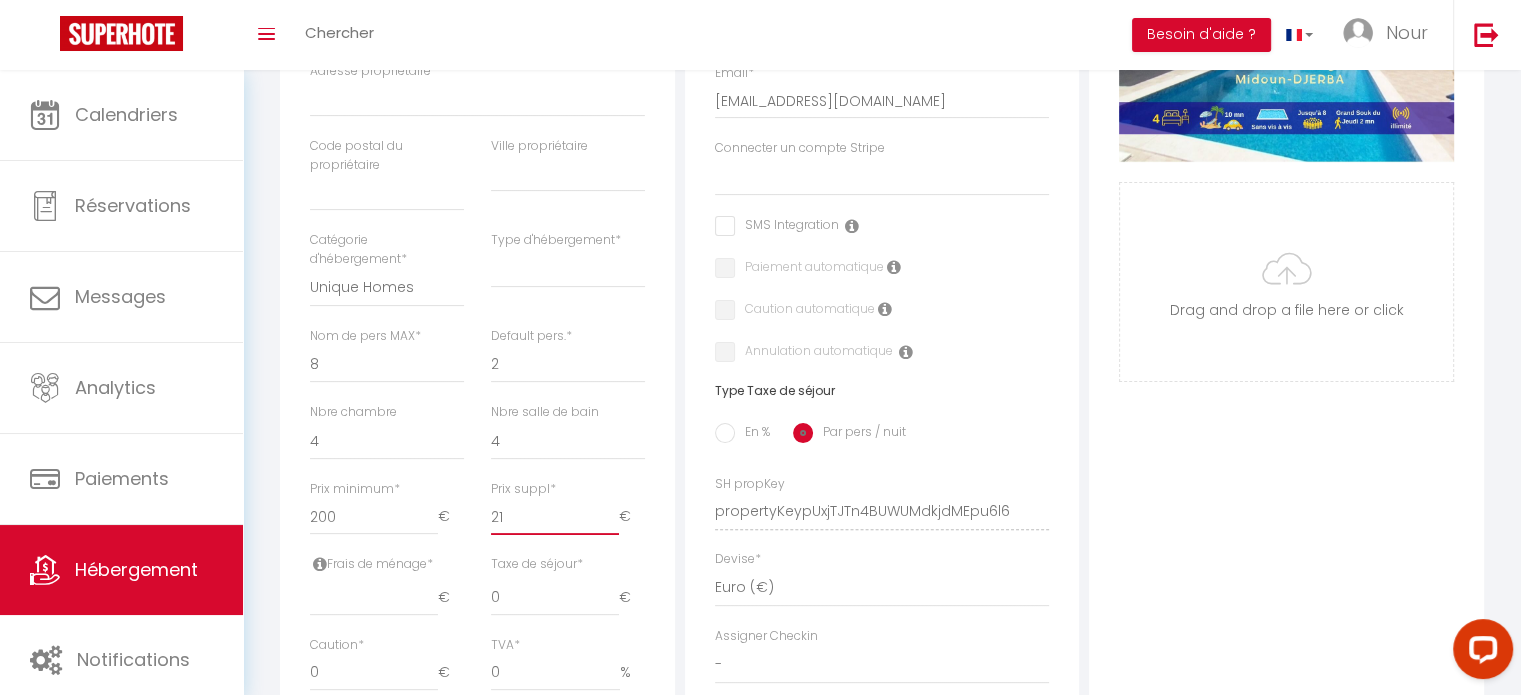 click on "21" at bounding box center (555, 517) 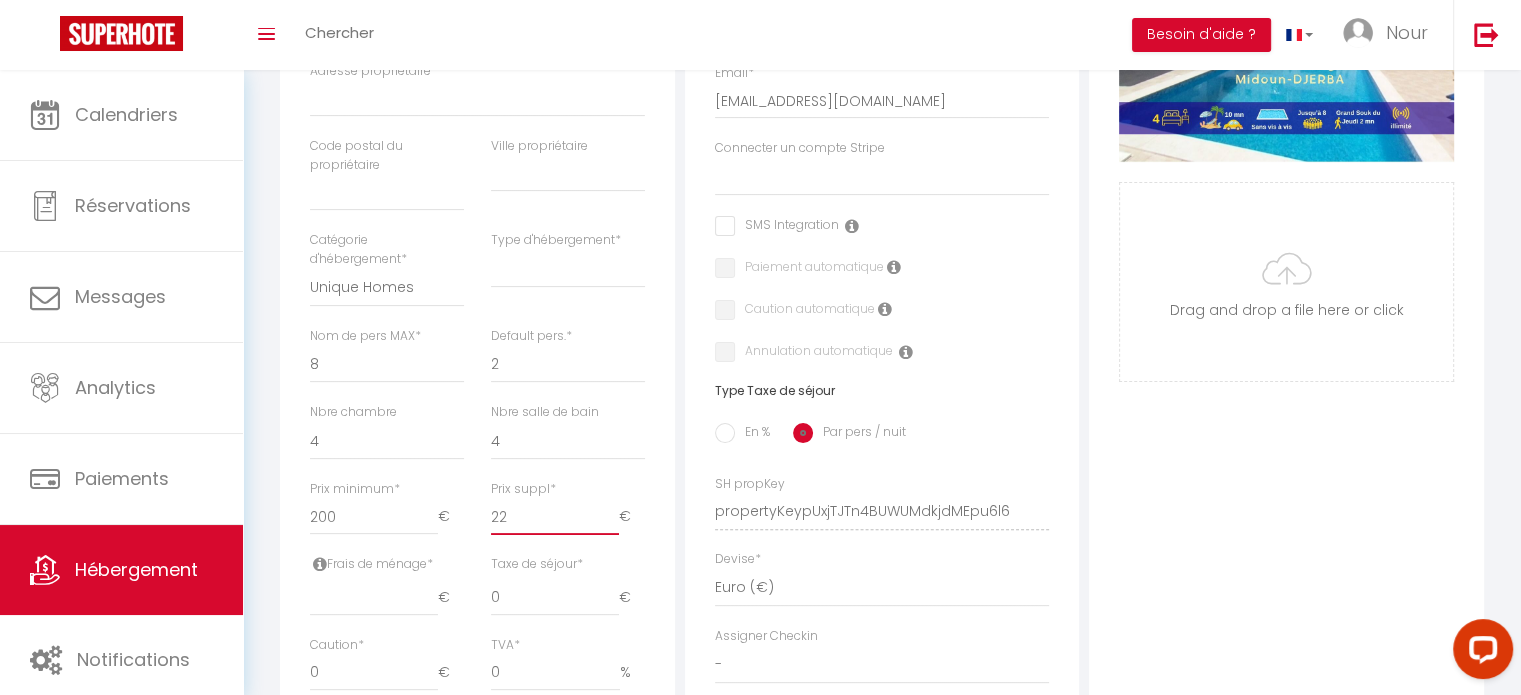 click on "22" at bounding box center [555, 517] 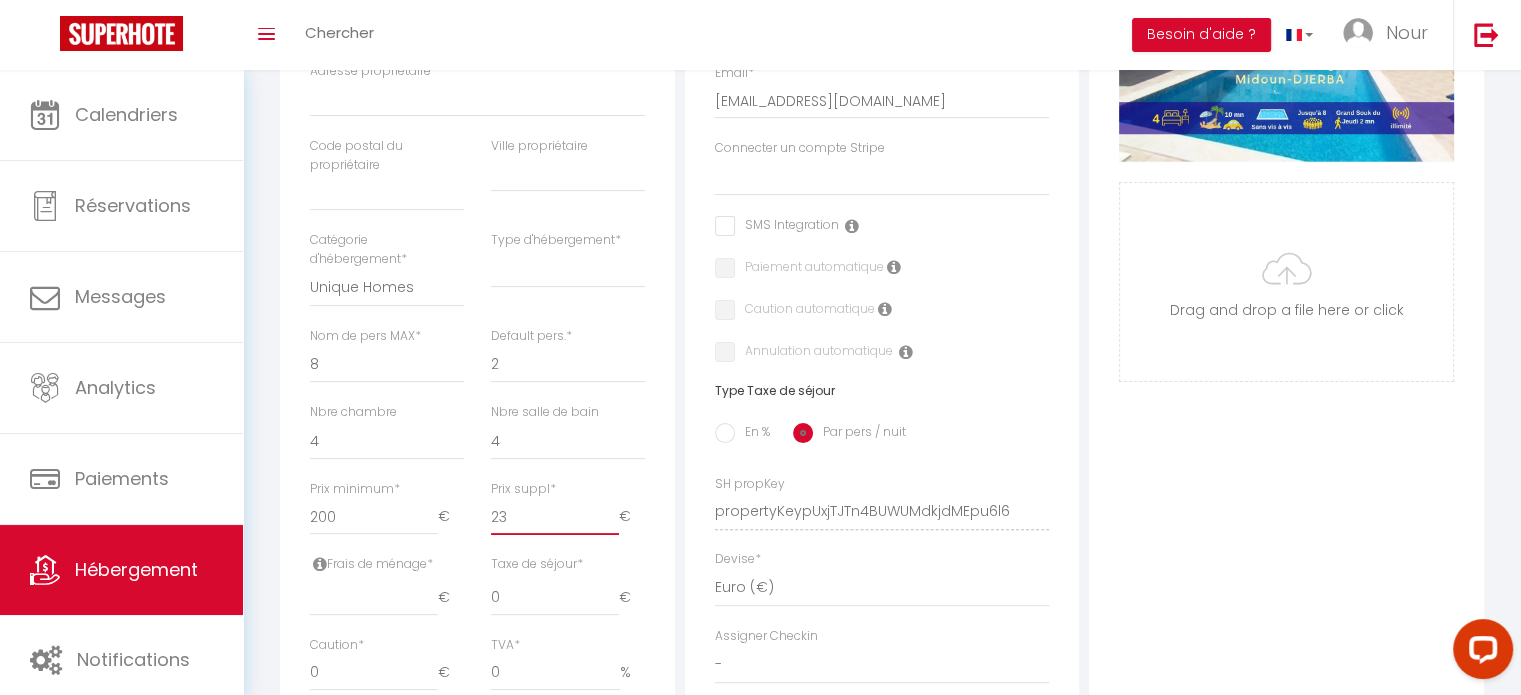 click on "23" at bounding box center (555, 517) 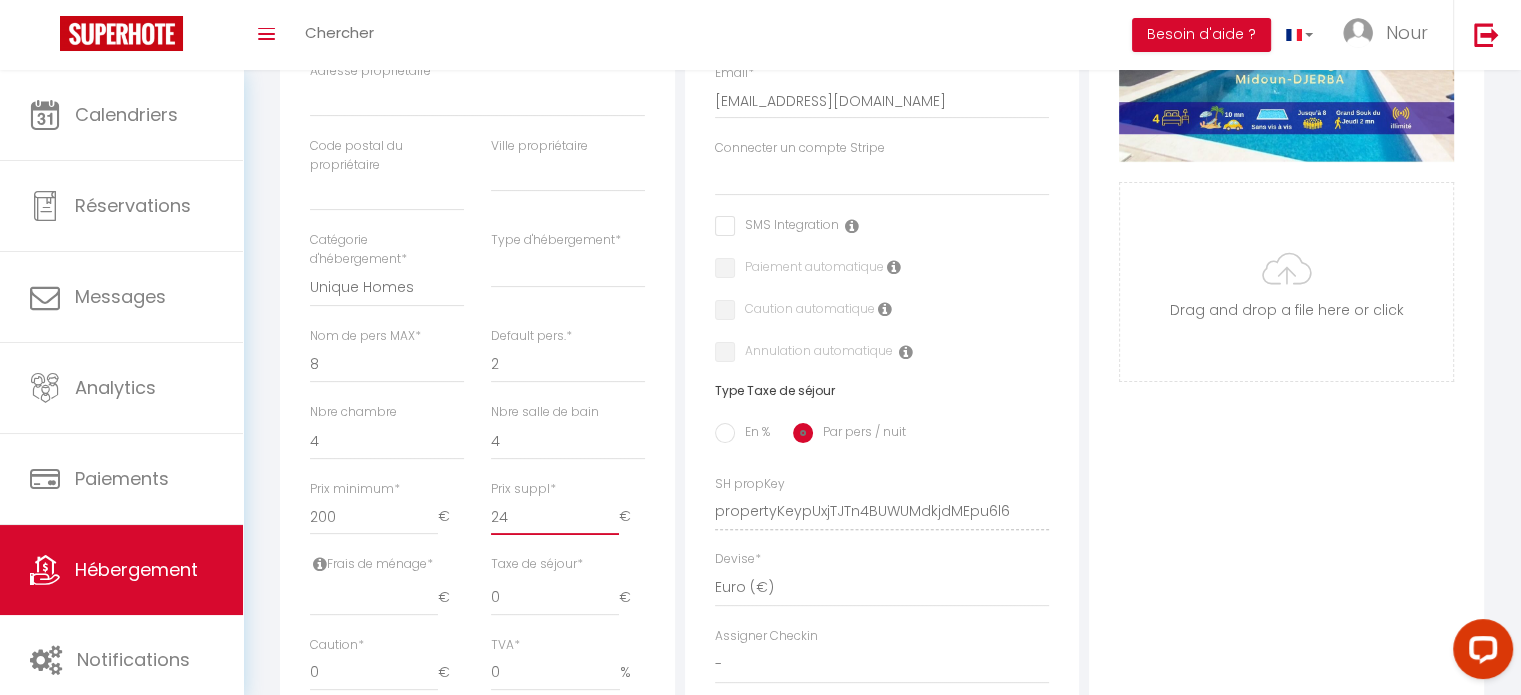 click on "24" at bounding box center (555, 517) 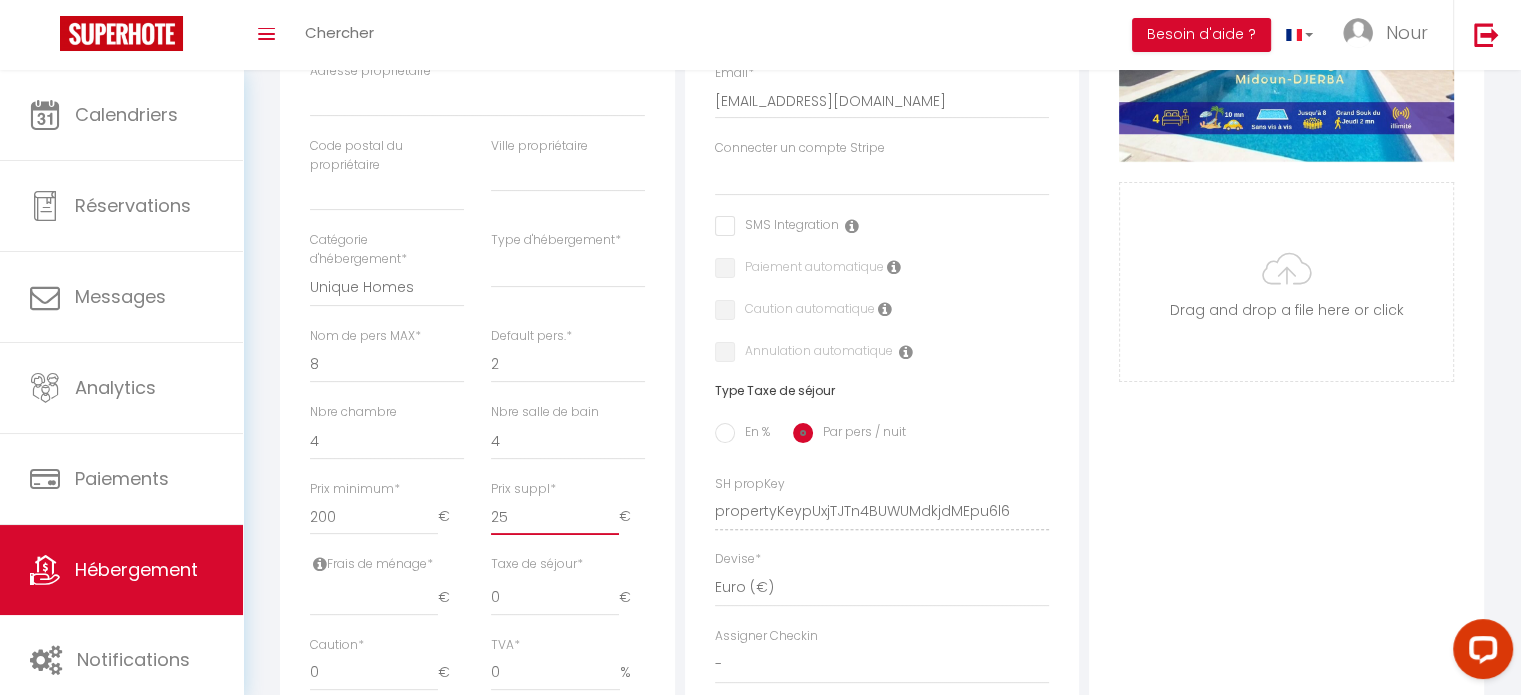 click on "25" at bounding box center (555, 517) 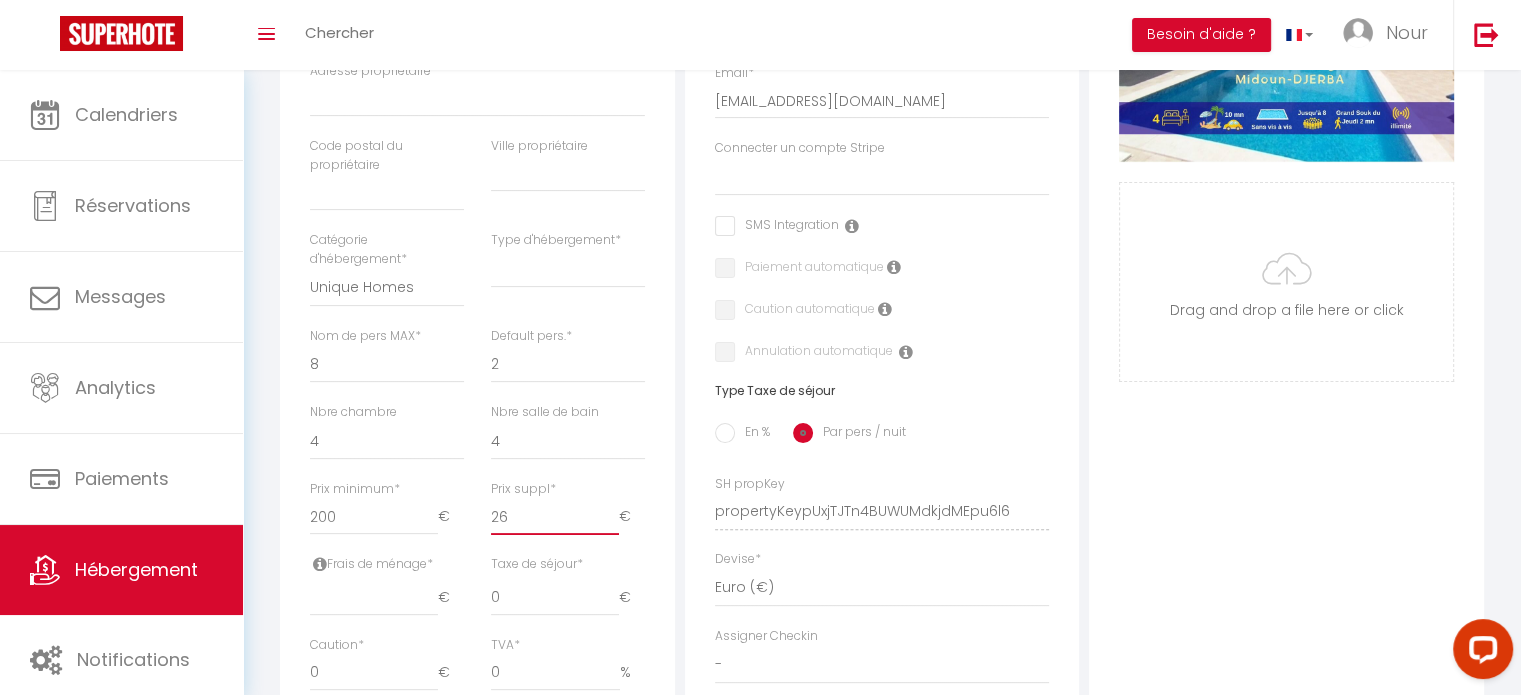click on "26" at bounding box center (555, 517) 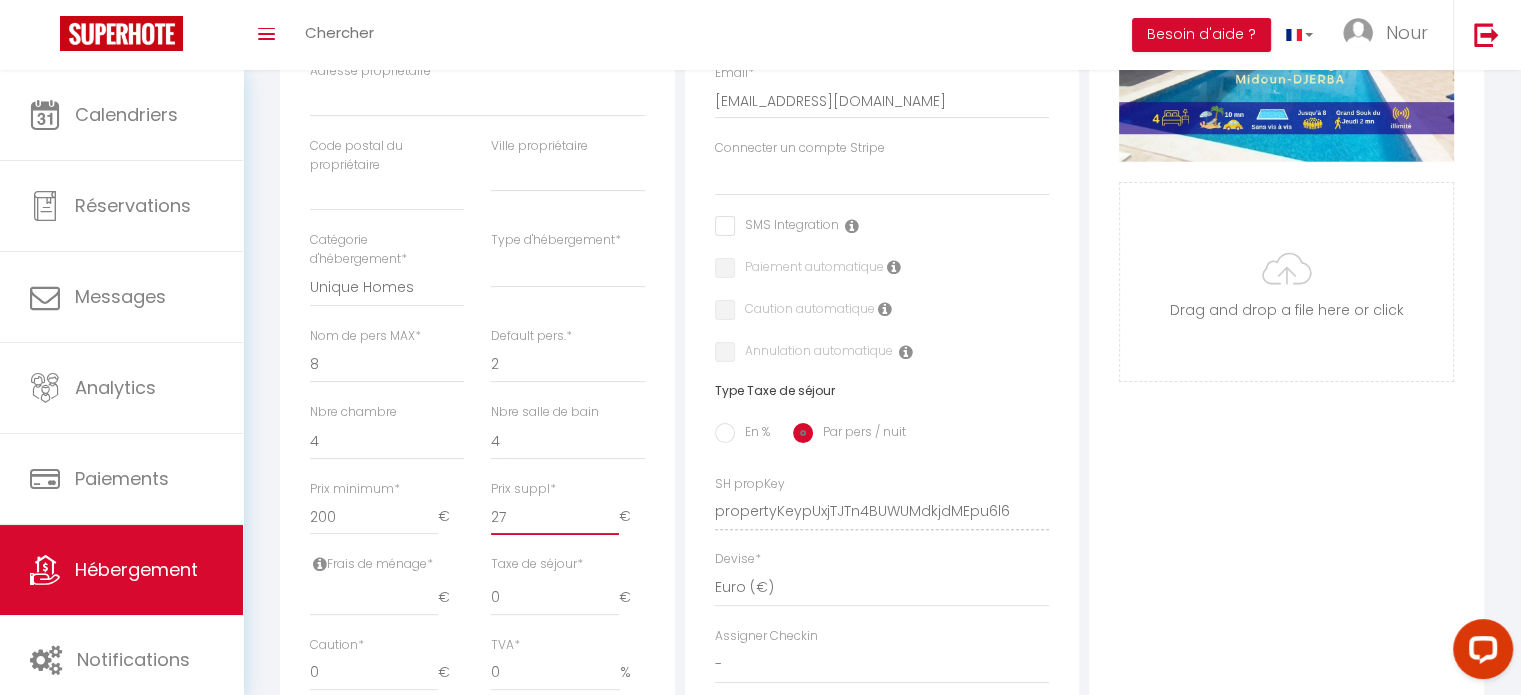 click on "27" at bounding box center [555, 517] 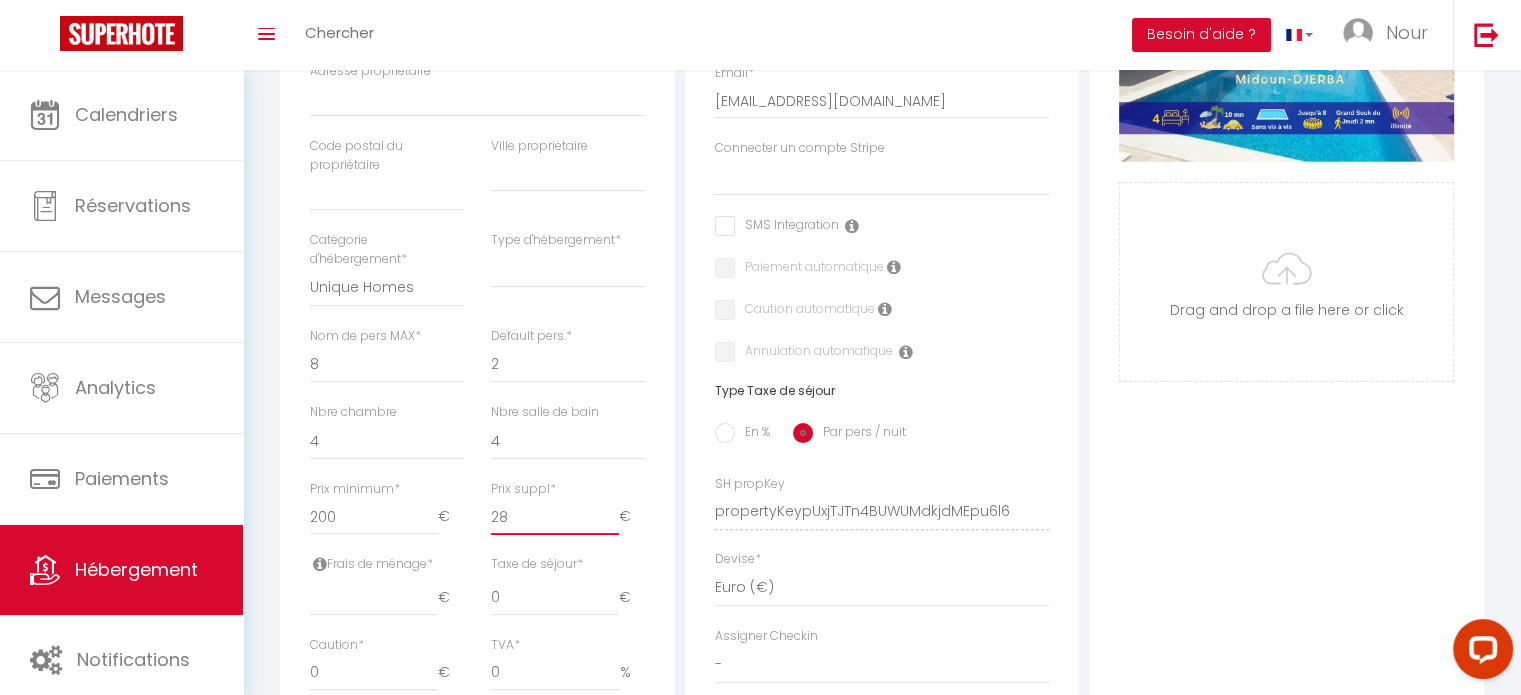 click on "28" at bounding box center (555, 517) 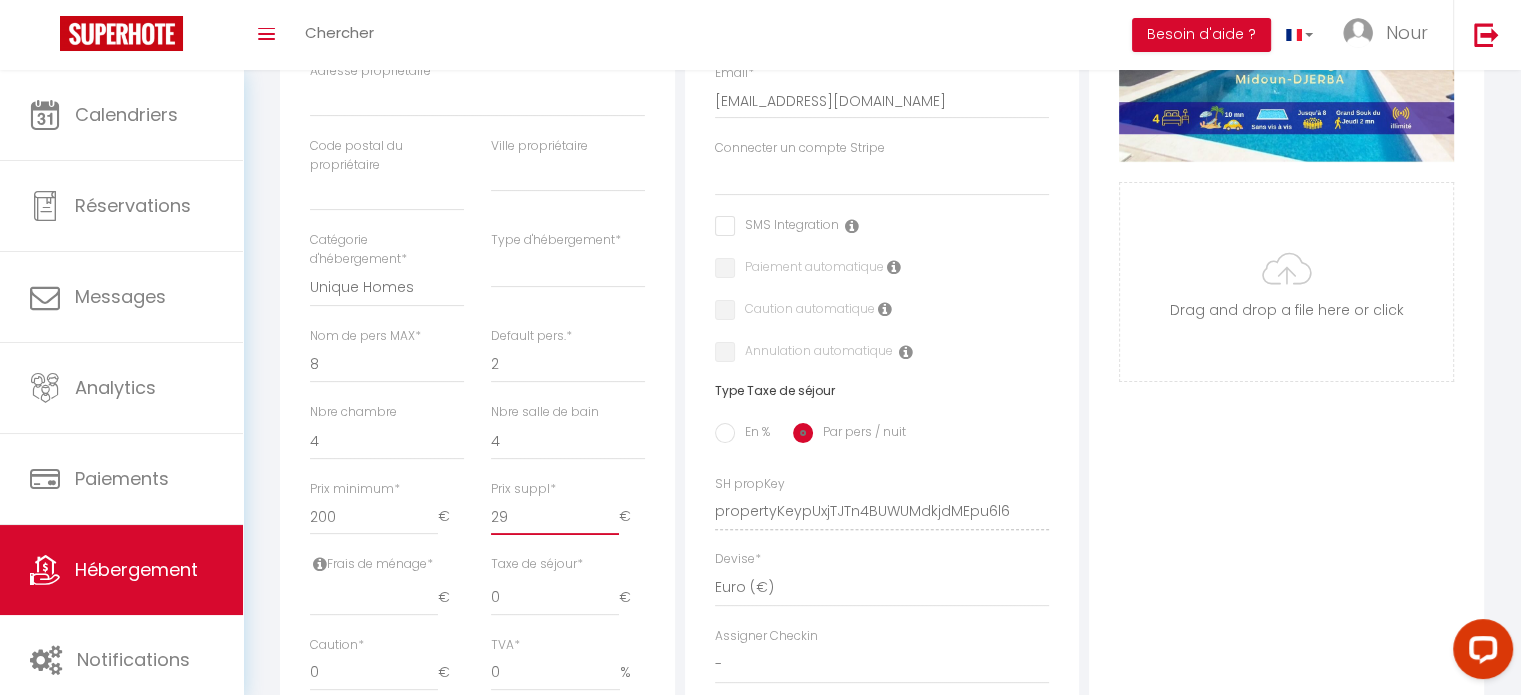 click on "29" at bounding box center [555, 517] 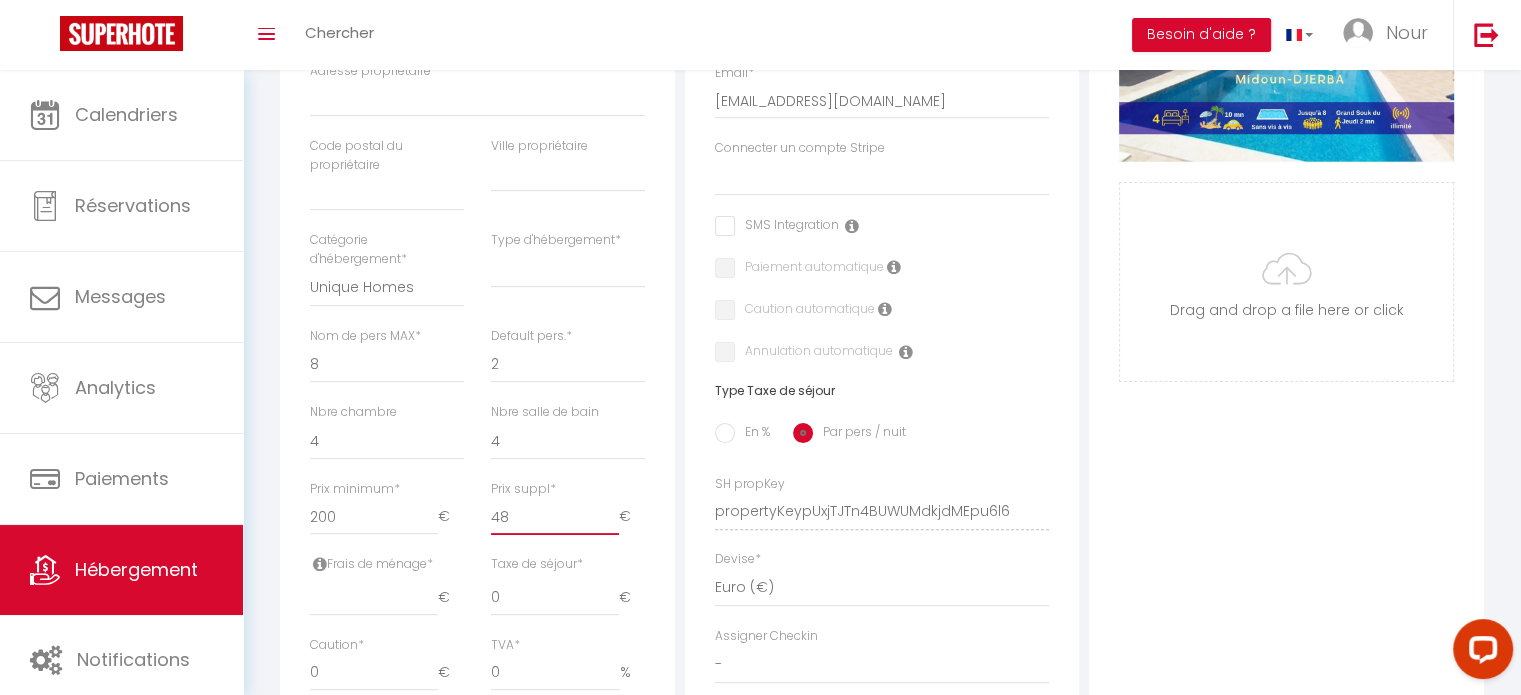 click on "48" at bounding box center (555, 517) 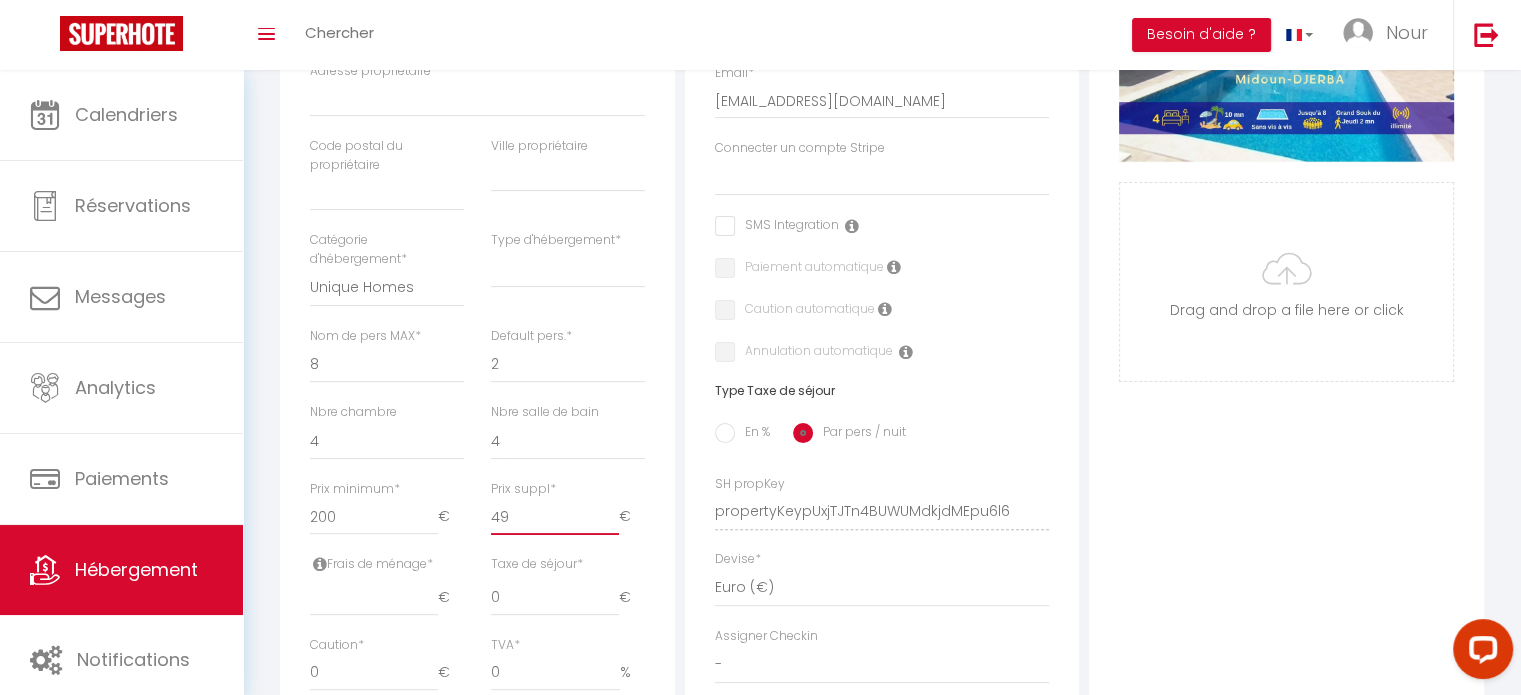 click on "49" at bounding box center [555, 517] 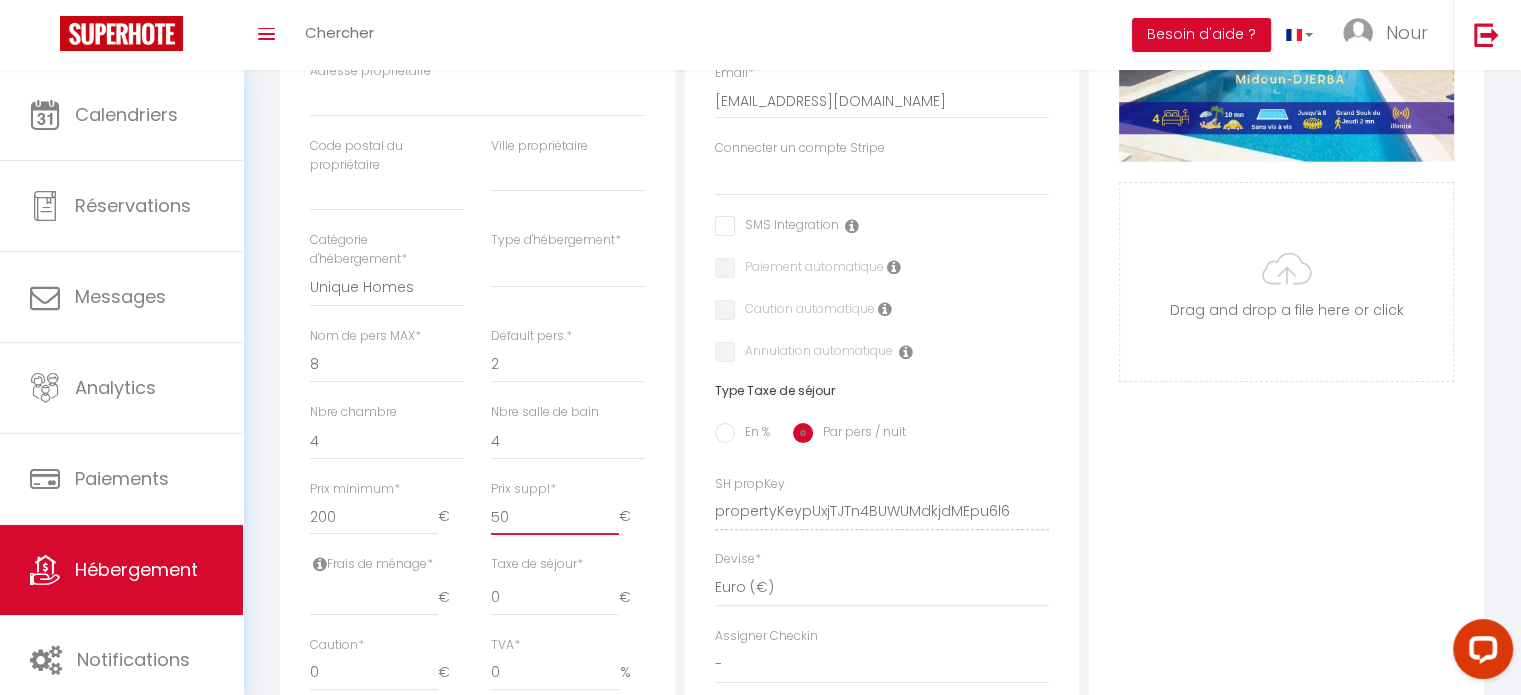click on "50" at bounding box center [555, 517] 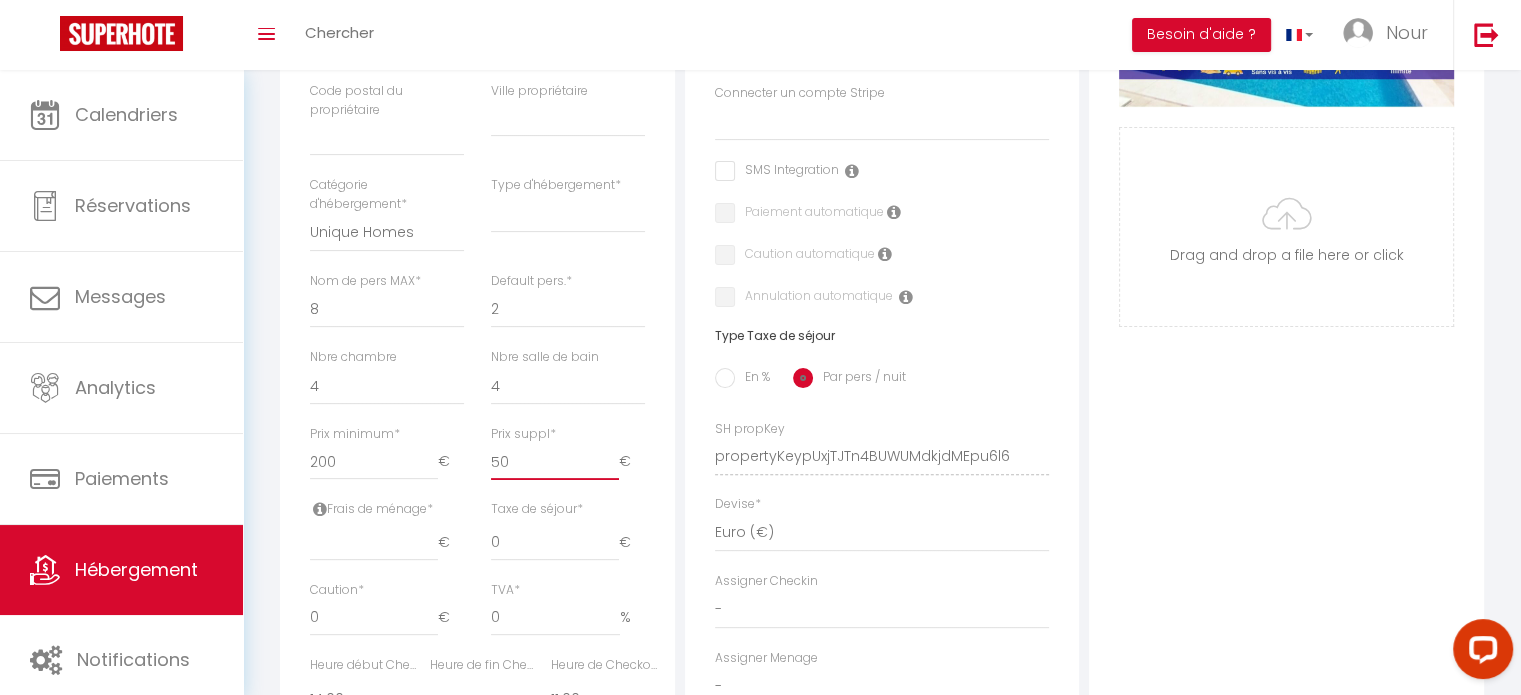 scroll, scrollTop: 600, scrollLeft: 0, axis: vertical 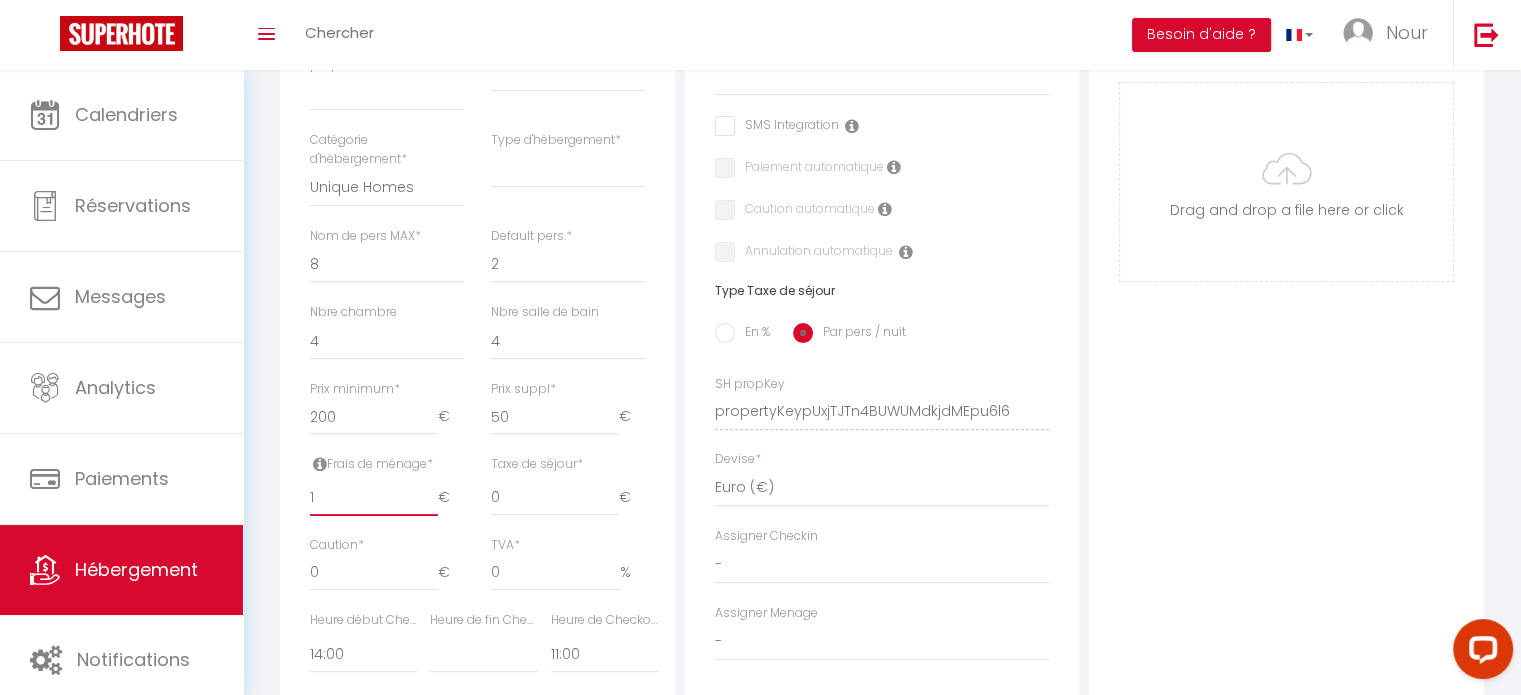 click on "1" at bounding box center (374, 498) 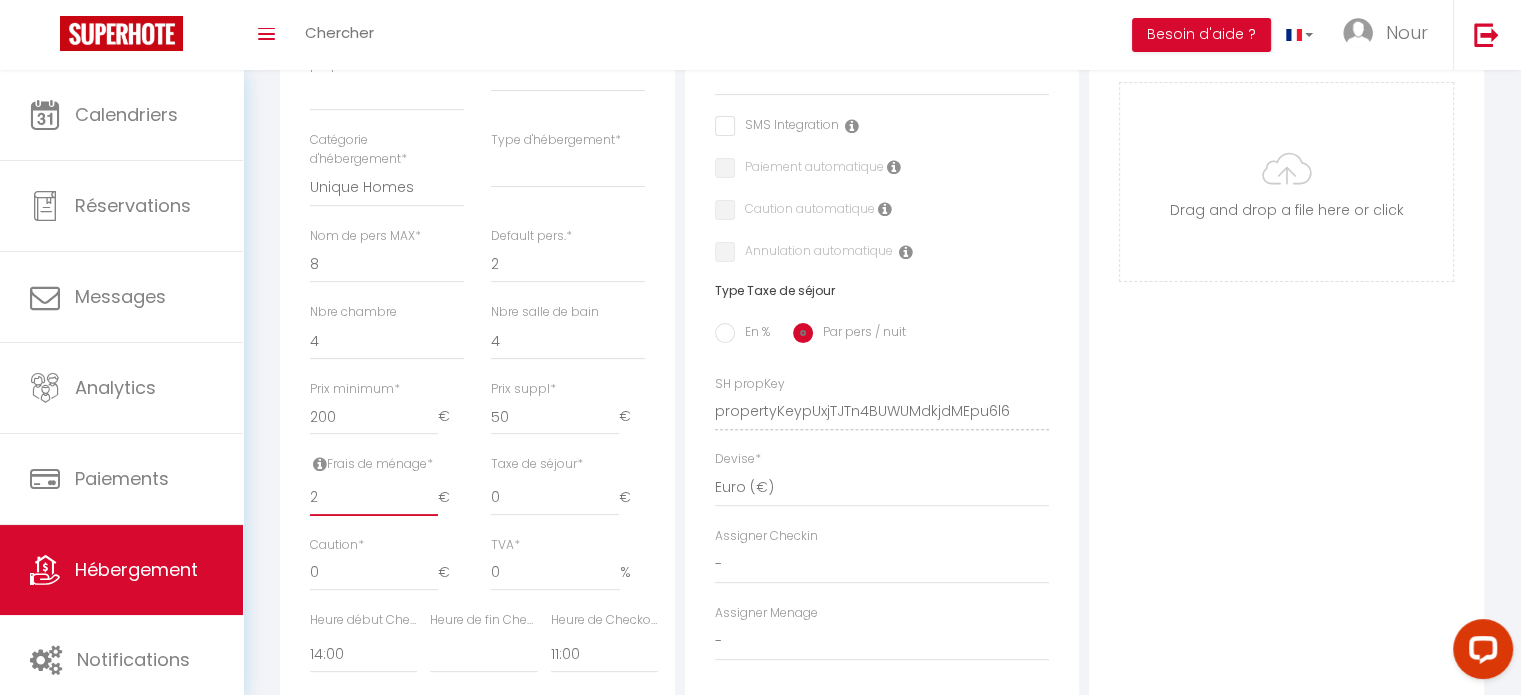 click on "2" at bounding box center [374, 498] 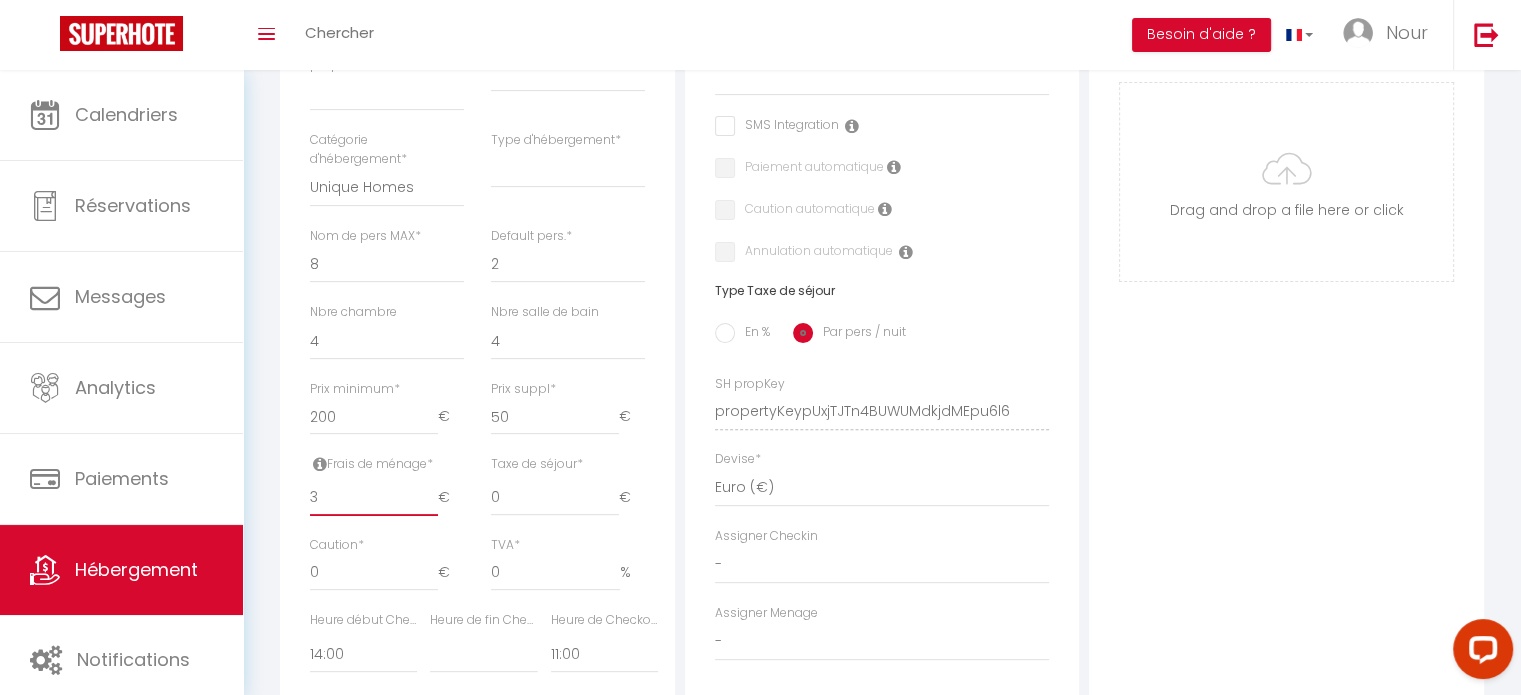 click on "3" at bounding box center (374, 498) 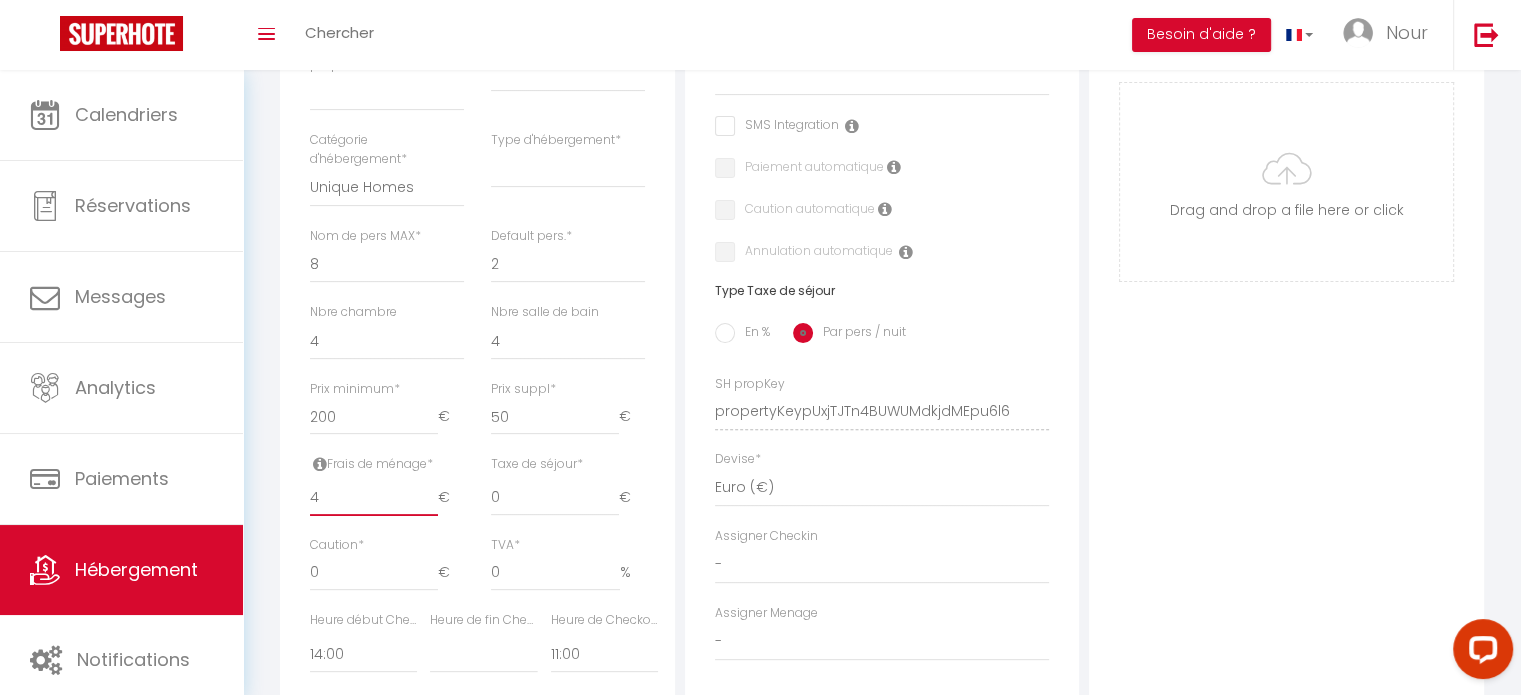click on "4" at bounding box center (374, 498) 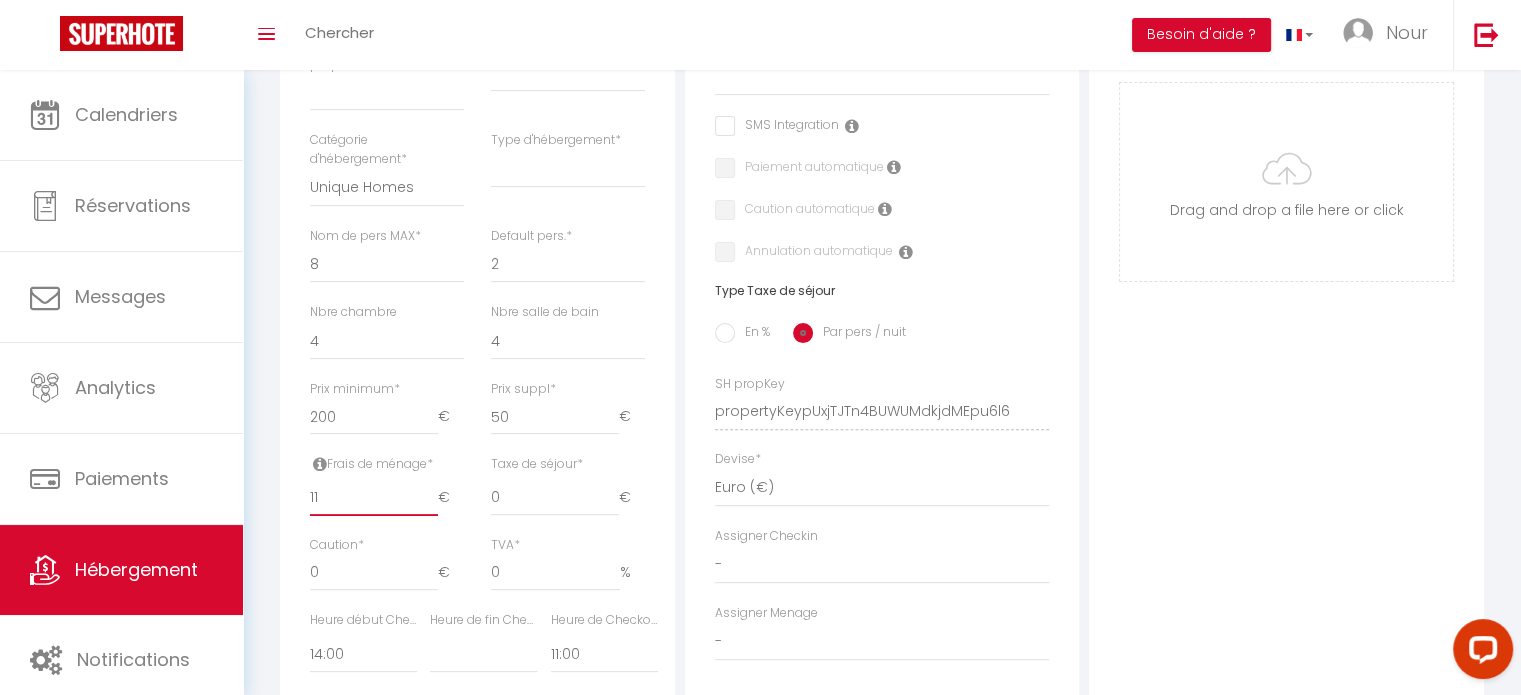 click on "11" at bounding box center (374, 498) 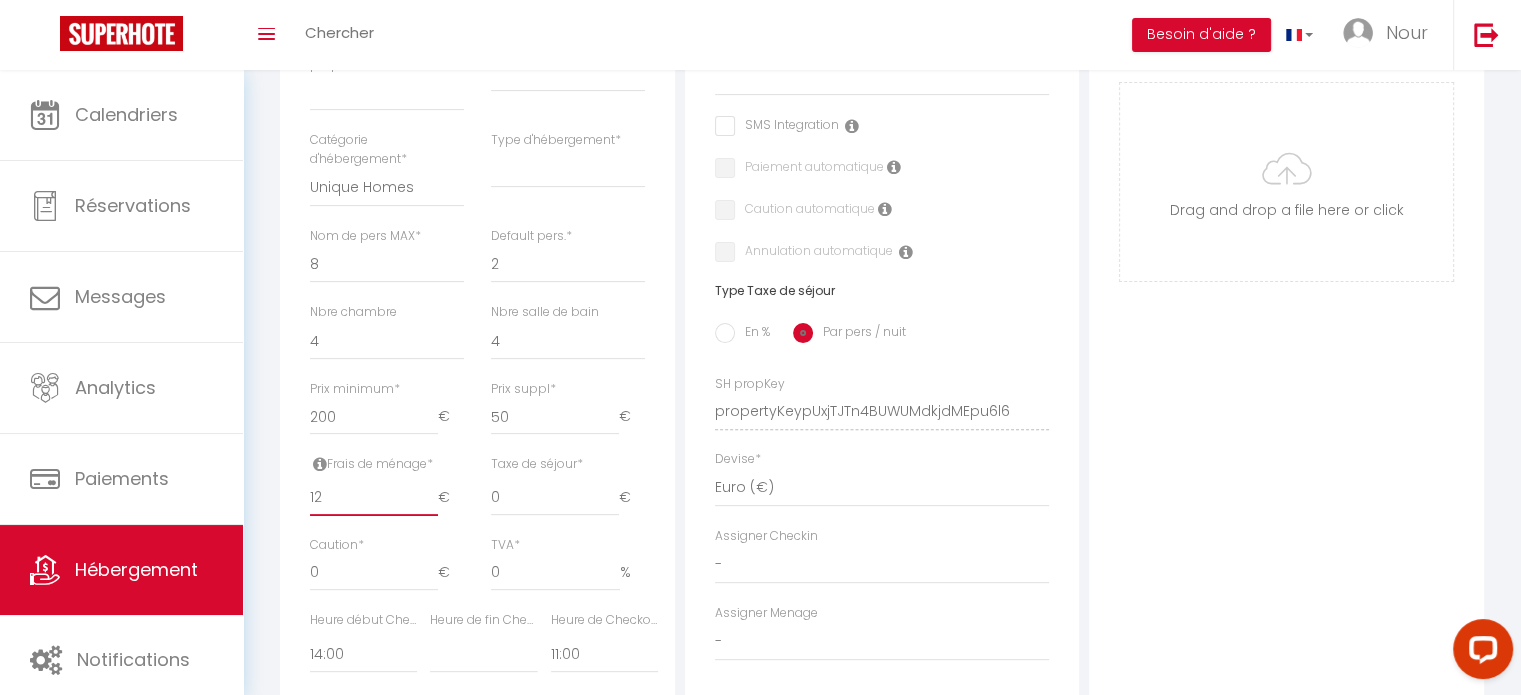 click on "12" at bounding box center [374, 498] 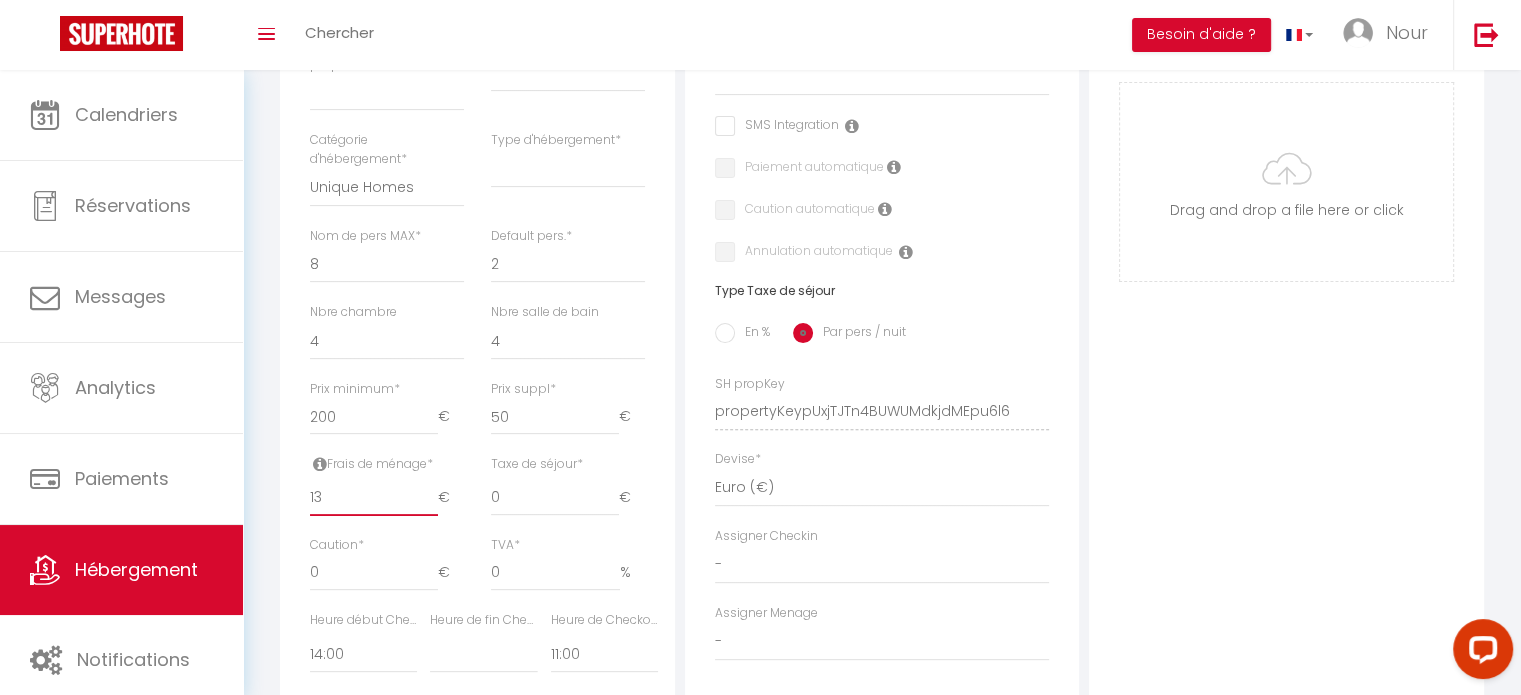 click on "13" at bounding box center (374, 498) 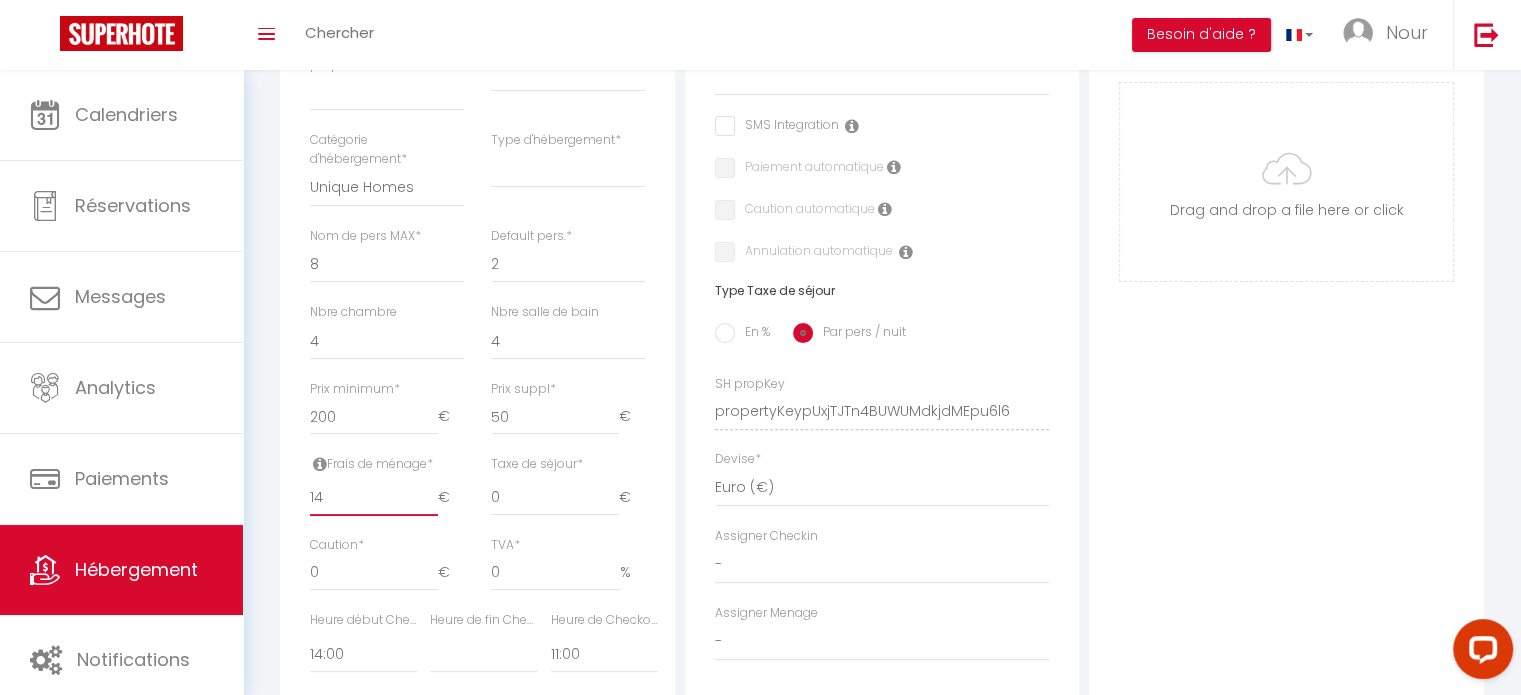 click on "14" at bounding box center (374, 498) 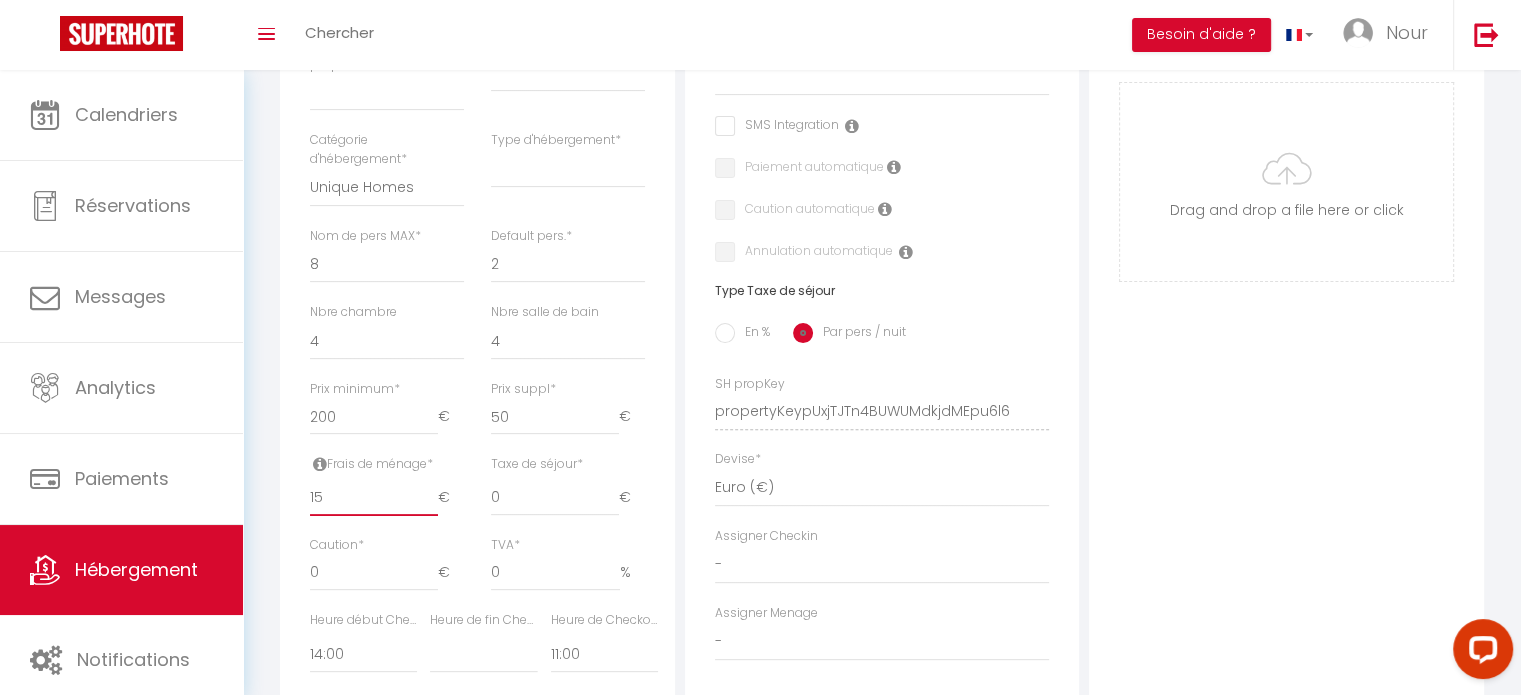 click on "15" at bounding box center [374, 498] 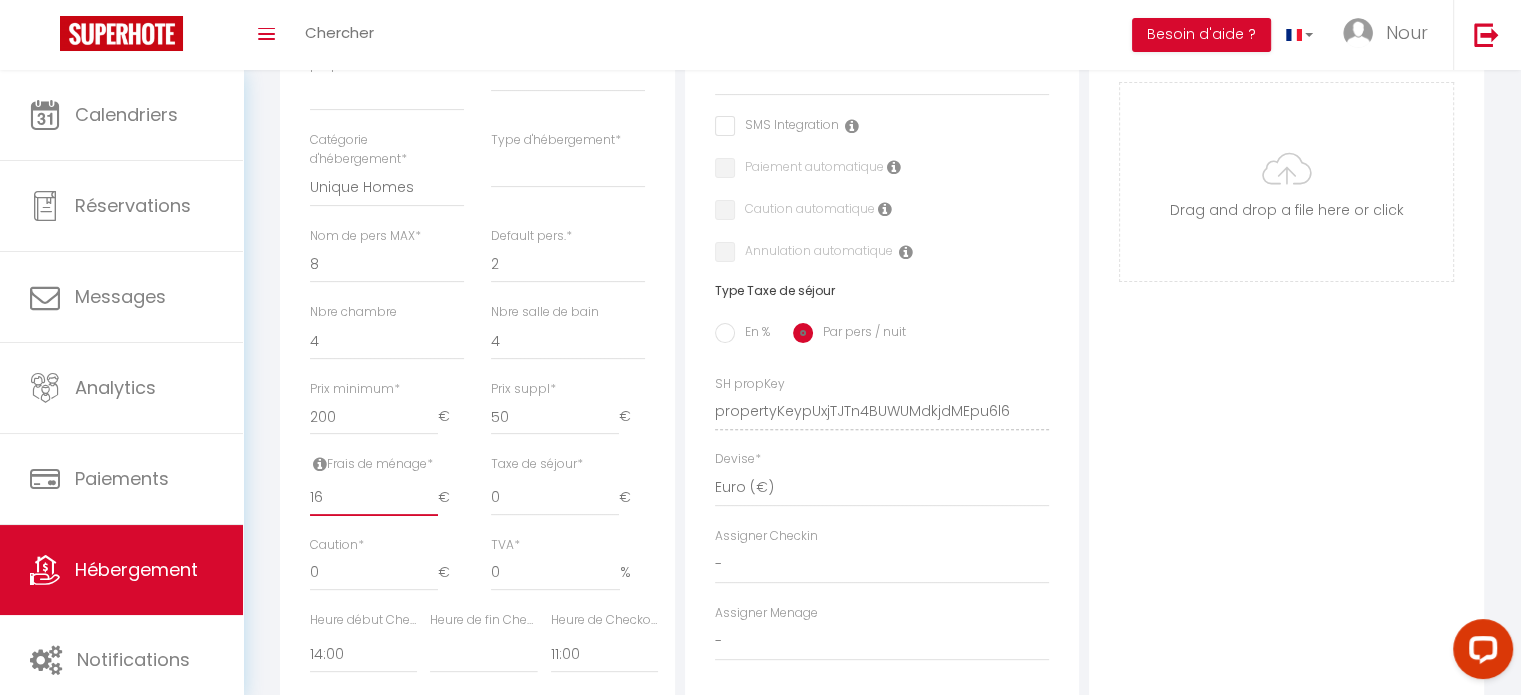 click on "16" at bounding box center [374, 498] 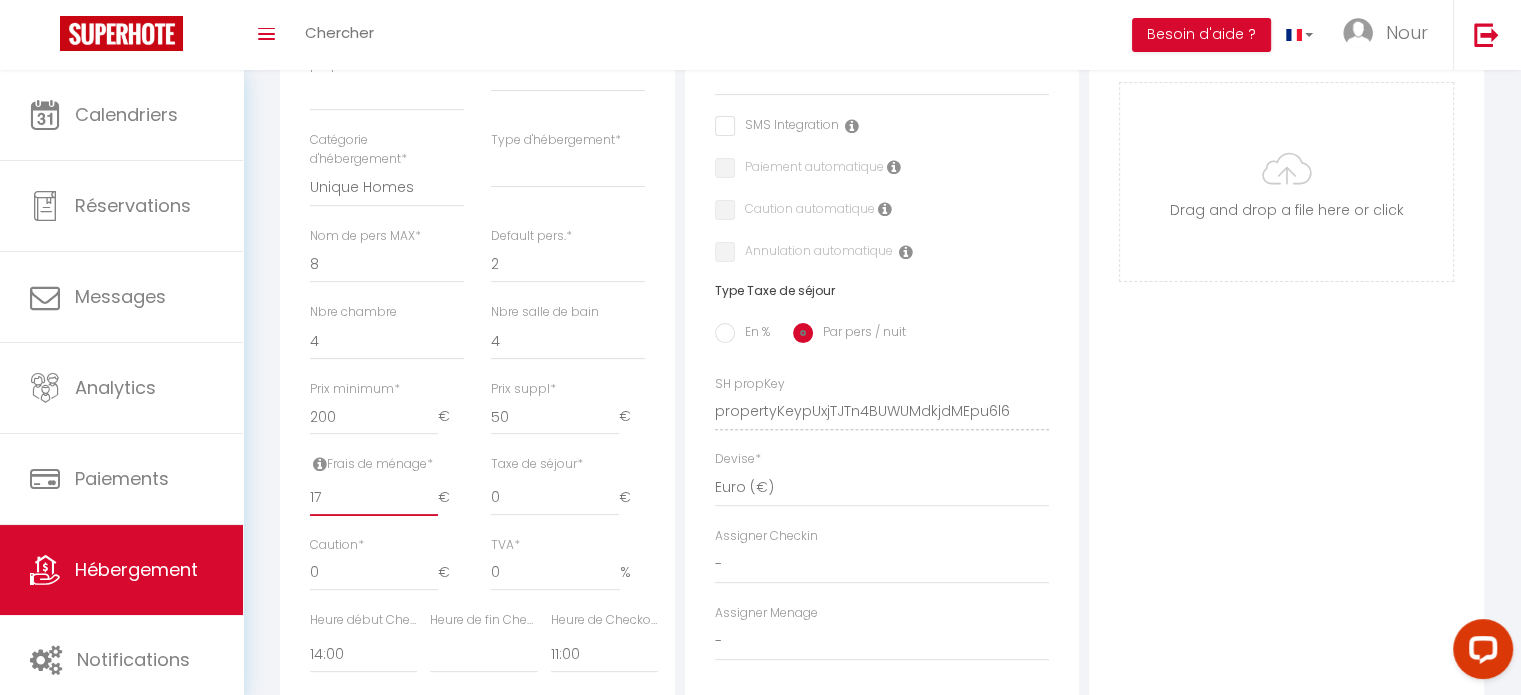 click on "17" at bounding box center [374, 498] 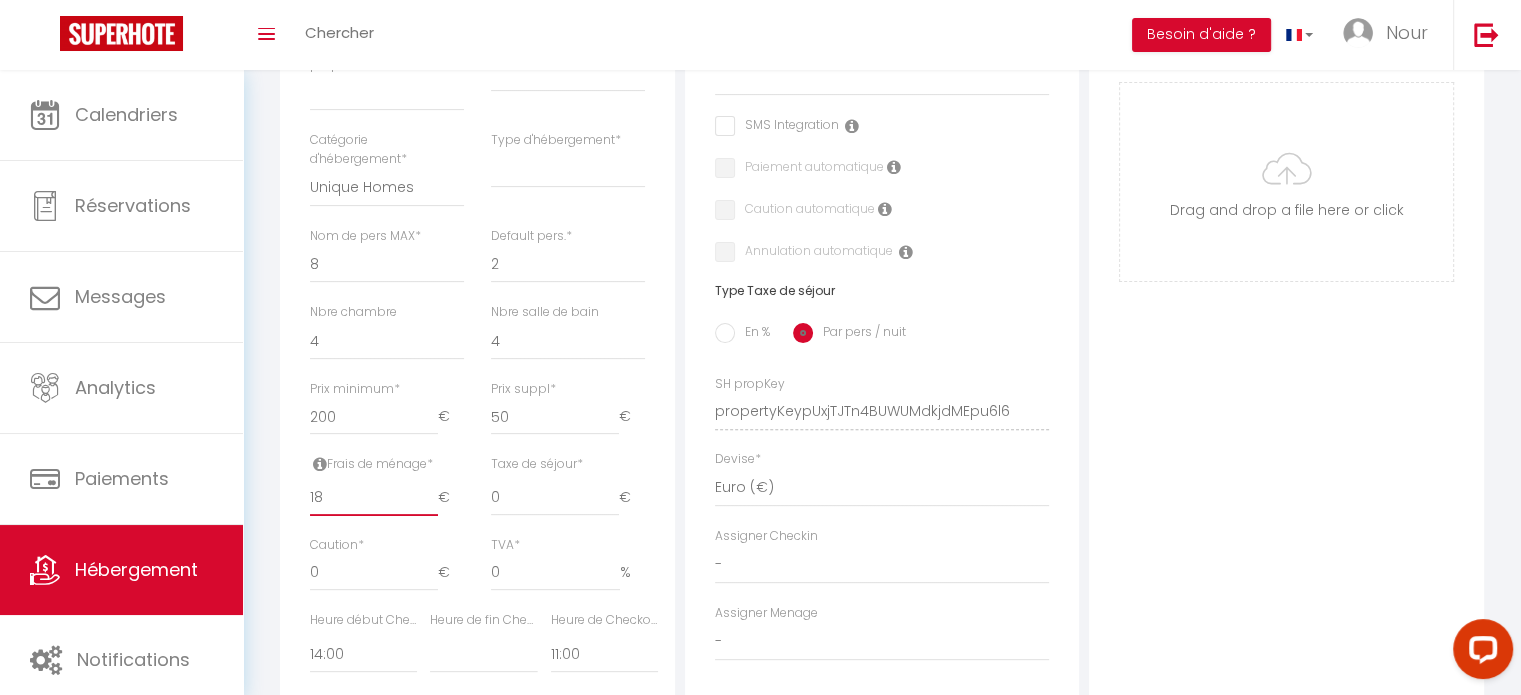 click on "18" at bounding box center [374, 498] 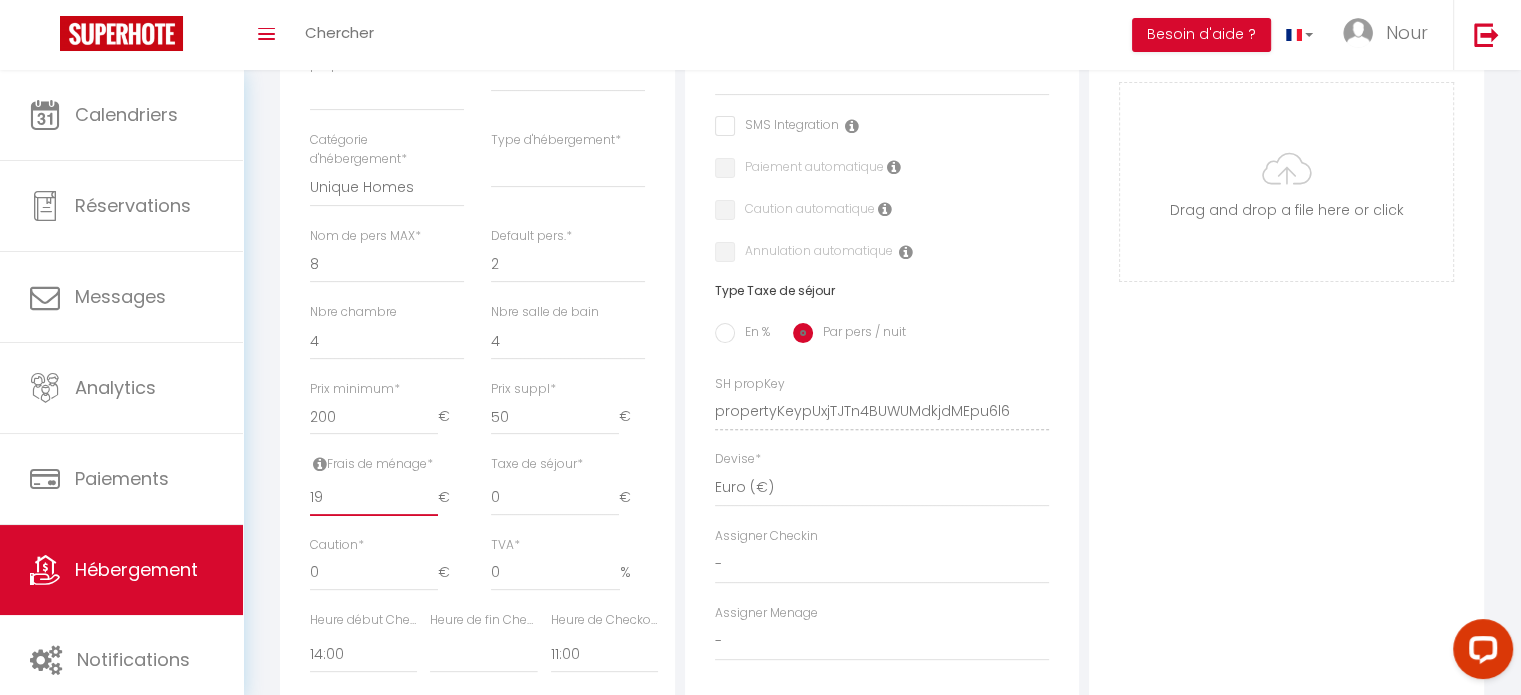 click on "19" at bounding box center (374, 498) 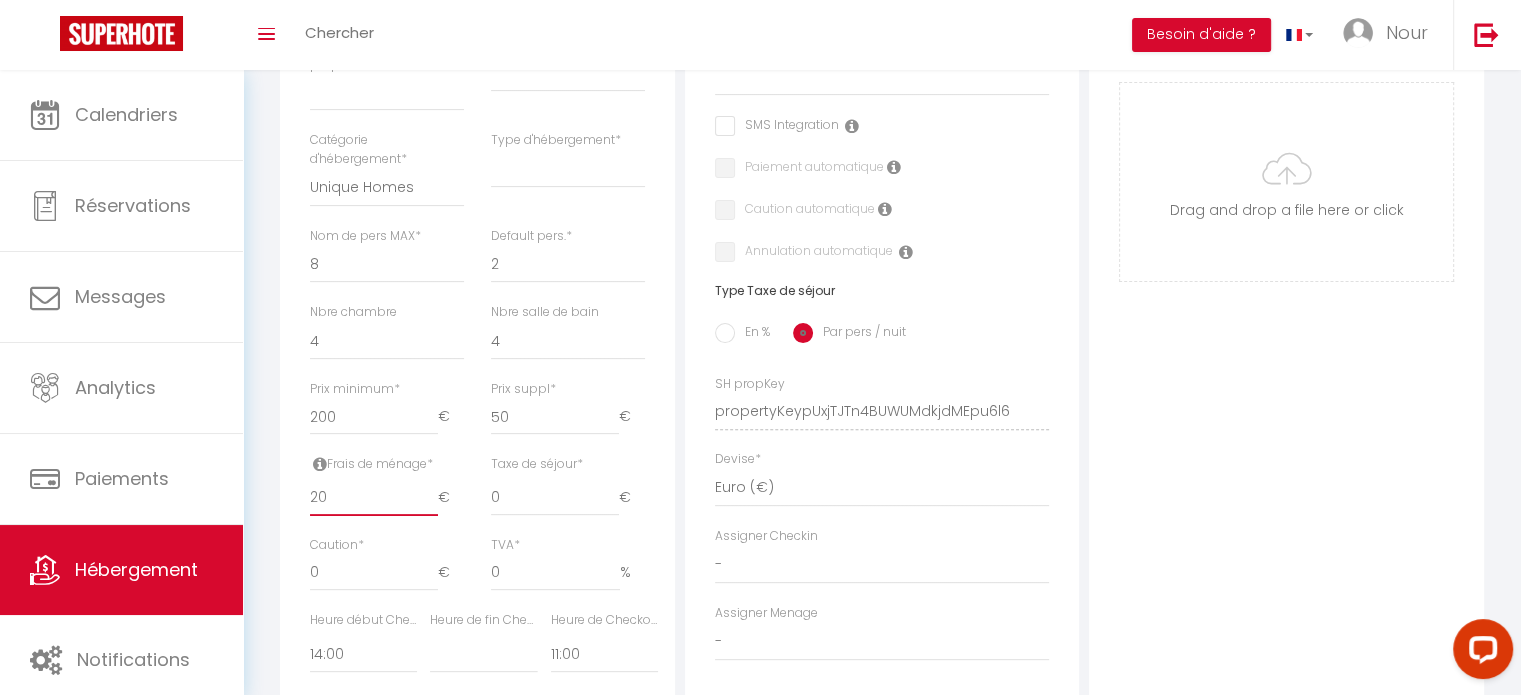 click on "20" at bounding box center (374, 498) 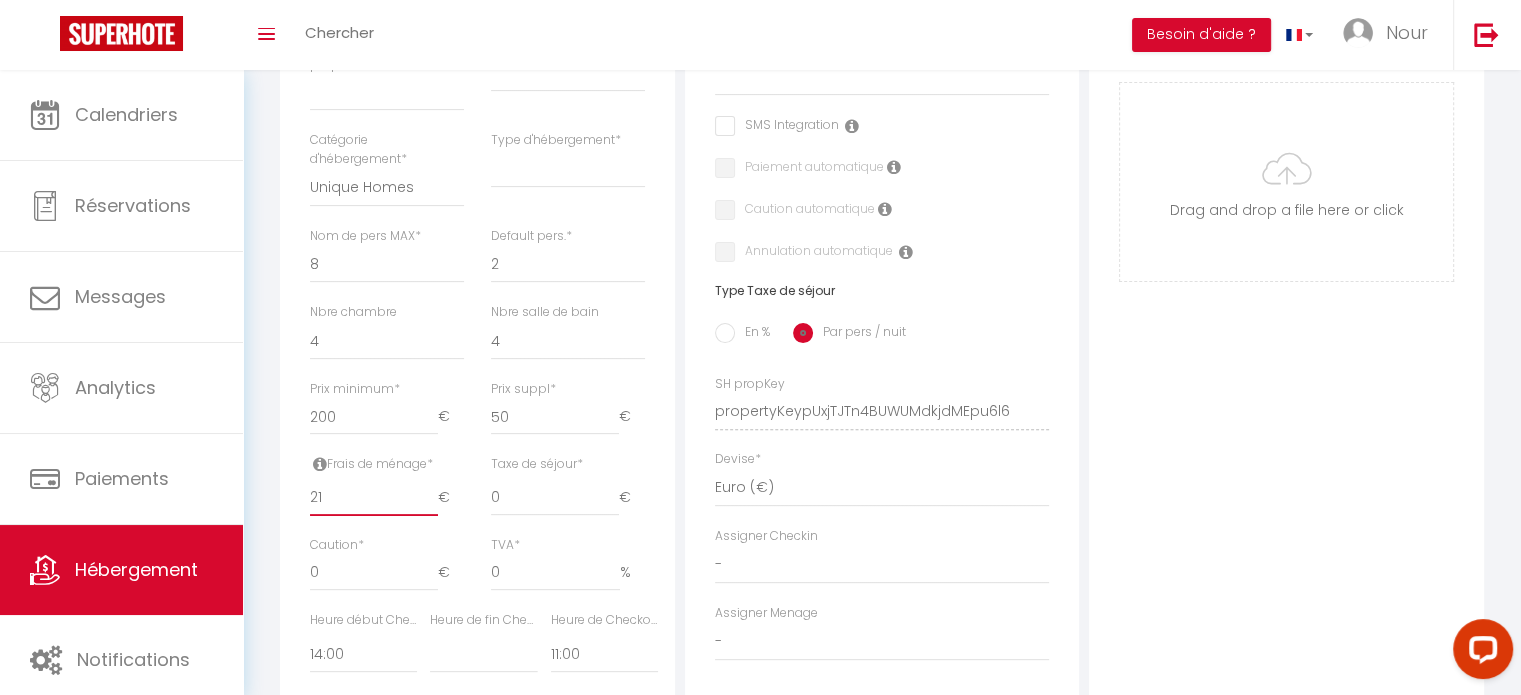 click on "21" at bounding box center [374, 498] 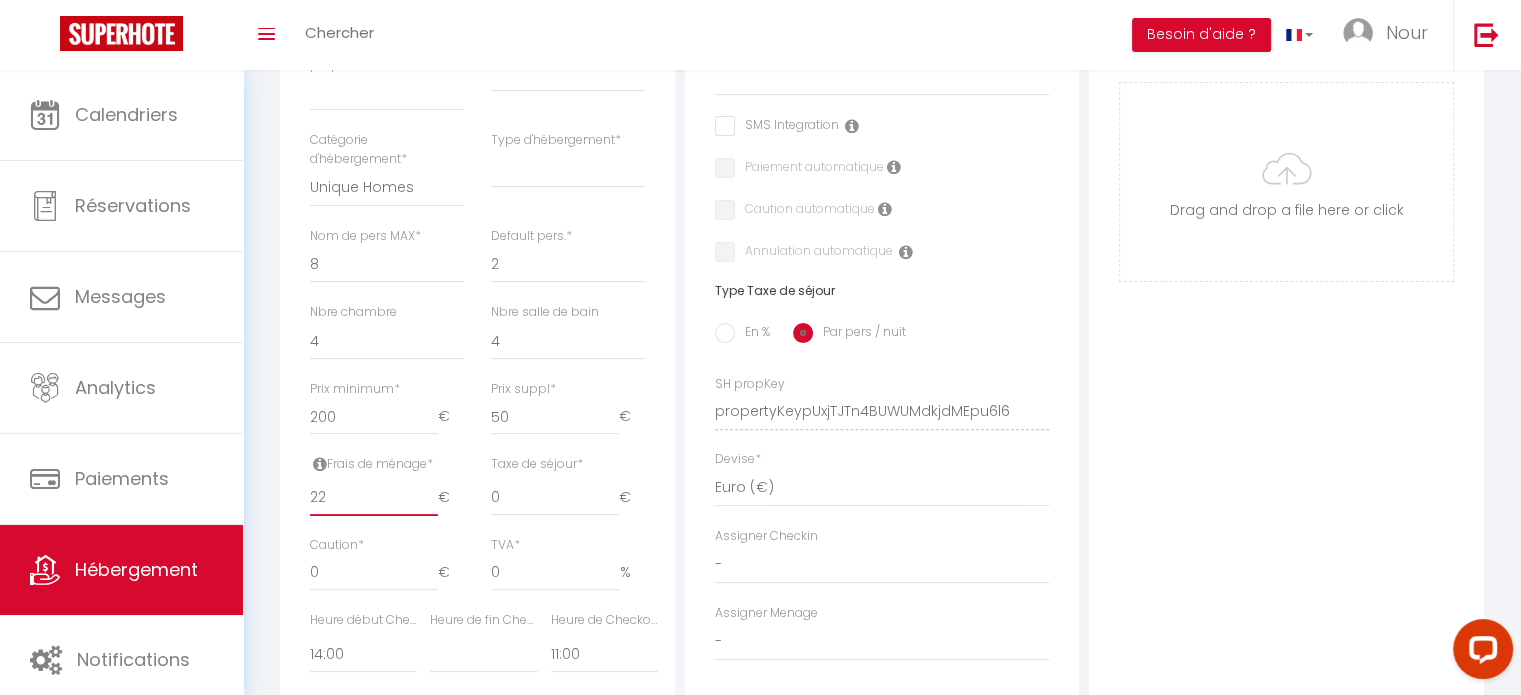 click on "22" at bounding box center [374, 498] 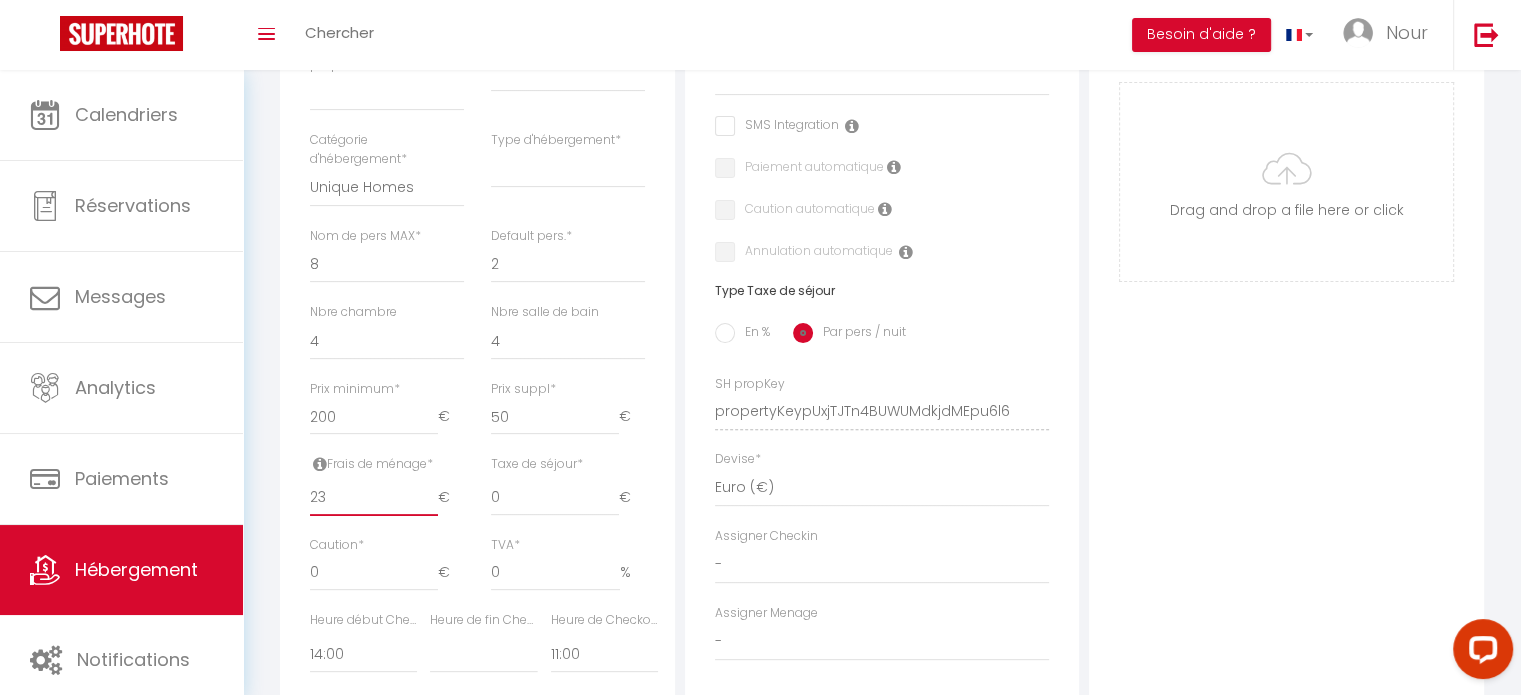 click on "23" at bounding box center (374, 498) 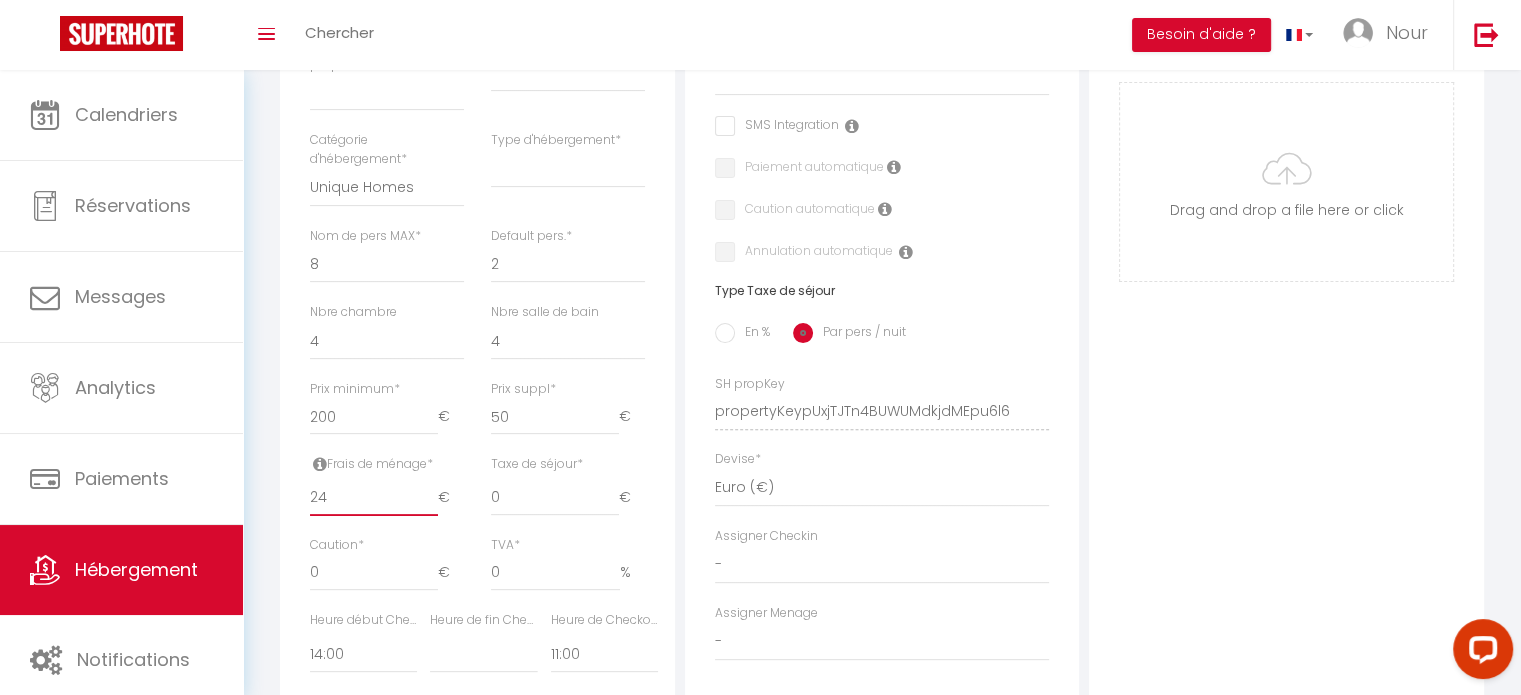 click on "24" at bounding box center [374, 498] 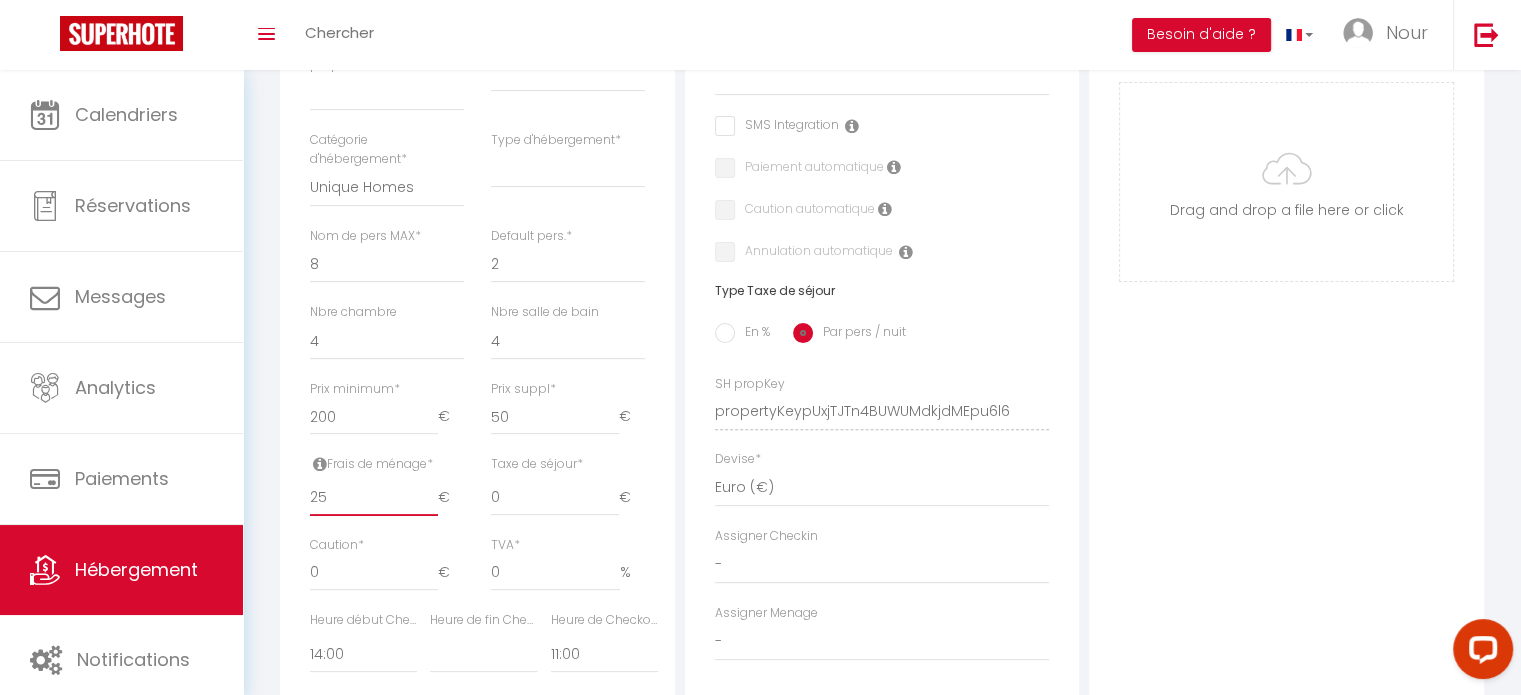 click on "25" at bounding box center [374, 498] 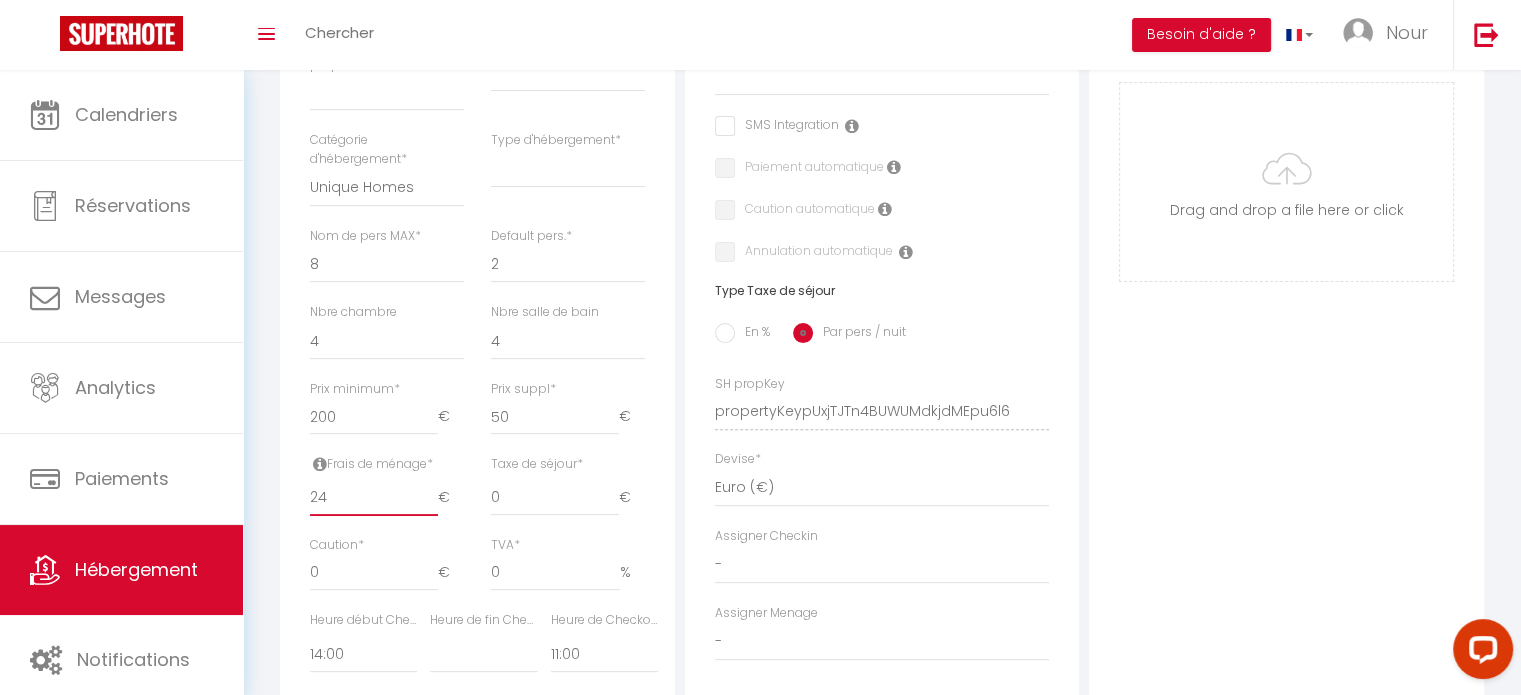 click on "24" at bounding box center [374, 498] 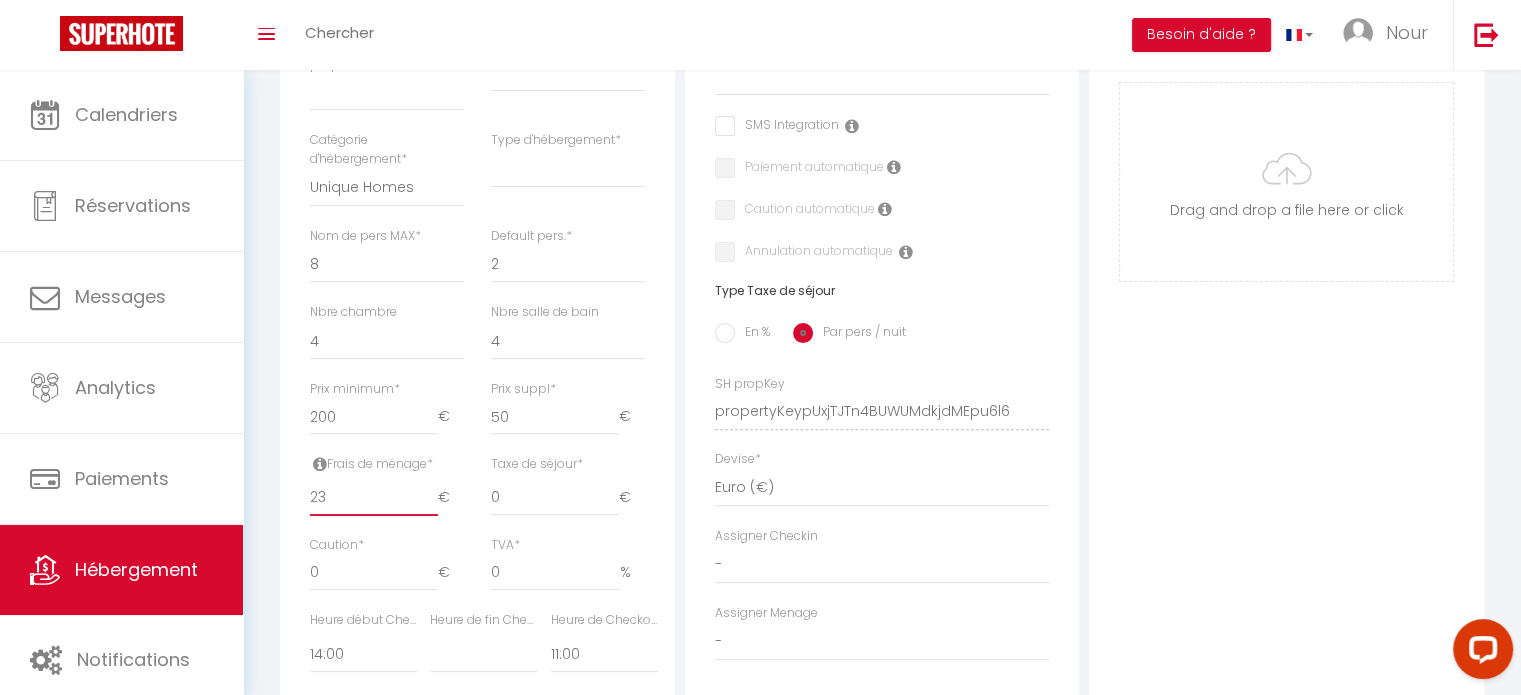 click on "23" at bounding box center (374, 498) 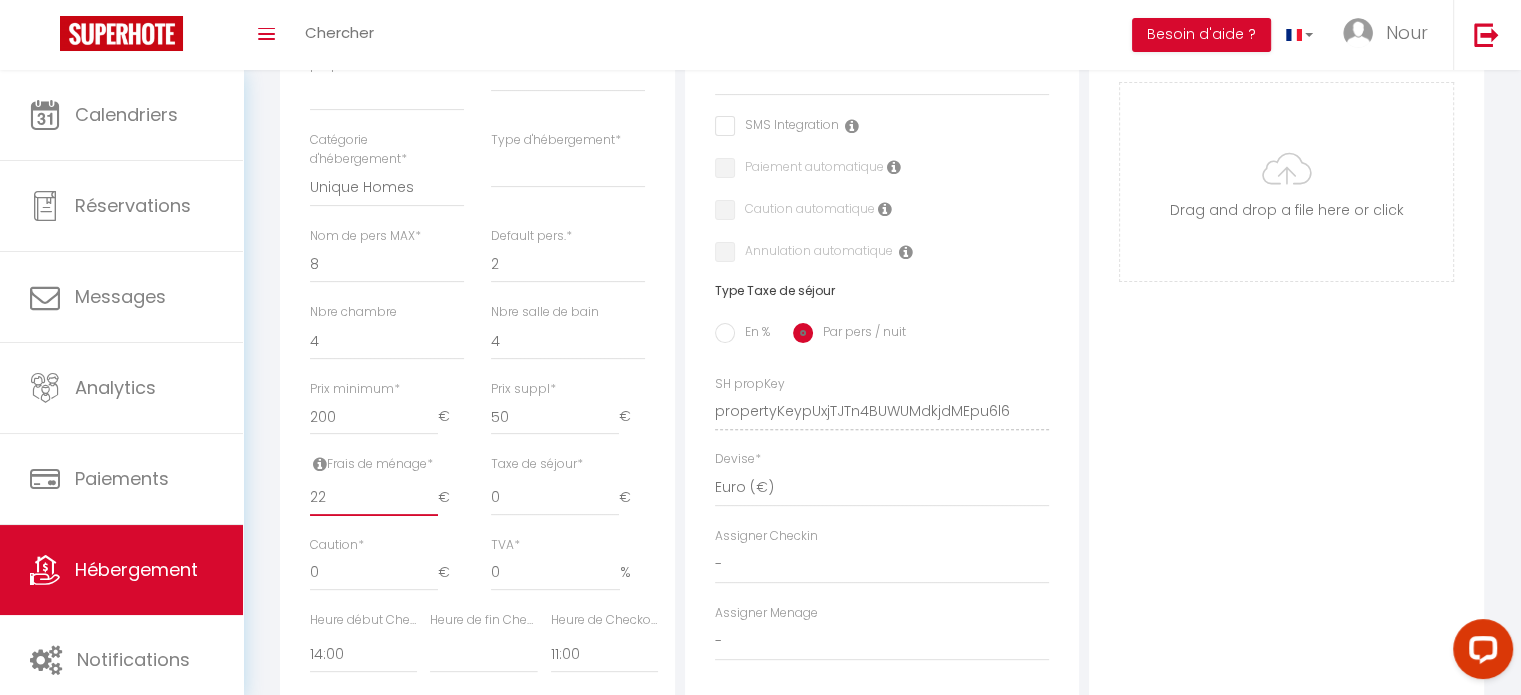 click on "22" at bounding box center (374, 498) 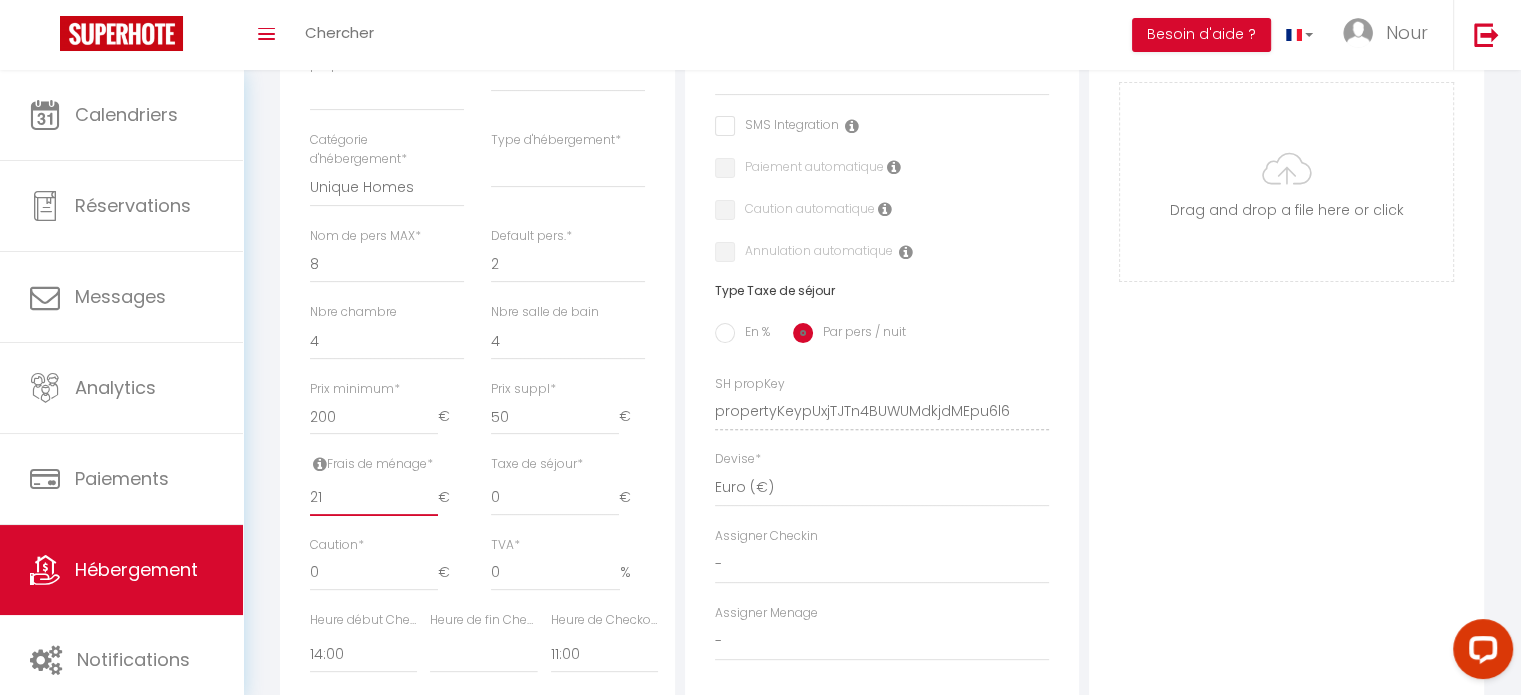 click on "21" at bounding box center [374, 498] 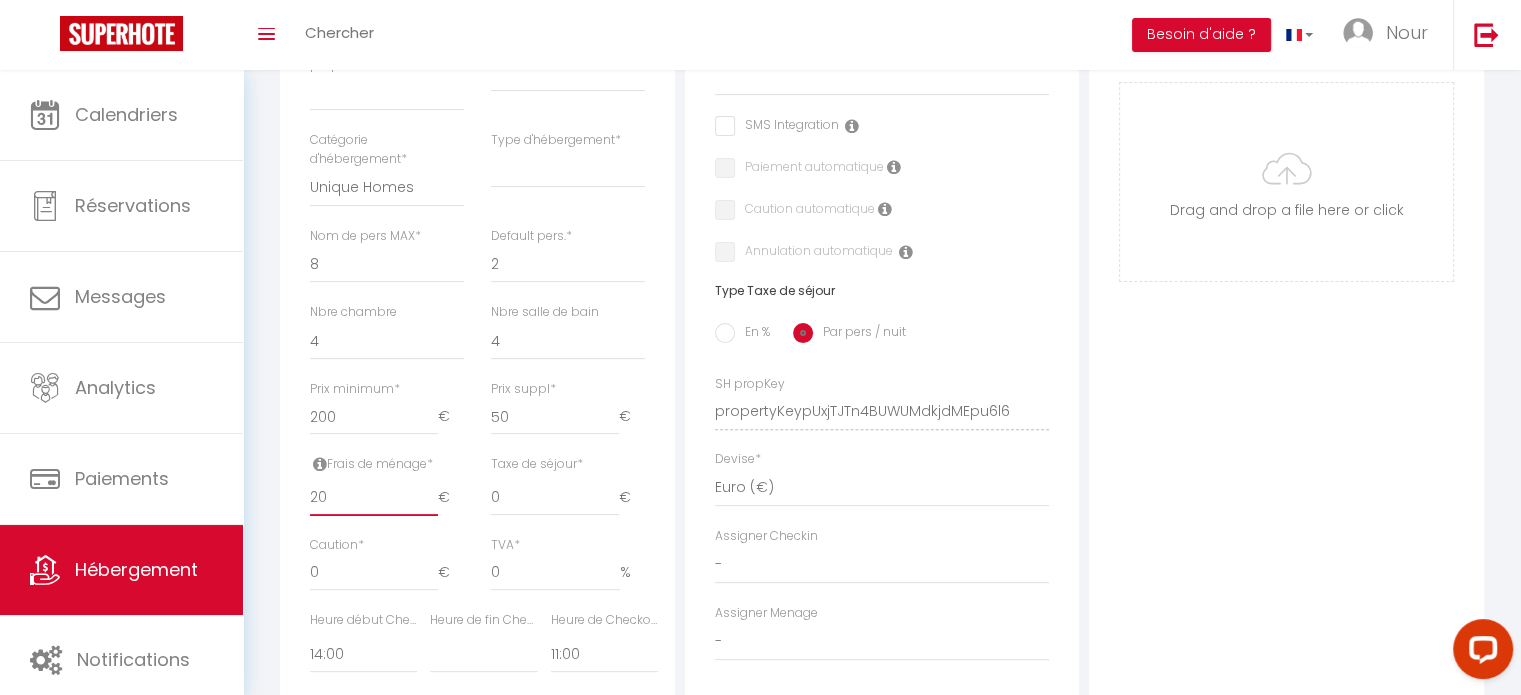 click on "20" at bounding box center [374, 498] 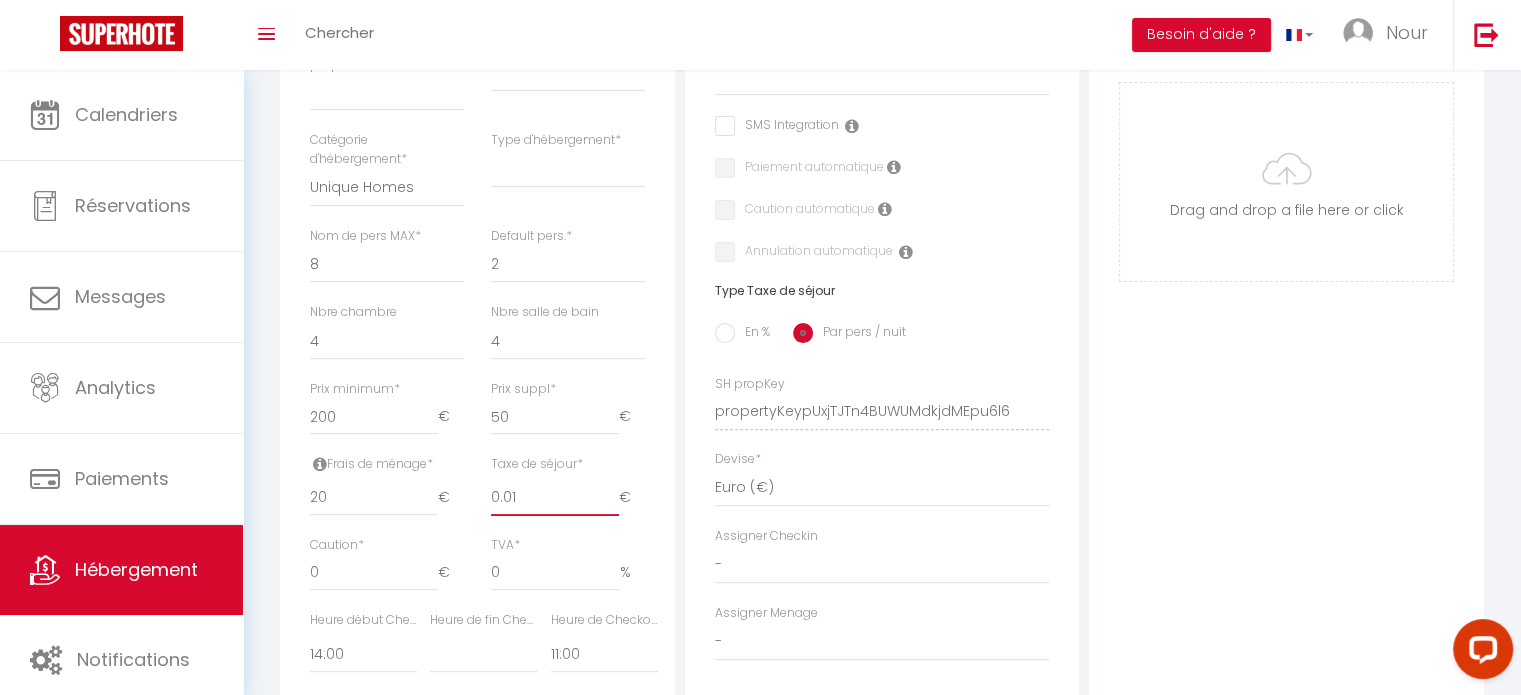 click on "0.01" at bounding box center [555, 498] 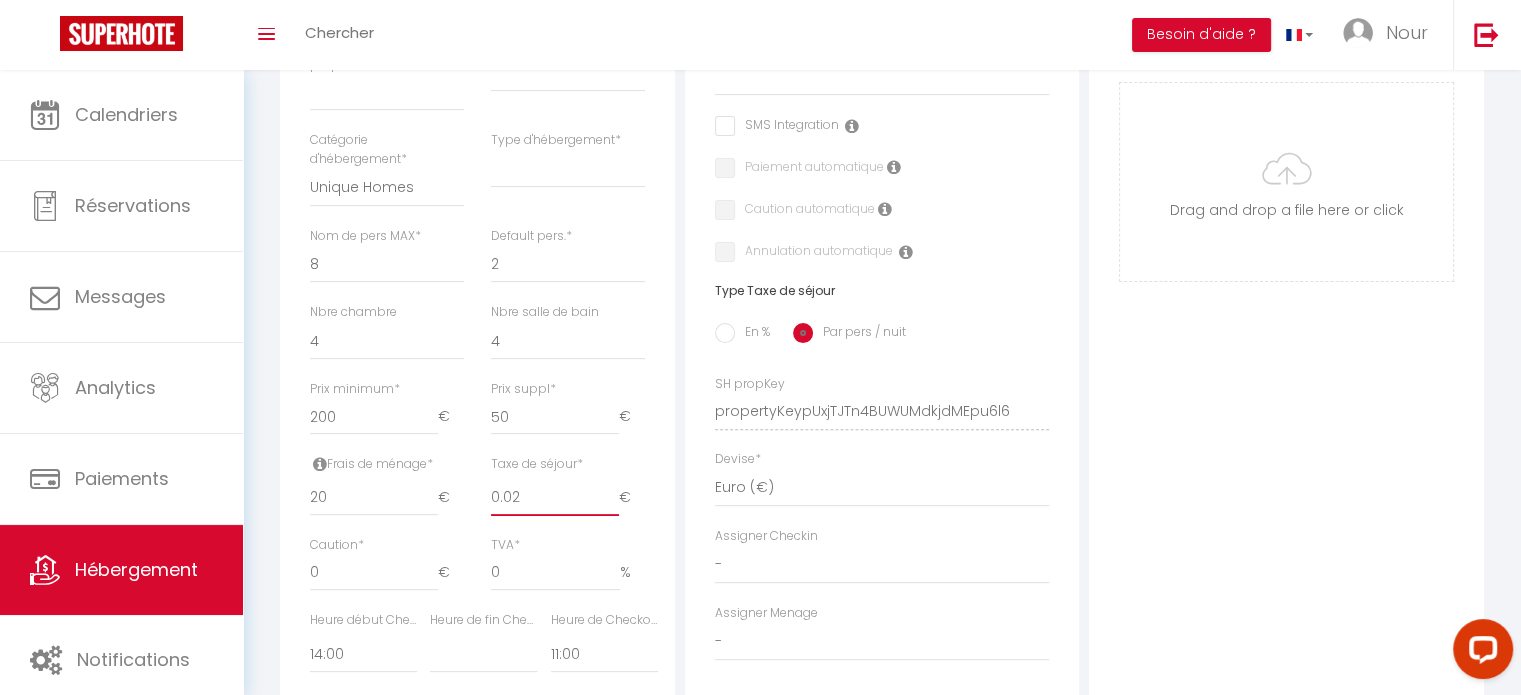 click on "0.02" at bounding box center (555, 498) 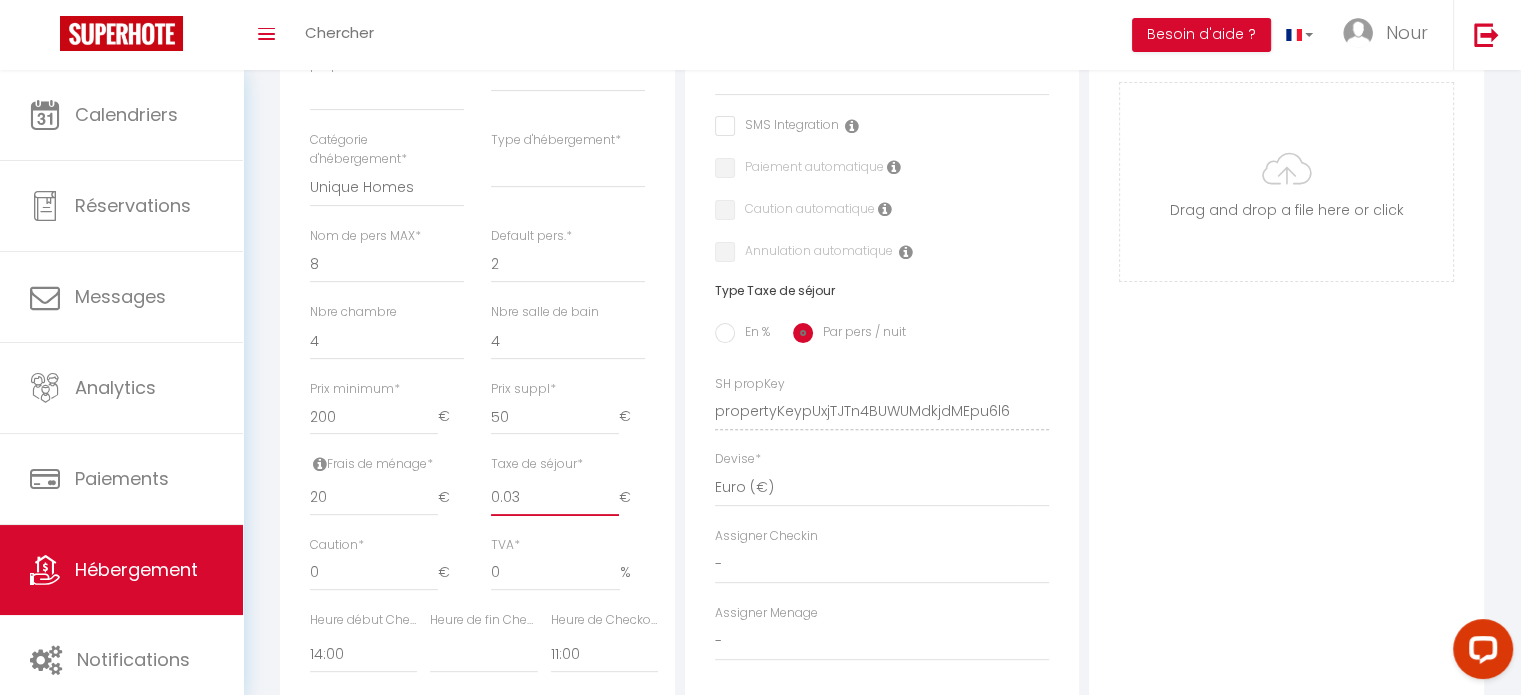 click on "0.03" at bounding box center [555, 498] 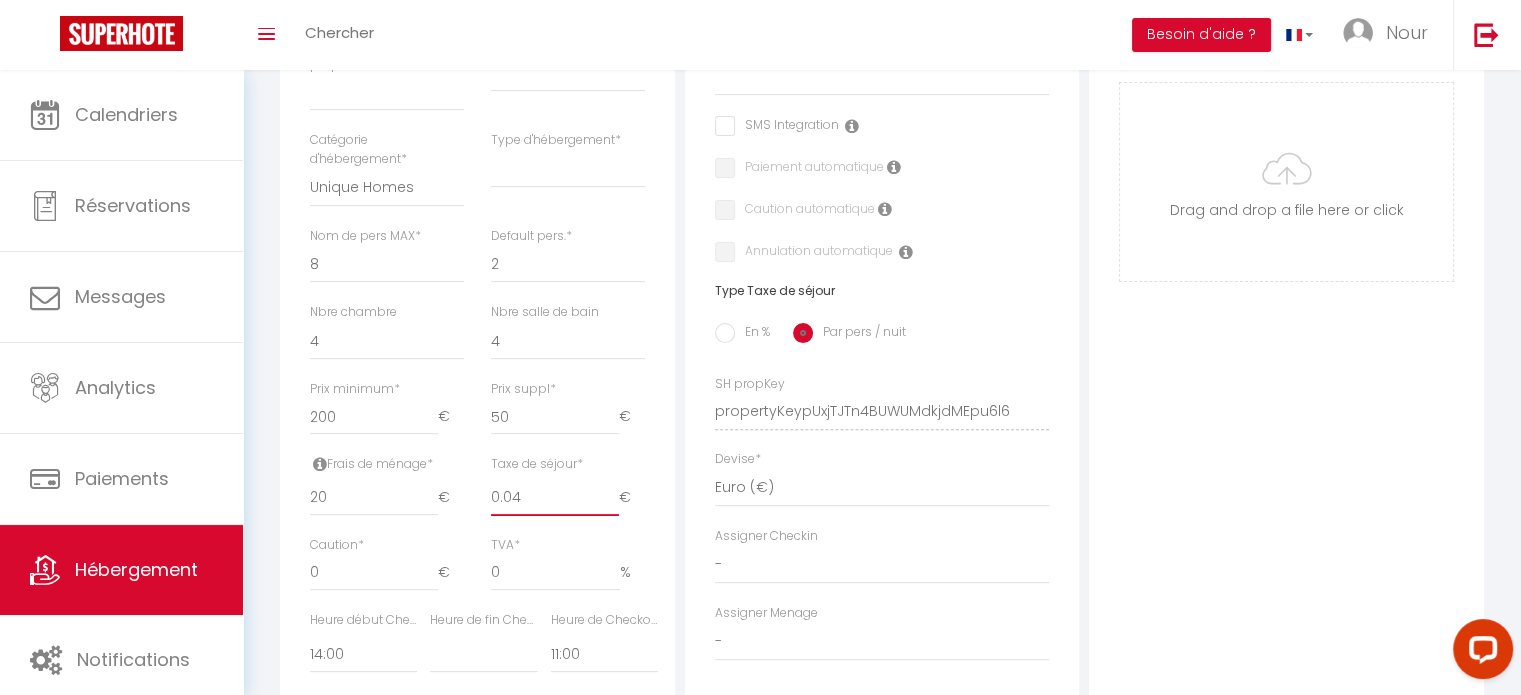 click on "0.04" at bounding box center (555, 498) 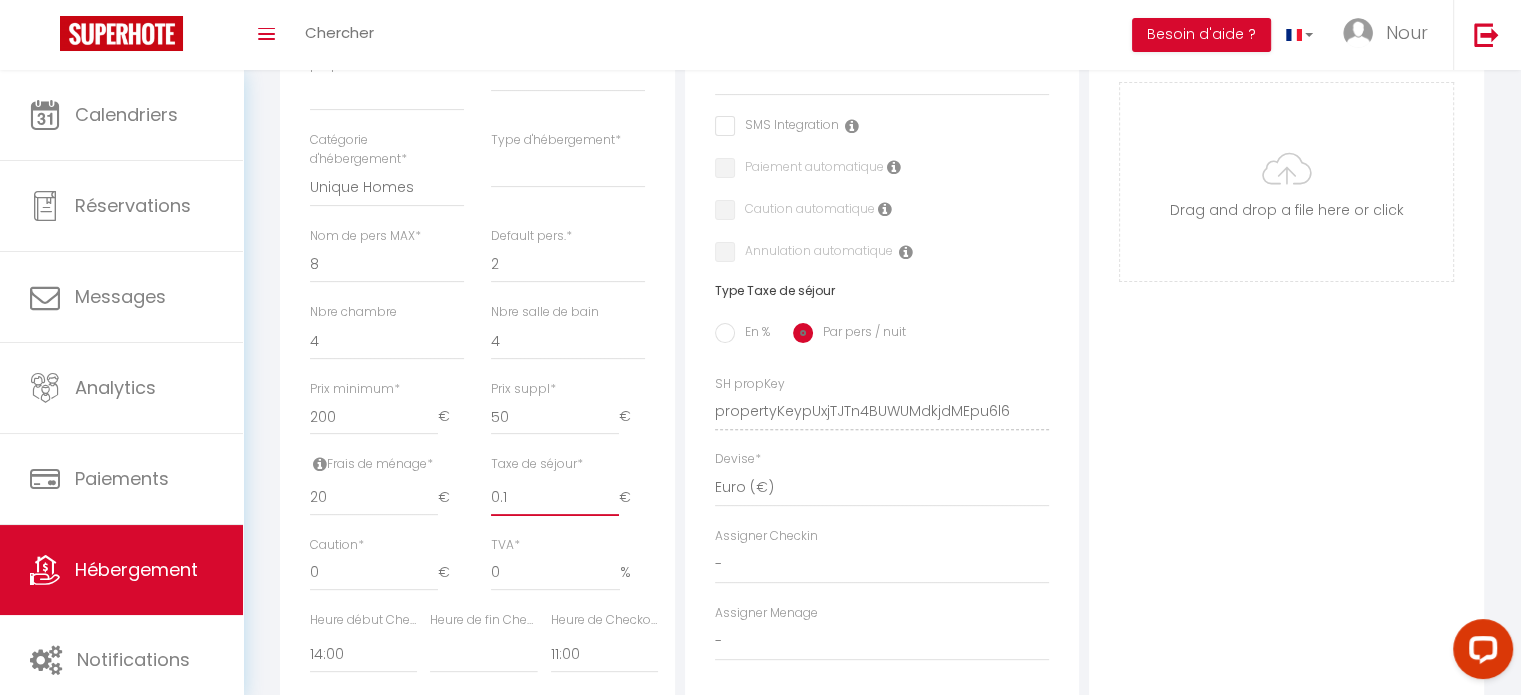 click on "0.1" at bounding box center (555, 498) 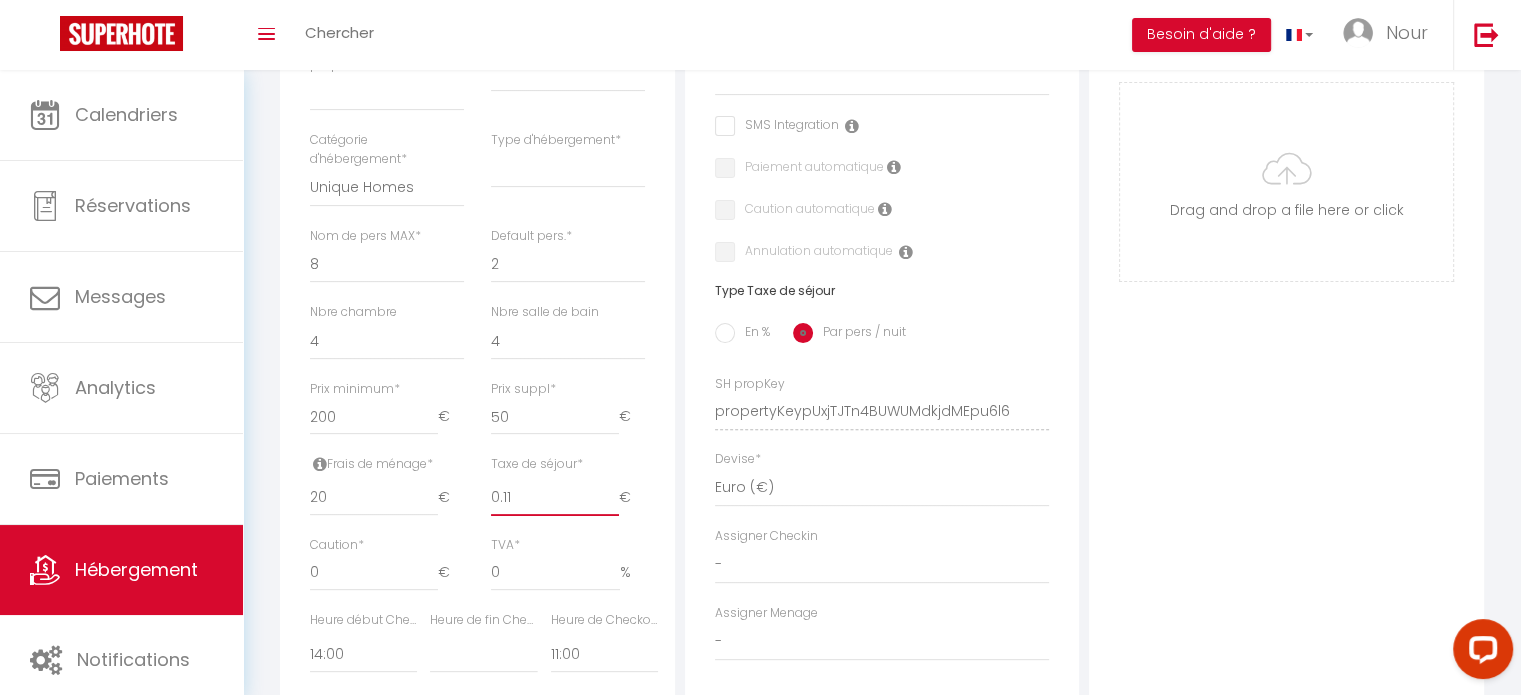 click on "0.11" at bounding box center (555, 498) 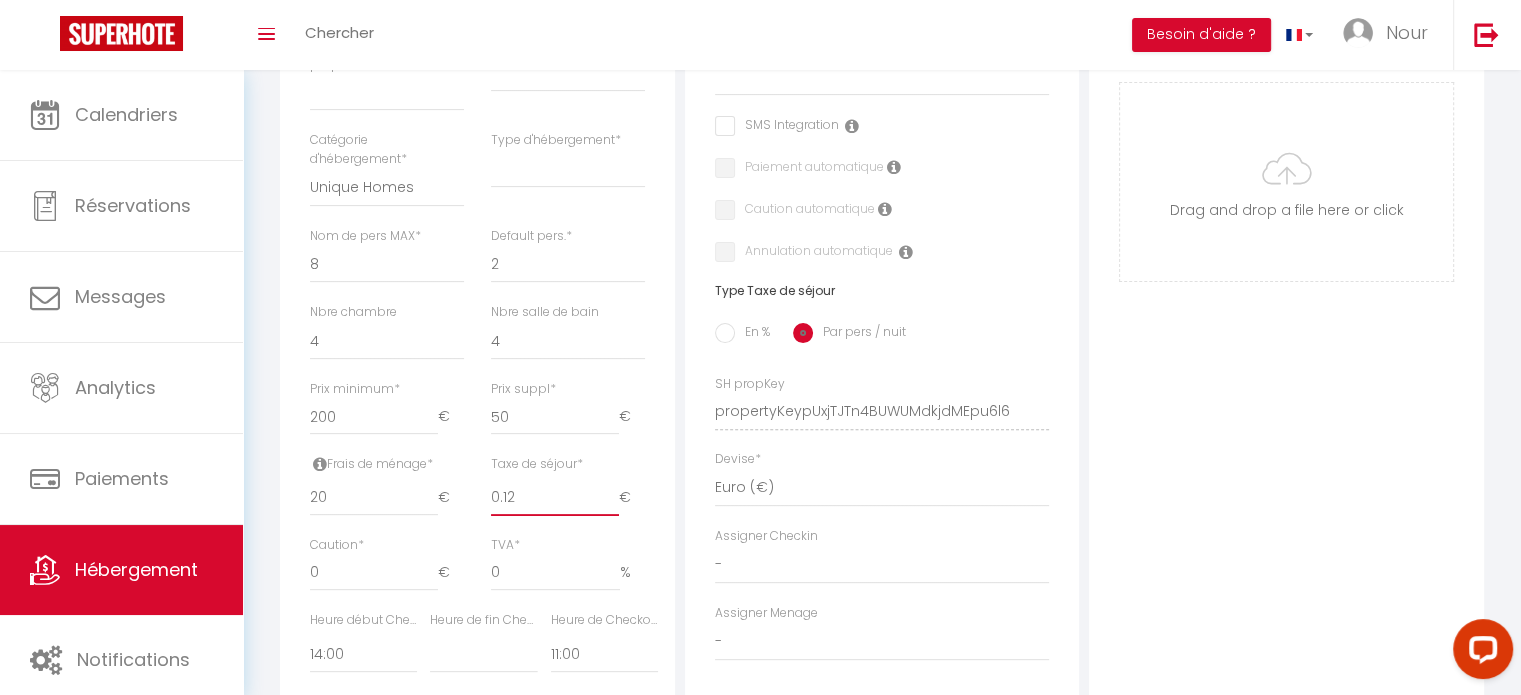 click on "0.12" at bounding box center [555, 498] 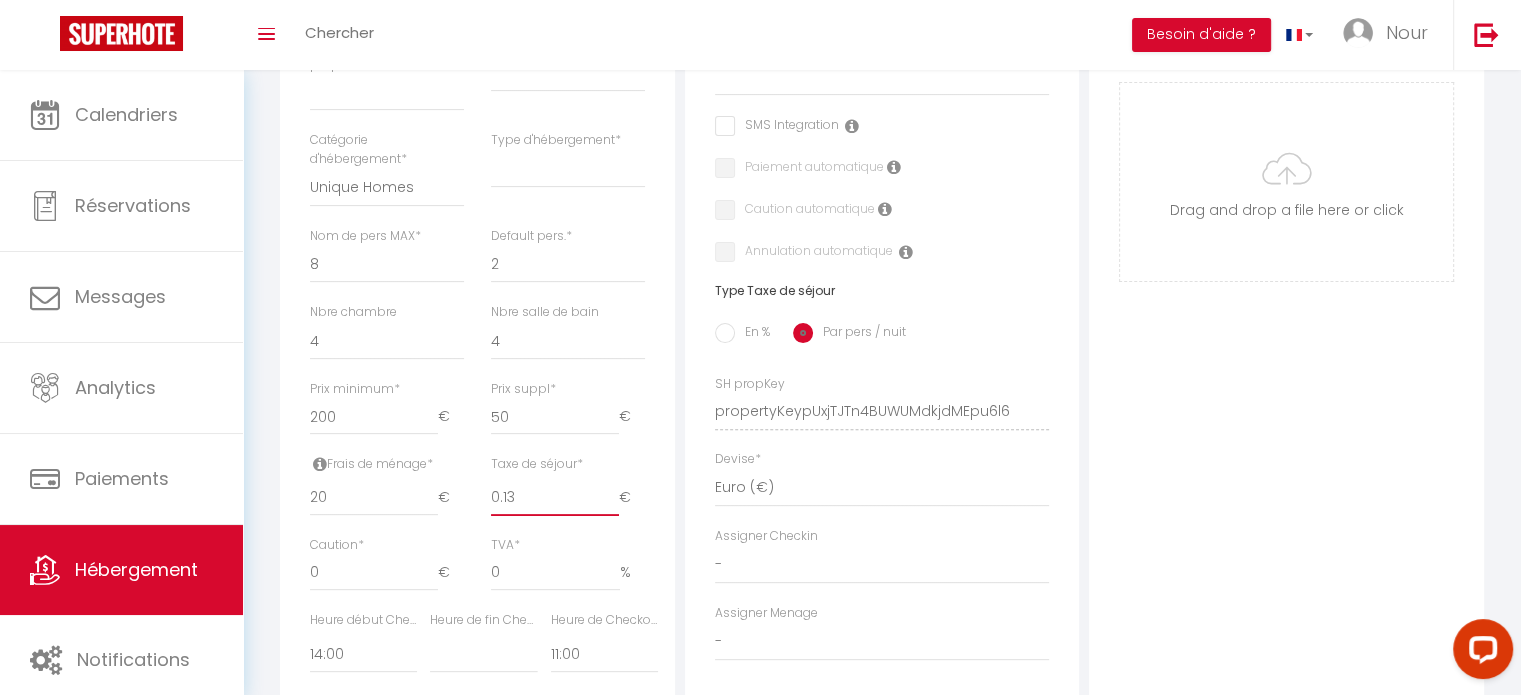 click on "0.13" at bounding box center (555, 498) 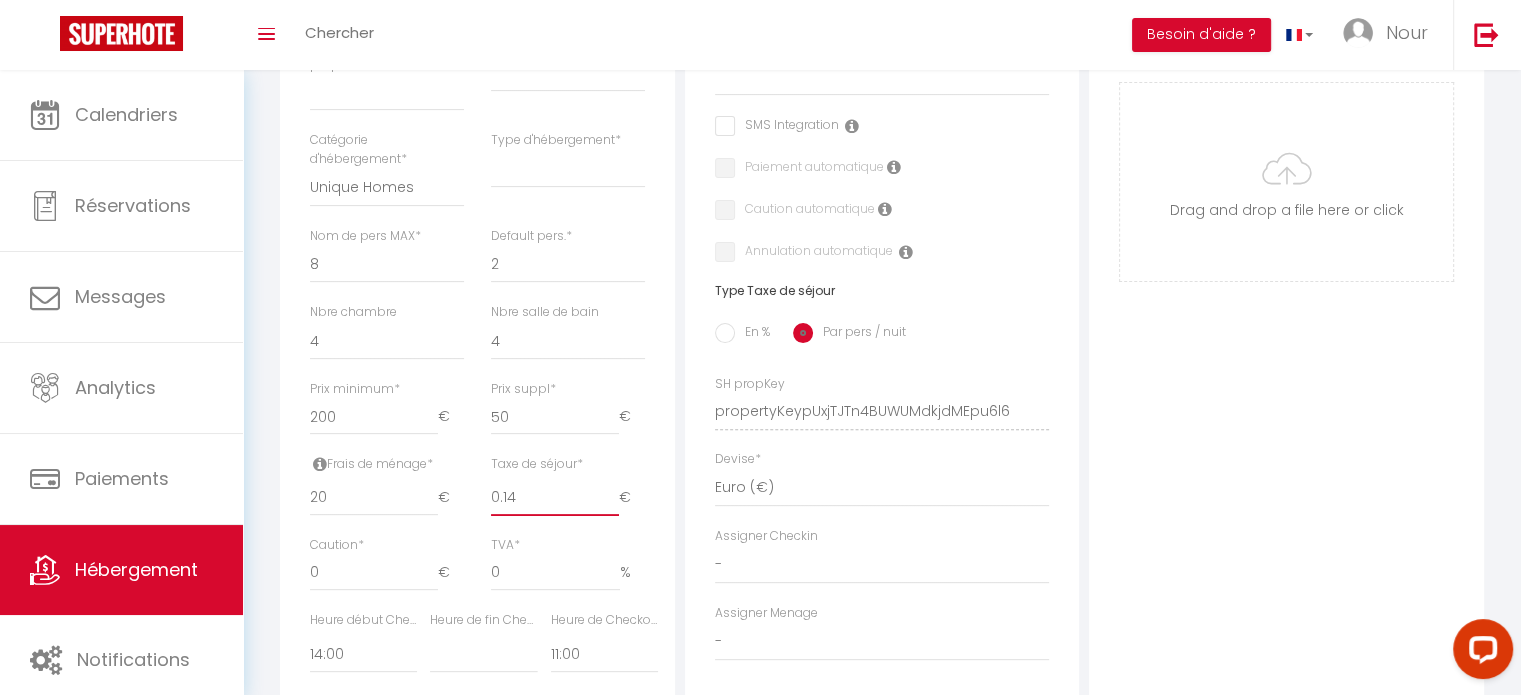 click on "0.14" at bounding box center [555, 498] 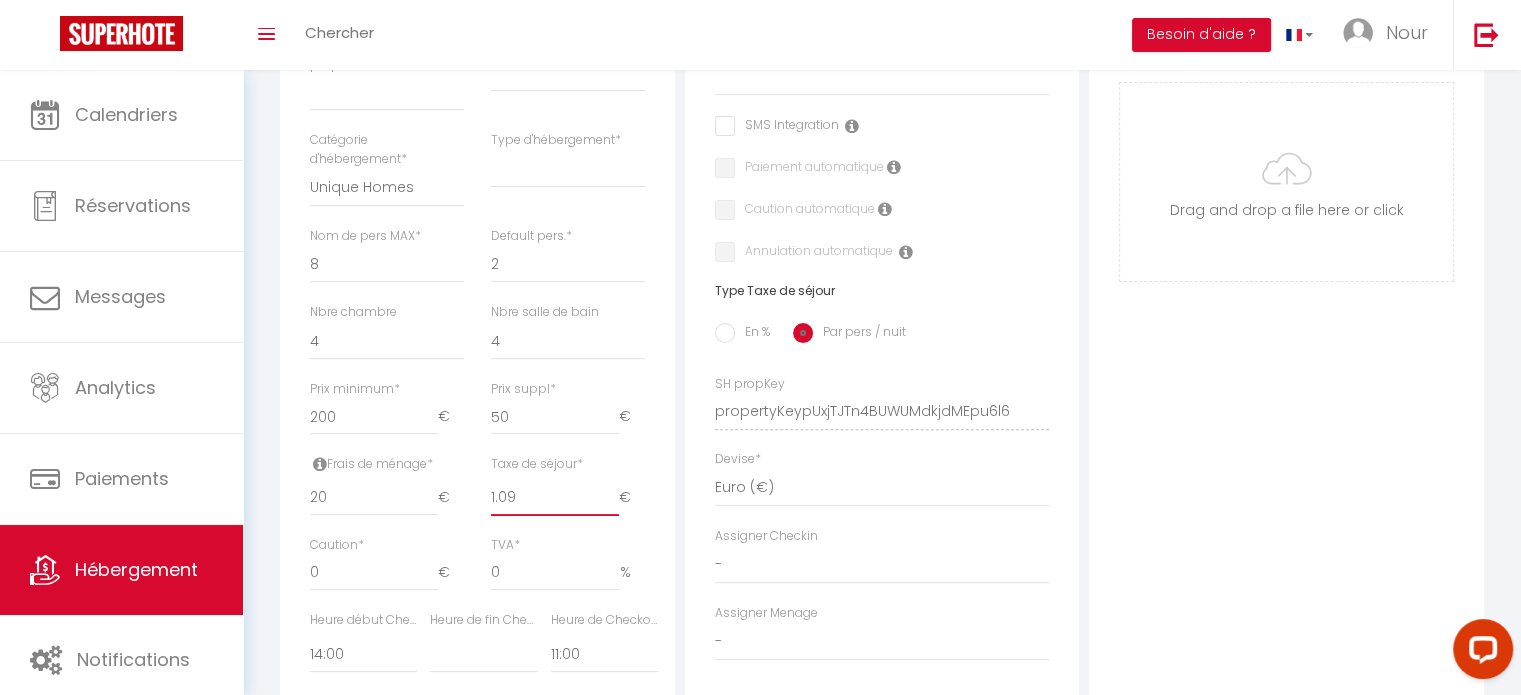click on "1.09" at bounding box center (555, 498) 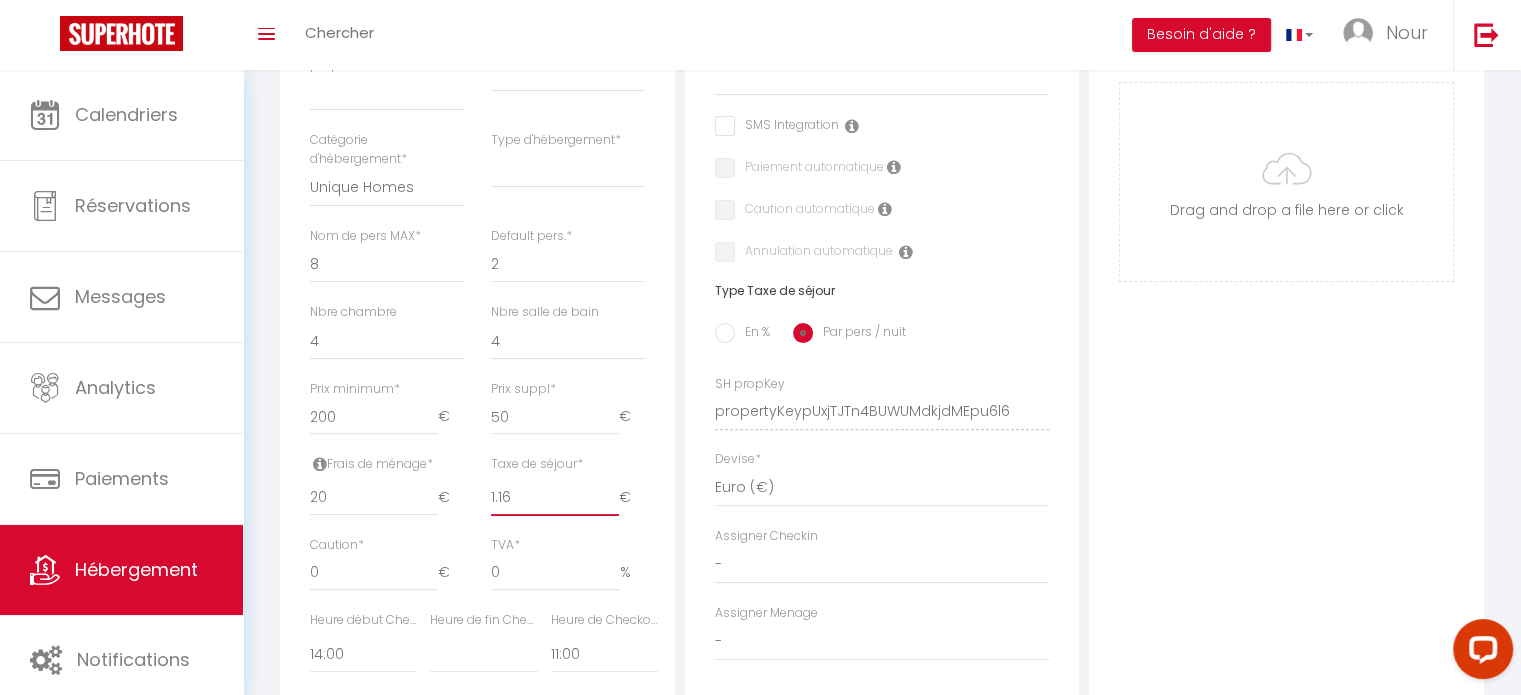click on "1.16" at bounding box center (555, 498) 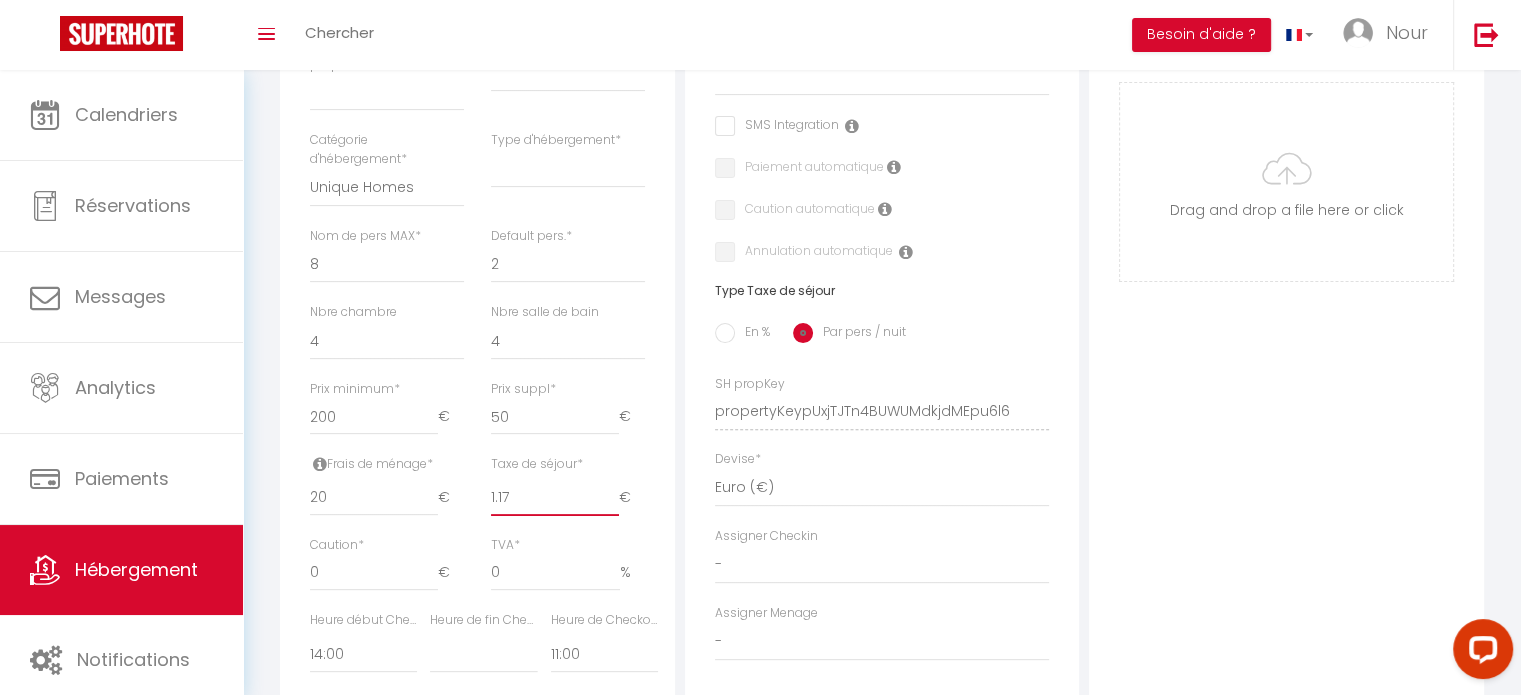 click on "1.17" at bounding box center [555, 498] 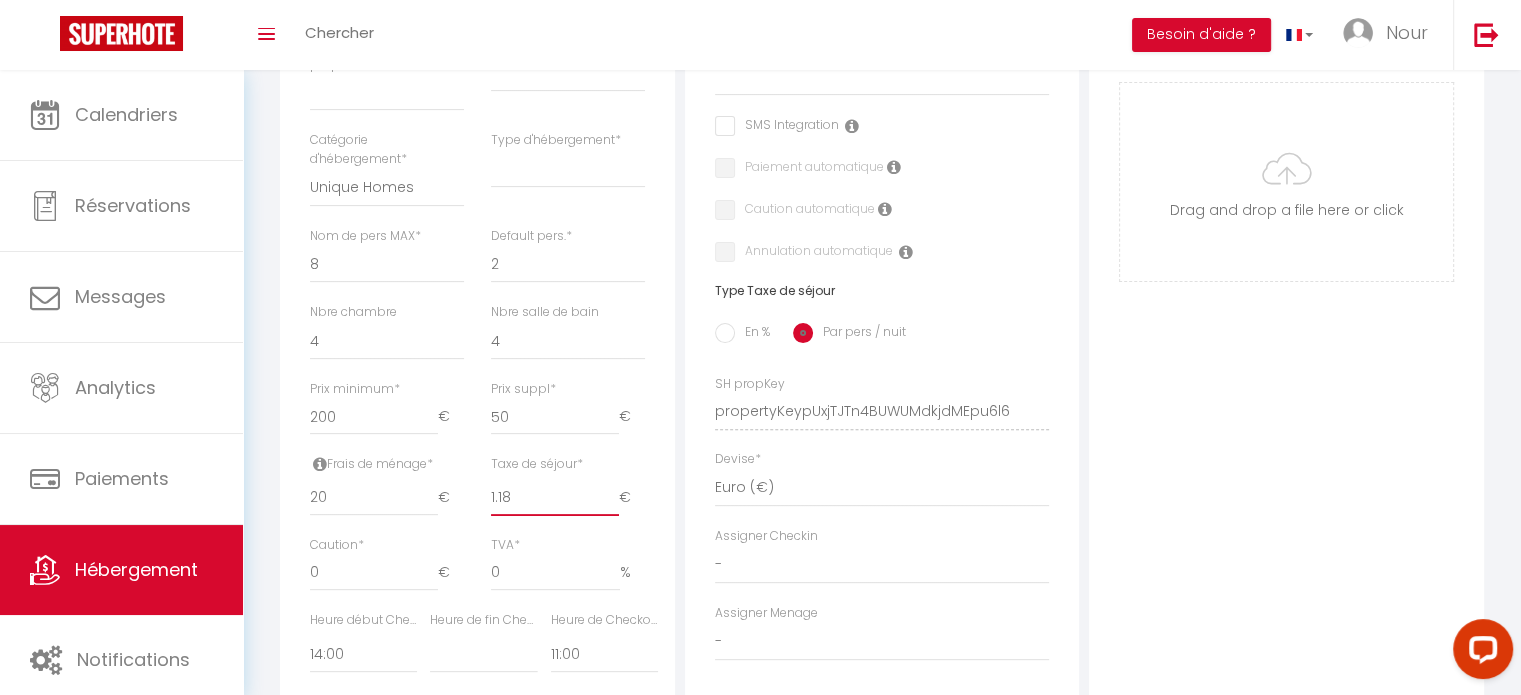 click on "1.18" at bounding box center [555, 498] 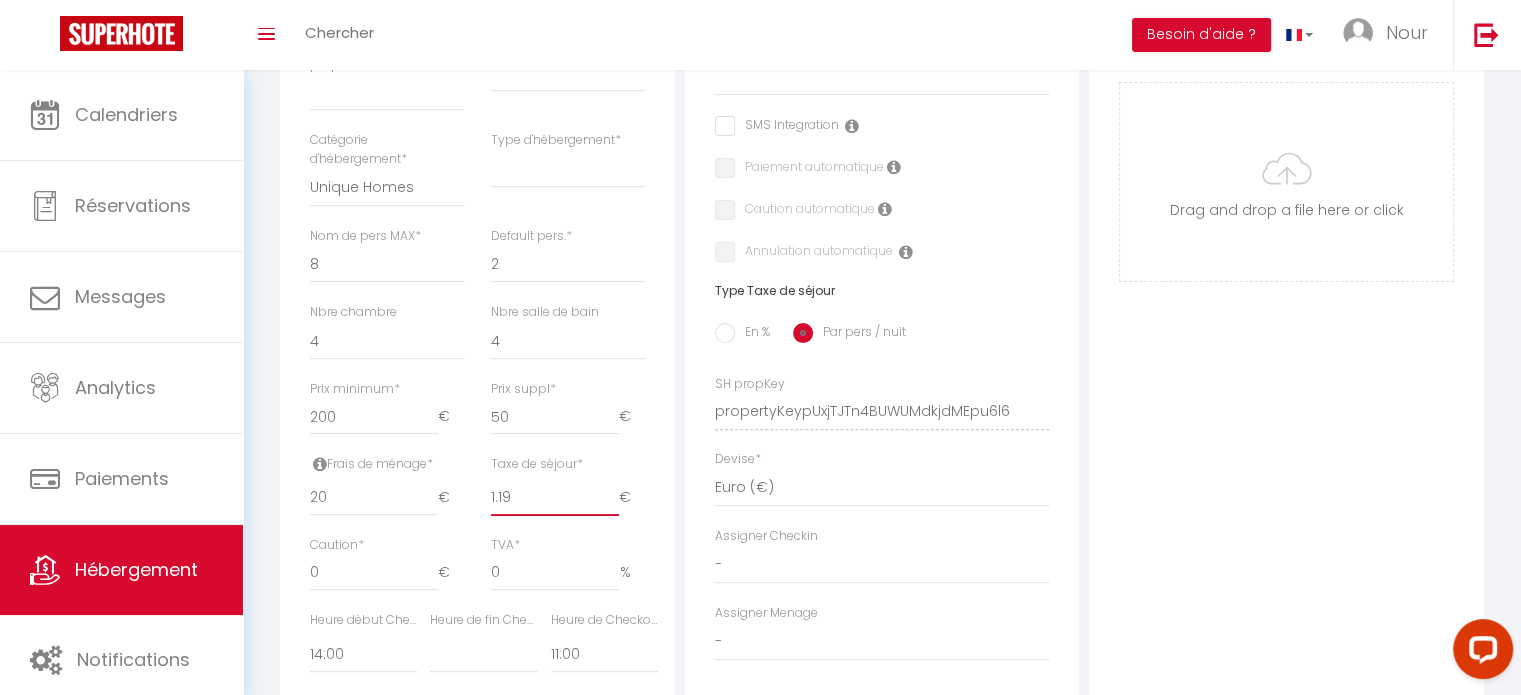 click on "1.19" at bounding box center (555, 498) 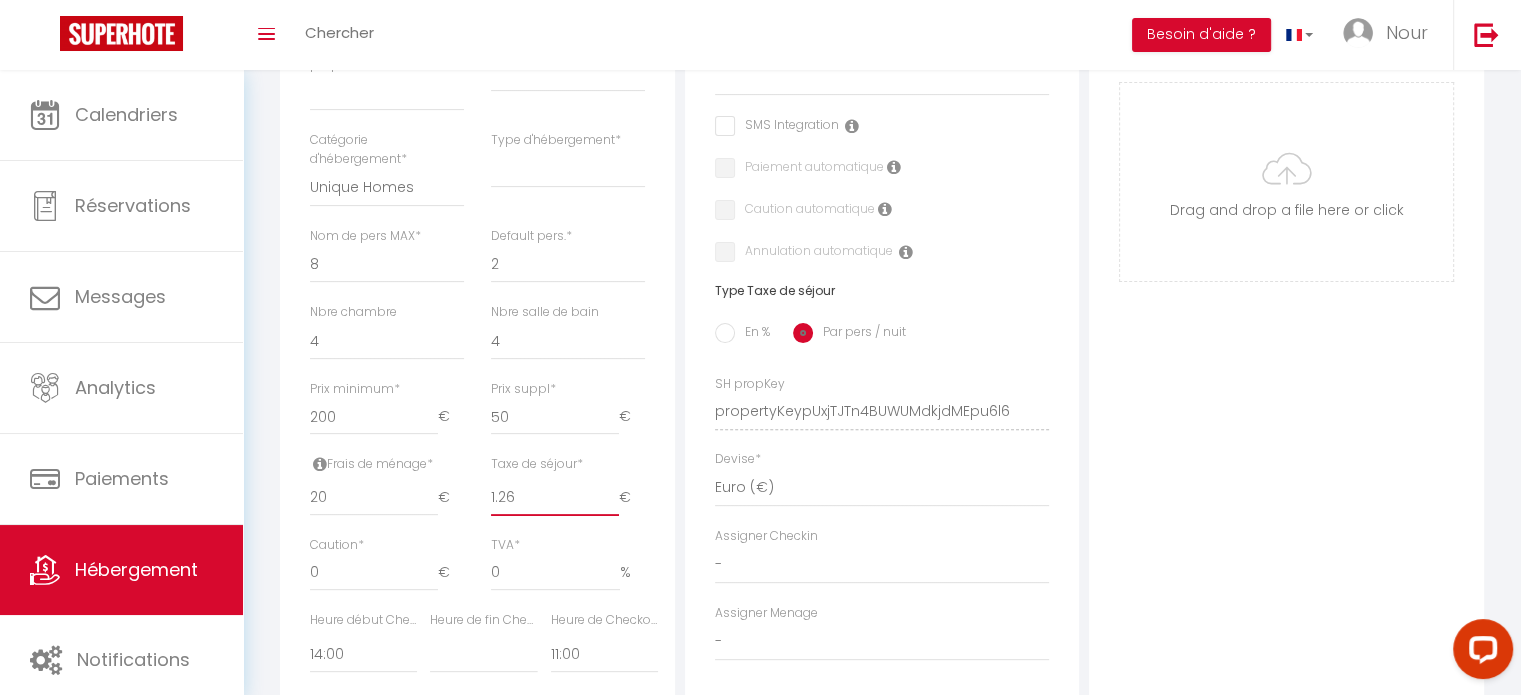 click on "1.26" at bounding box center [555, 498] 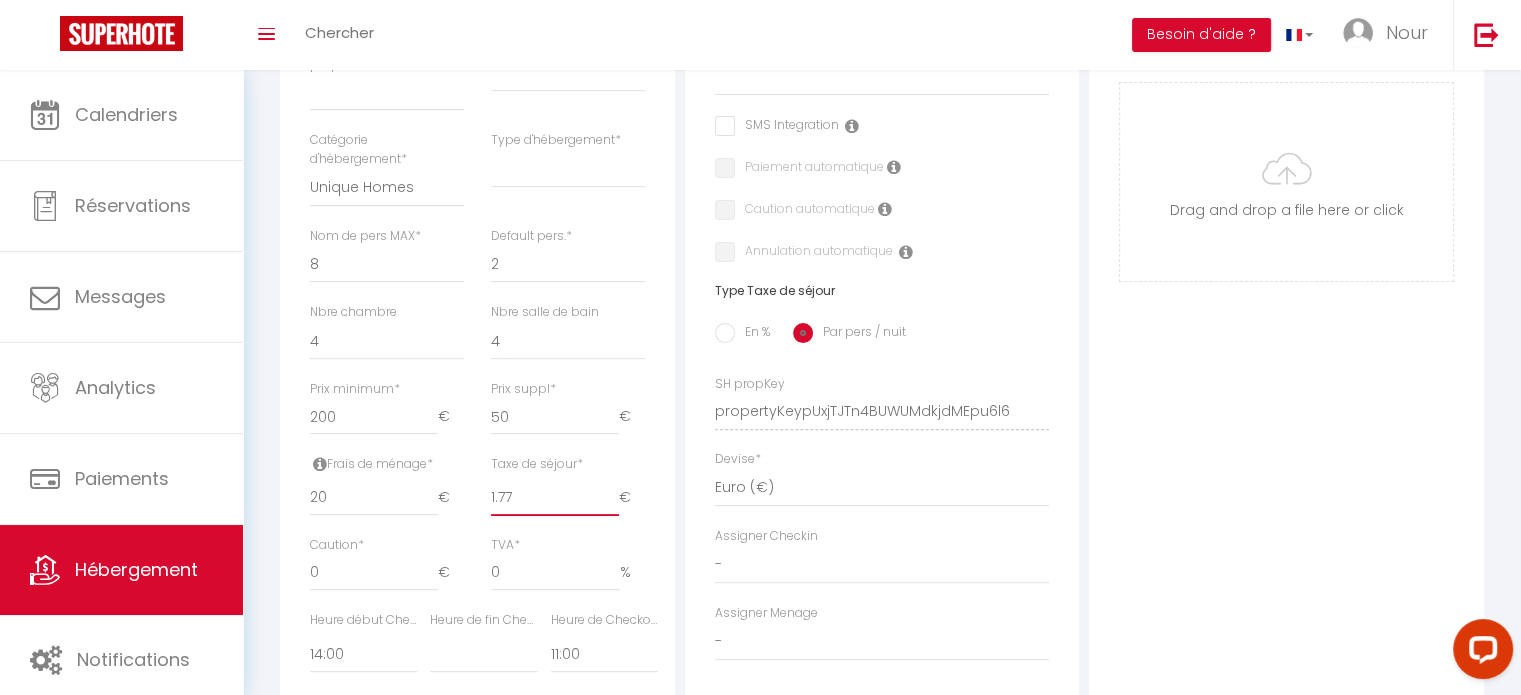 click on "1.77" at bounding box center (555, 498) 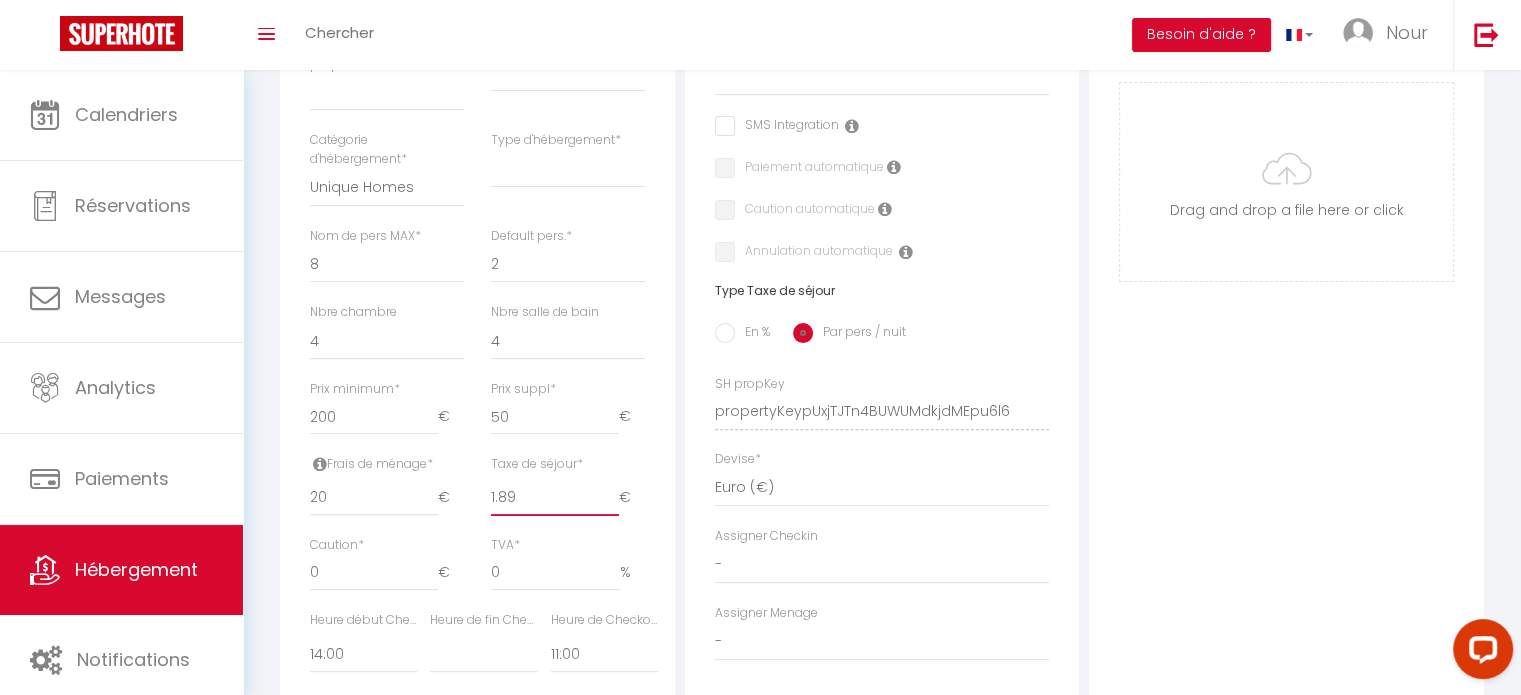 click on "1.89" at bounding box center [555, 498] 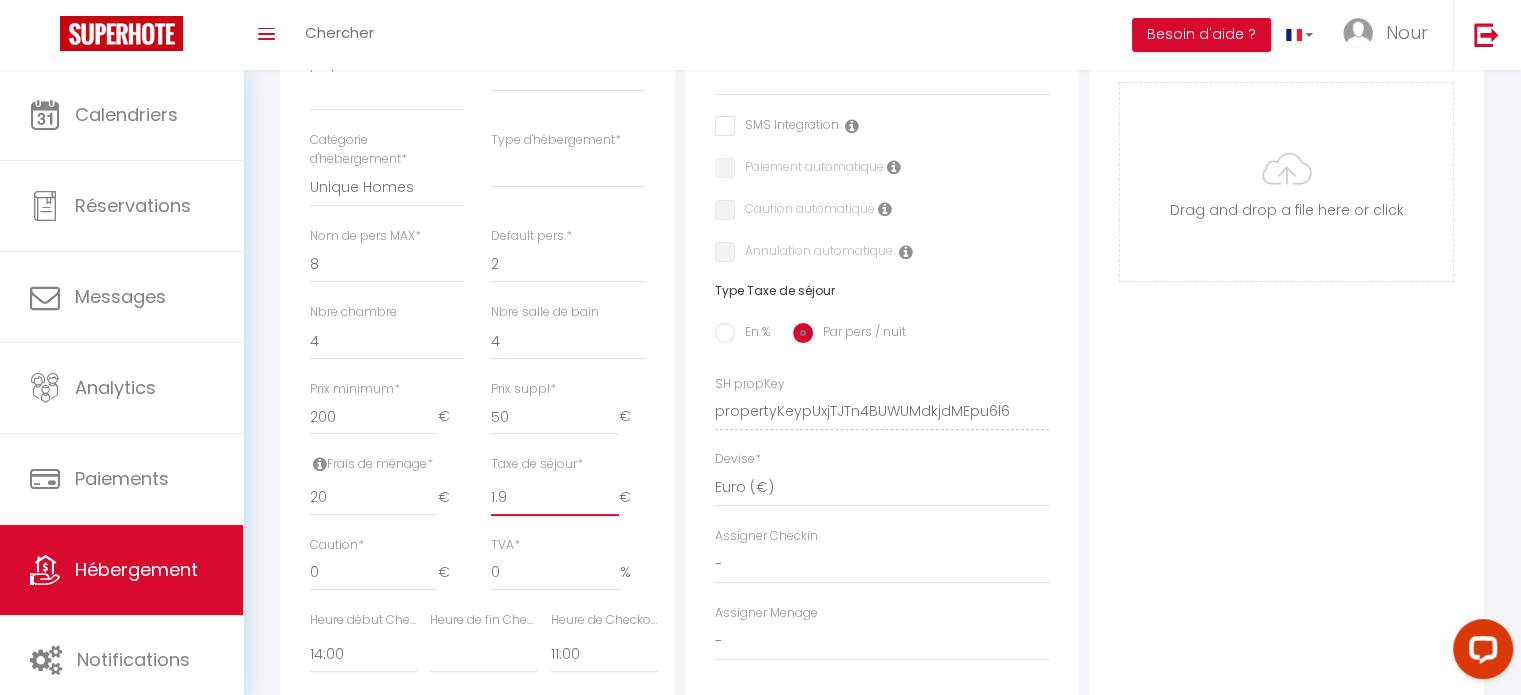 click on "1.9" at bounding box center (555, 498) 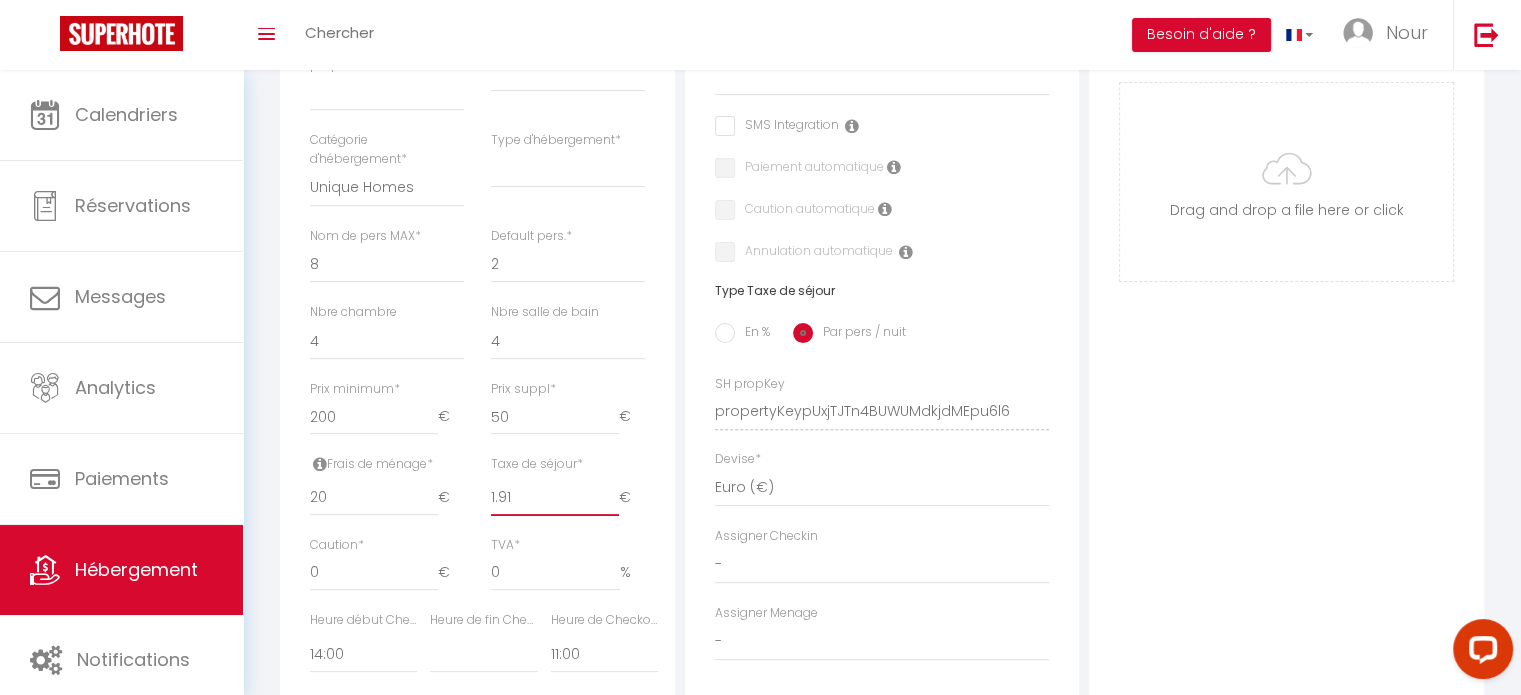 click on "1.91" at bounding box center [555, 498] 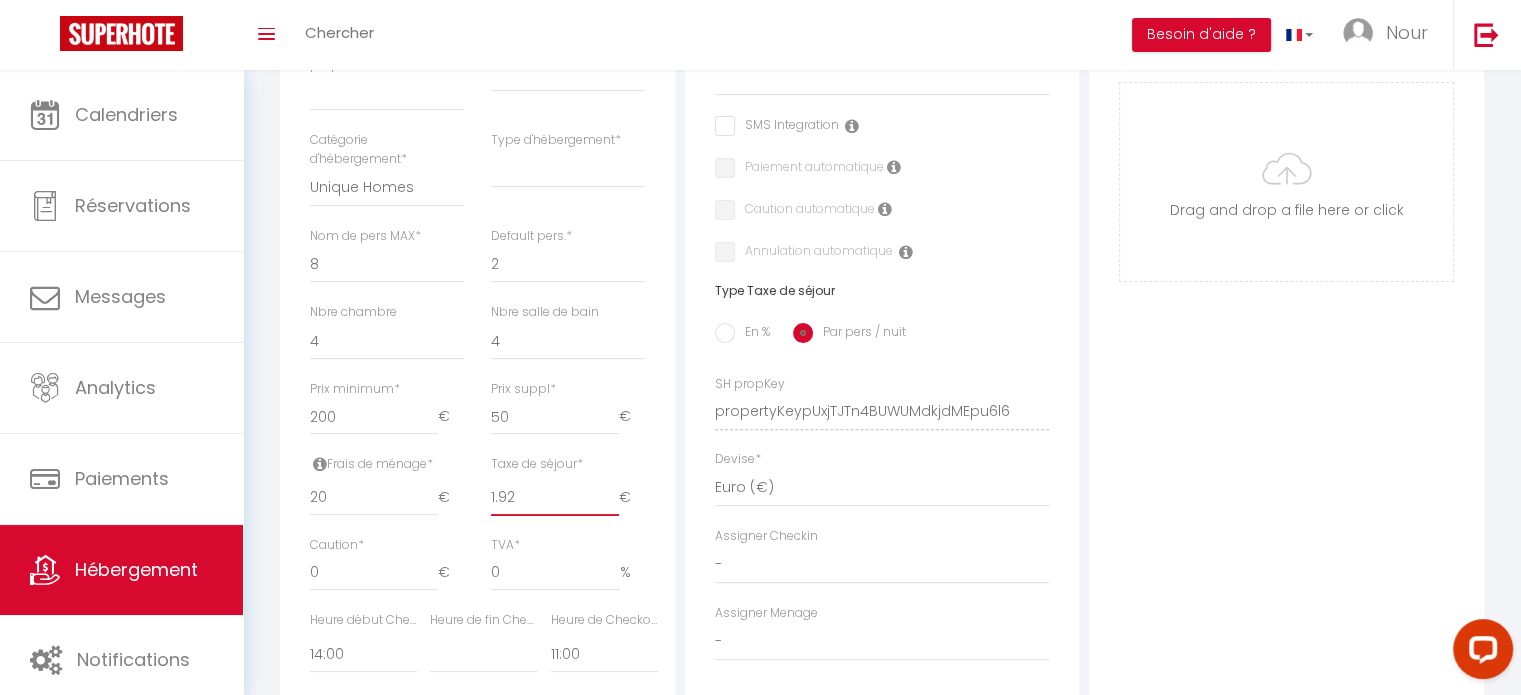 click on "1.92" at bounding box center [555, 498] 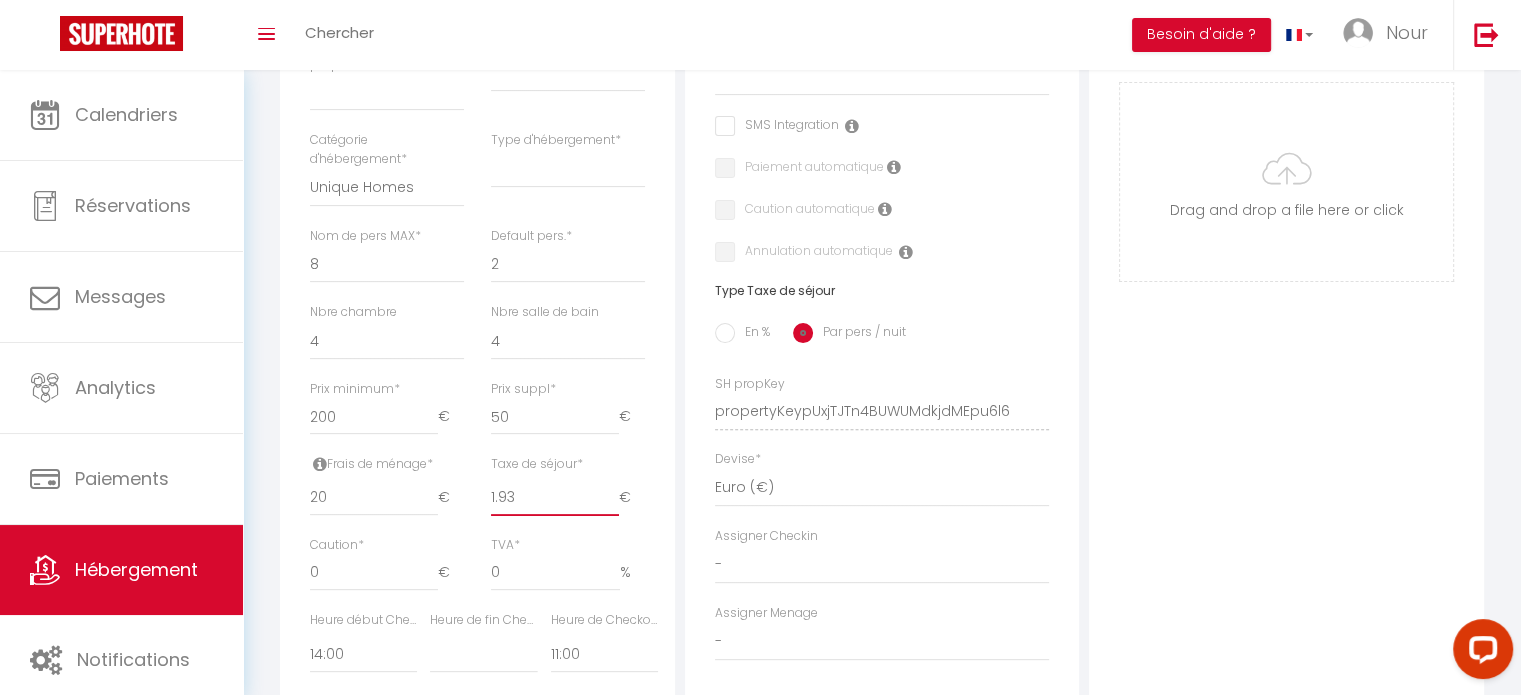 click on "1.93" at bounding box center [555, 498] 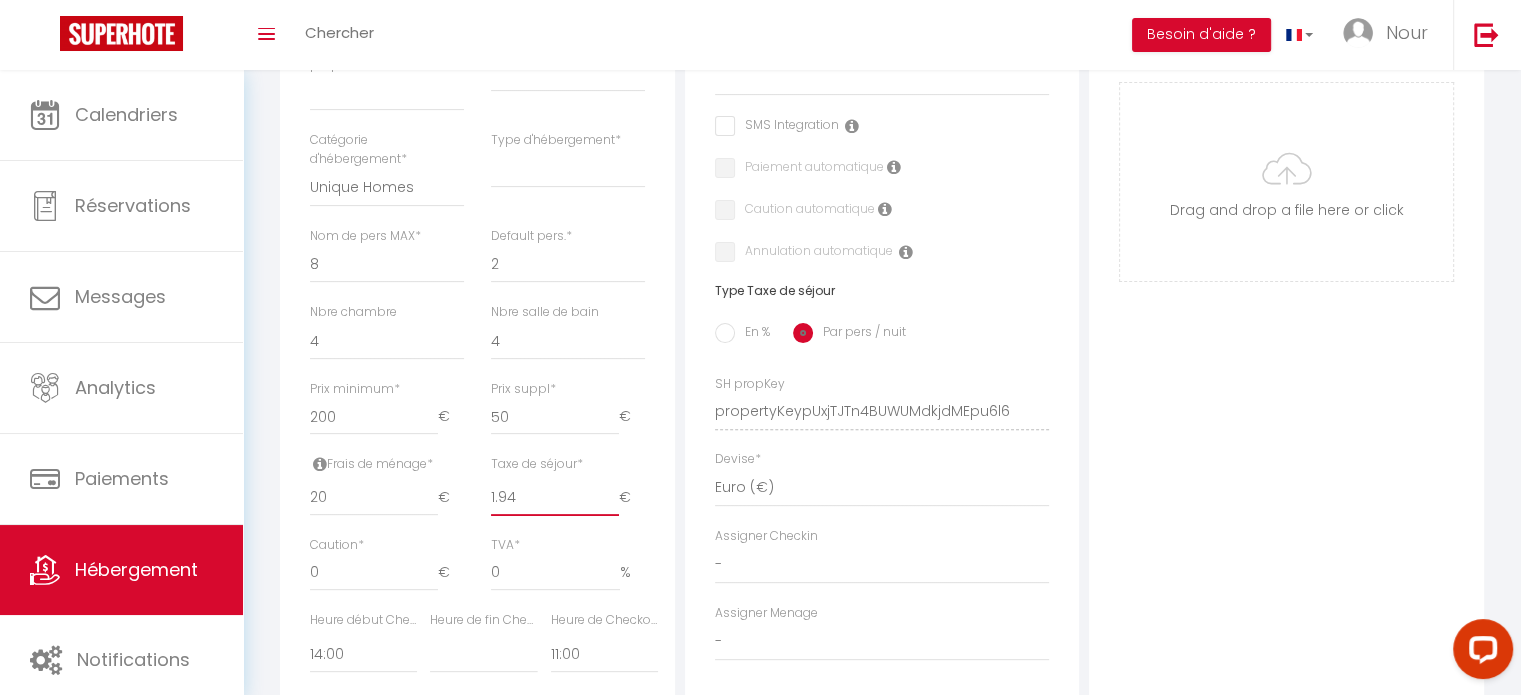 click on "1.94" at bounding box center [555, 498] 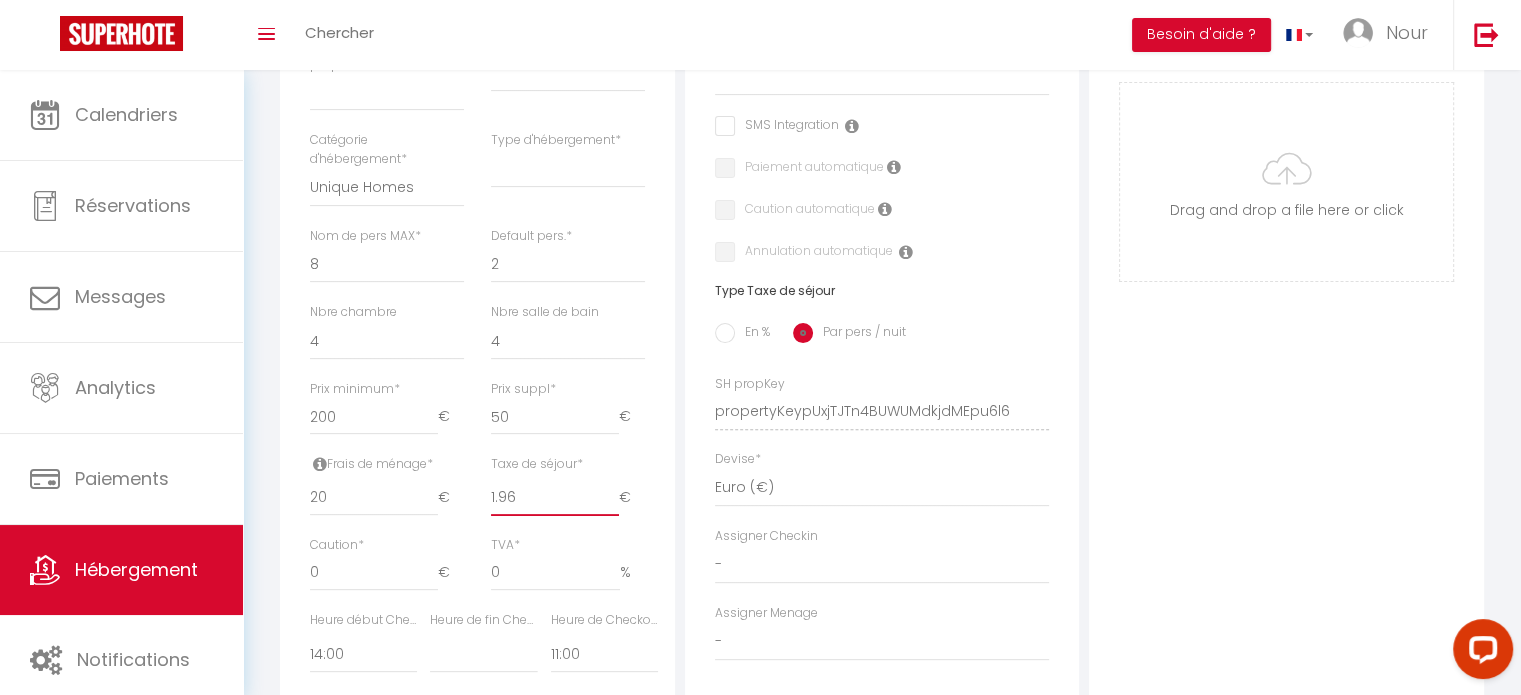 click on "1.96" at bounding box center (555, 498) 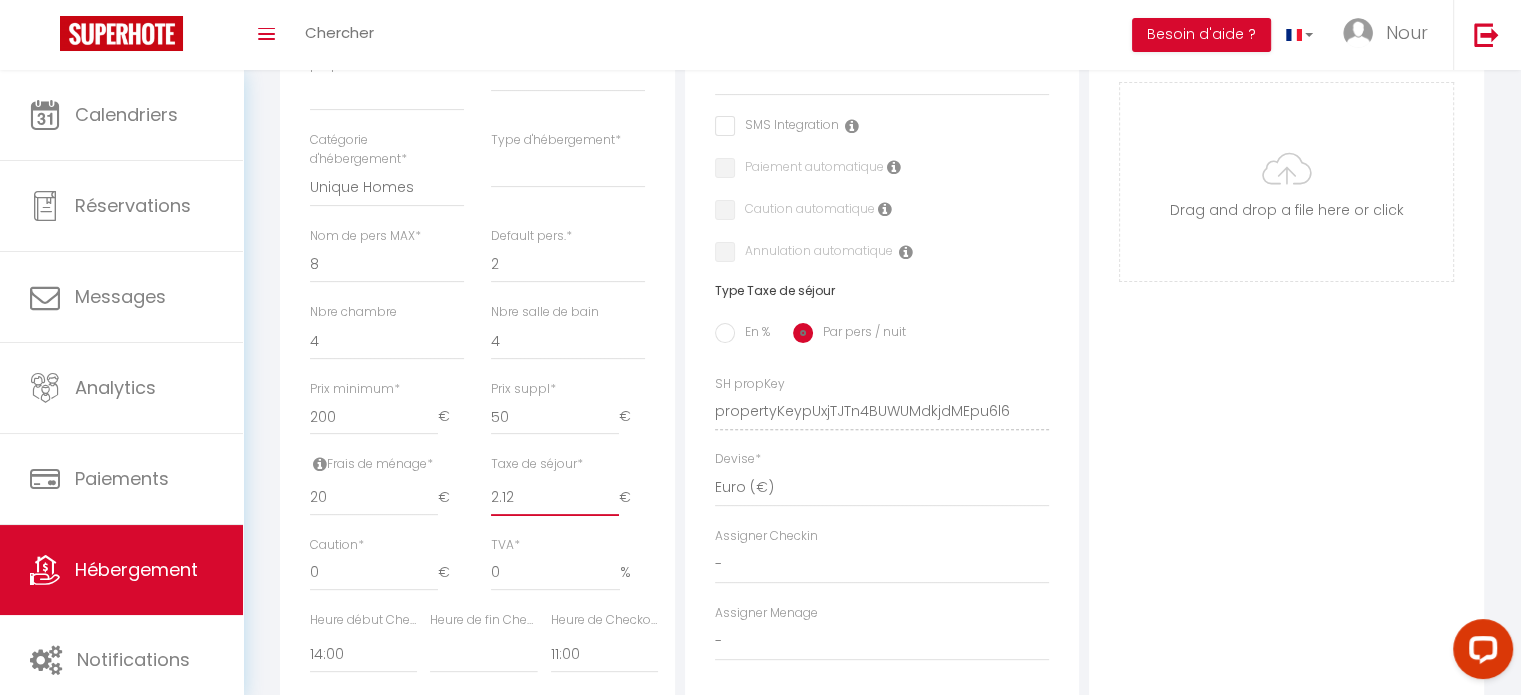 click on "2.12" at bounding box center [555, 498] 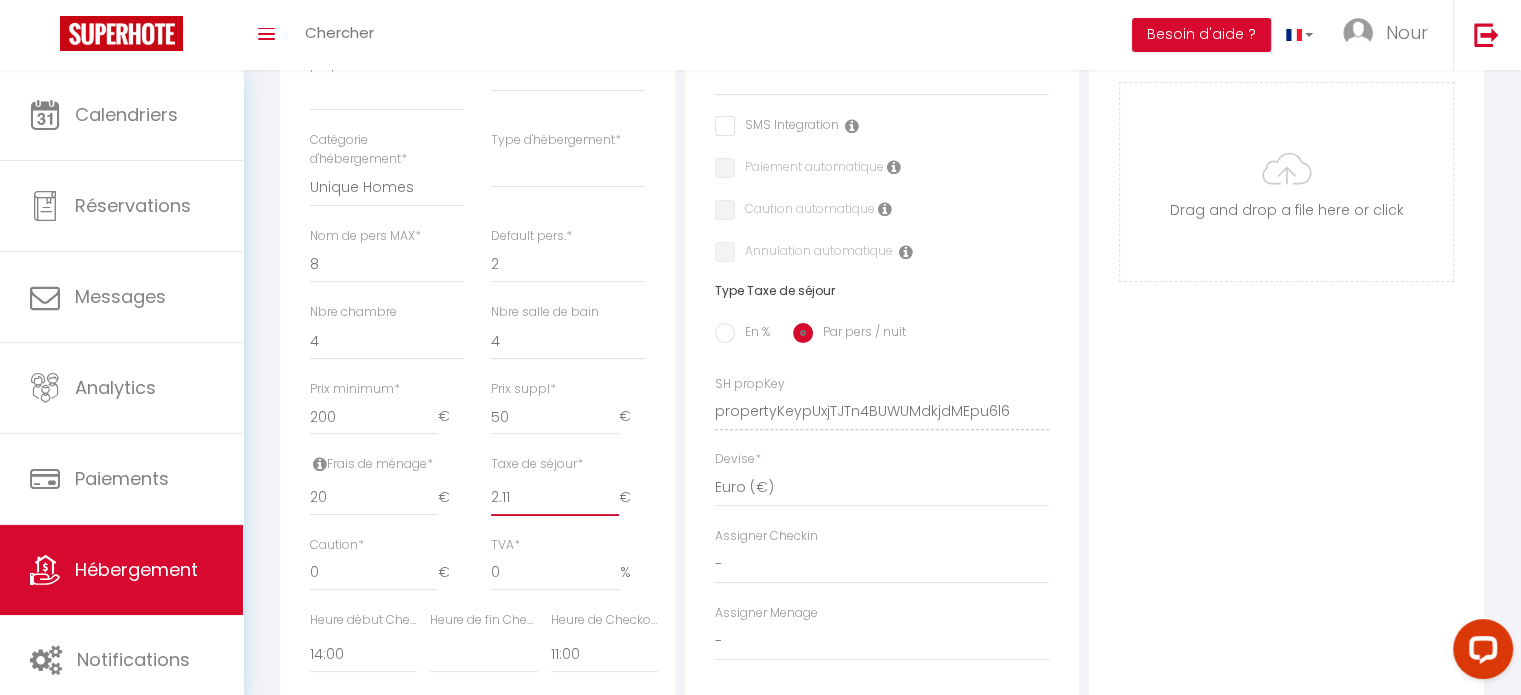 click on "2.11" at bounding box center [555, 498] 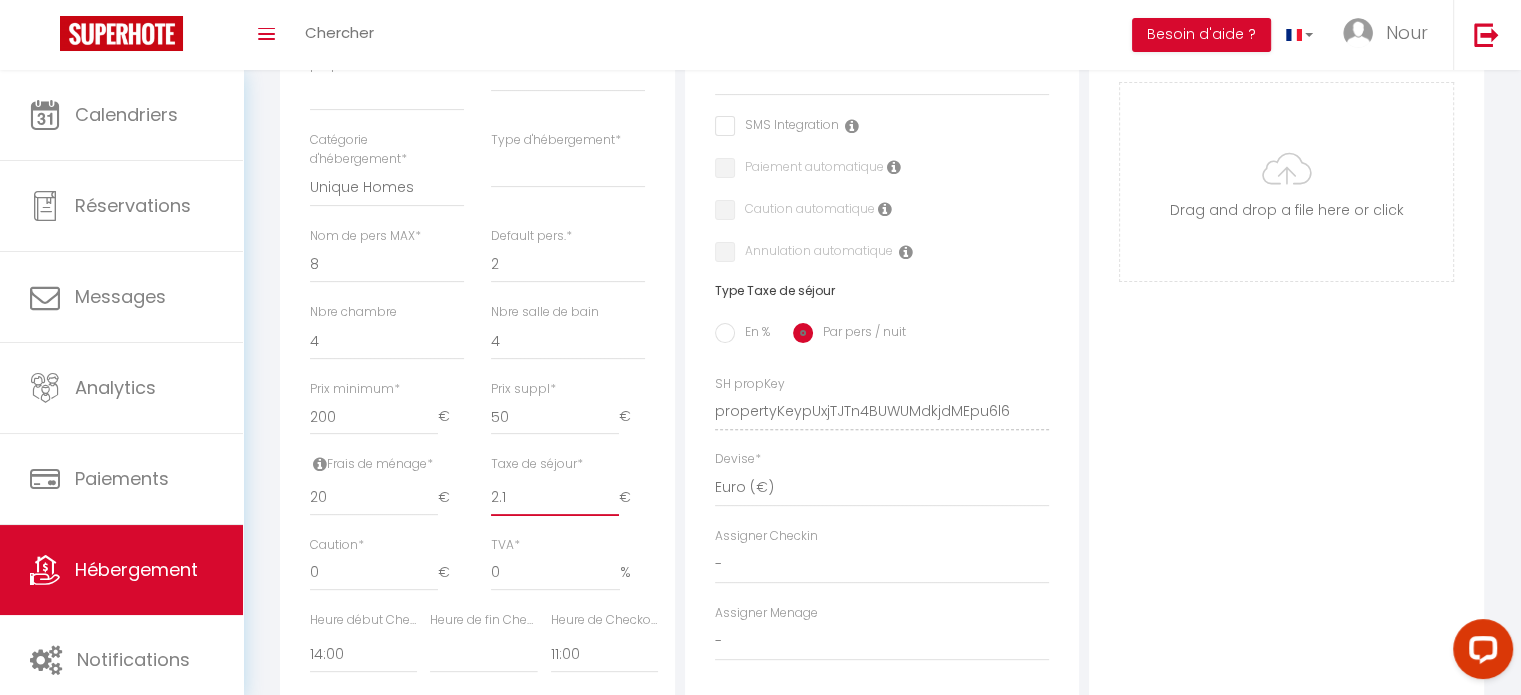 click on "2.1" at bounding box center [555, 498] 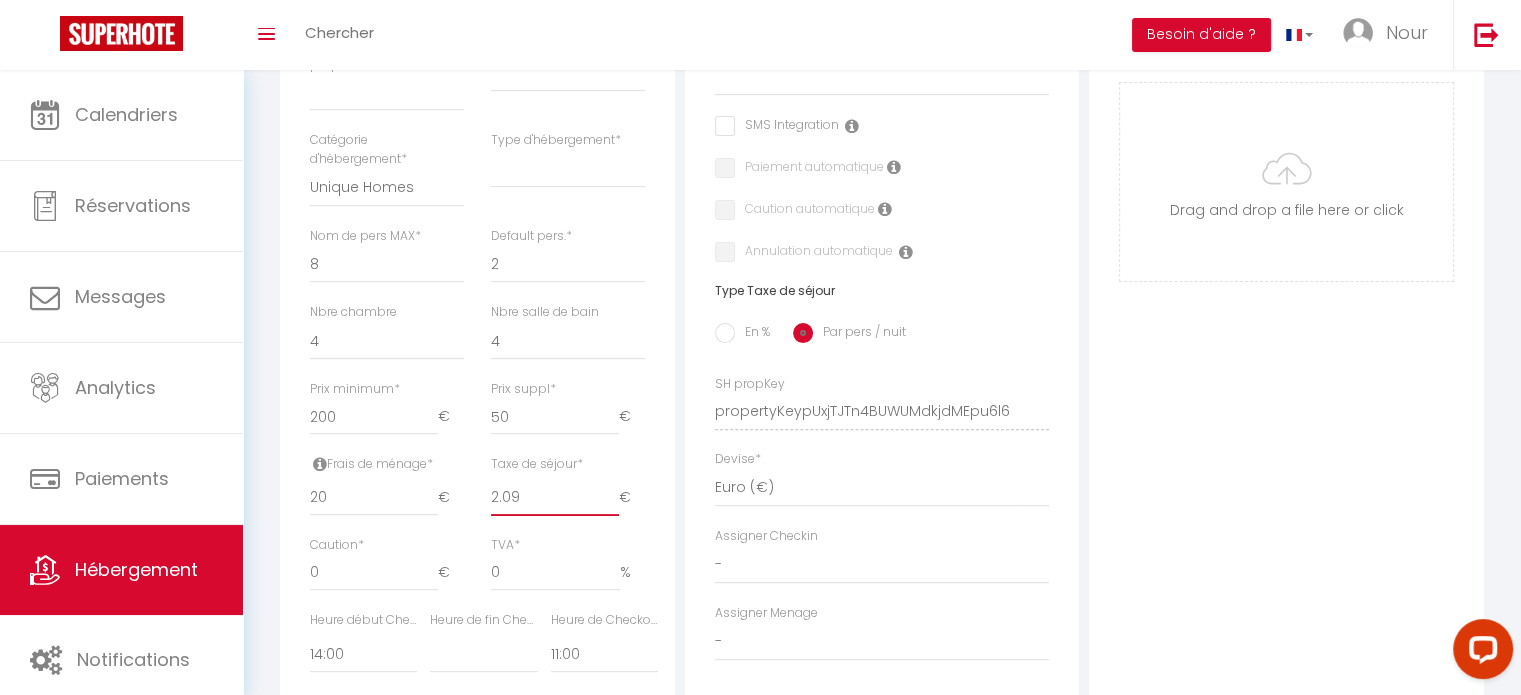click on "2.09" at bounding box center [555, 498] 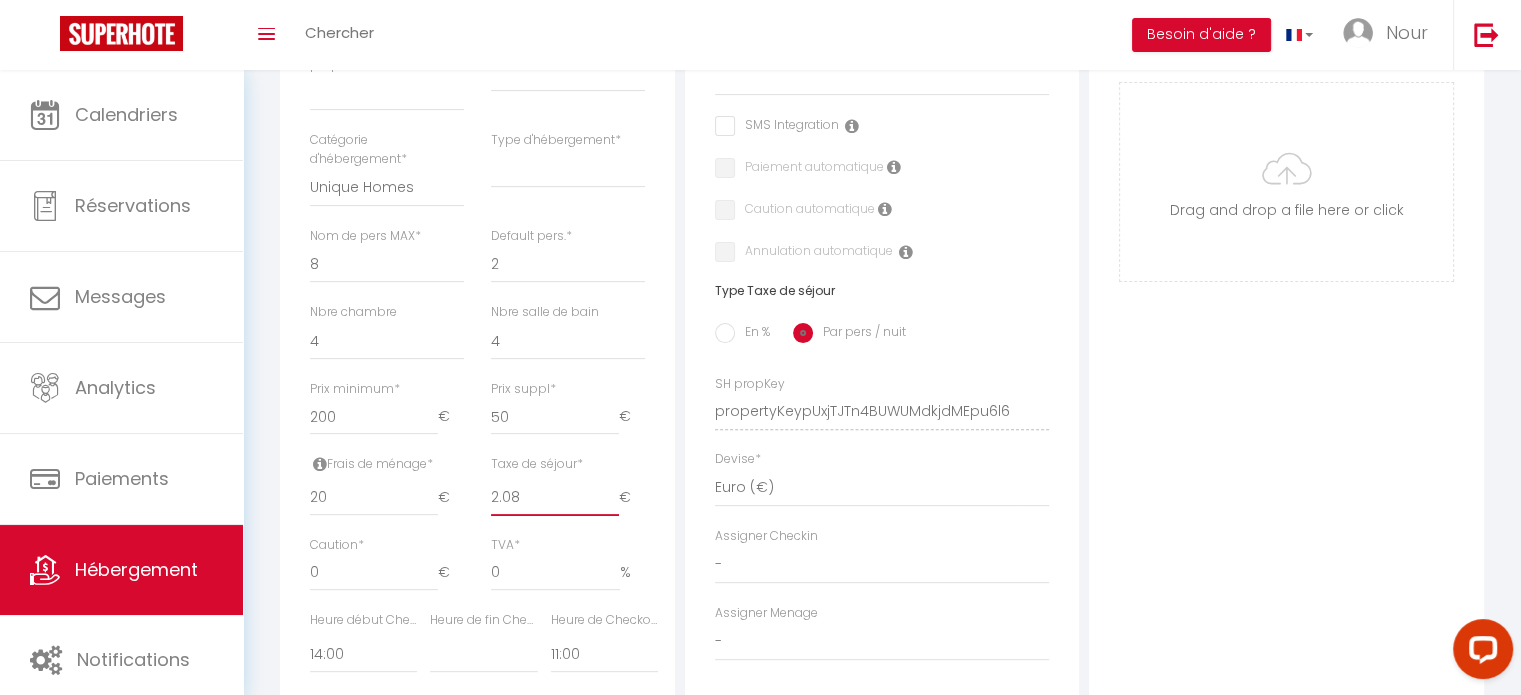 click on "2.08" at bounding box center [555, 498] 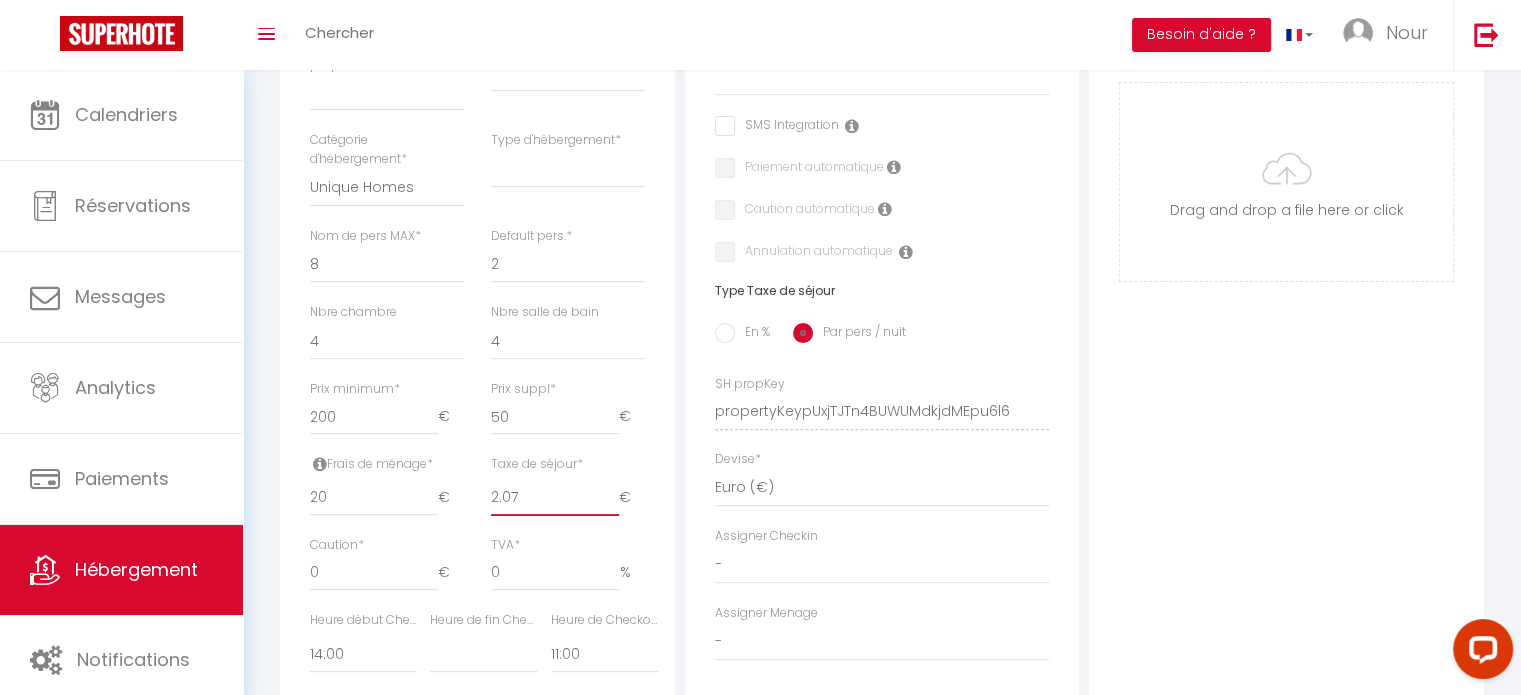 click on "2.07" at bounding box center [555, 498] 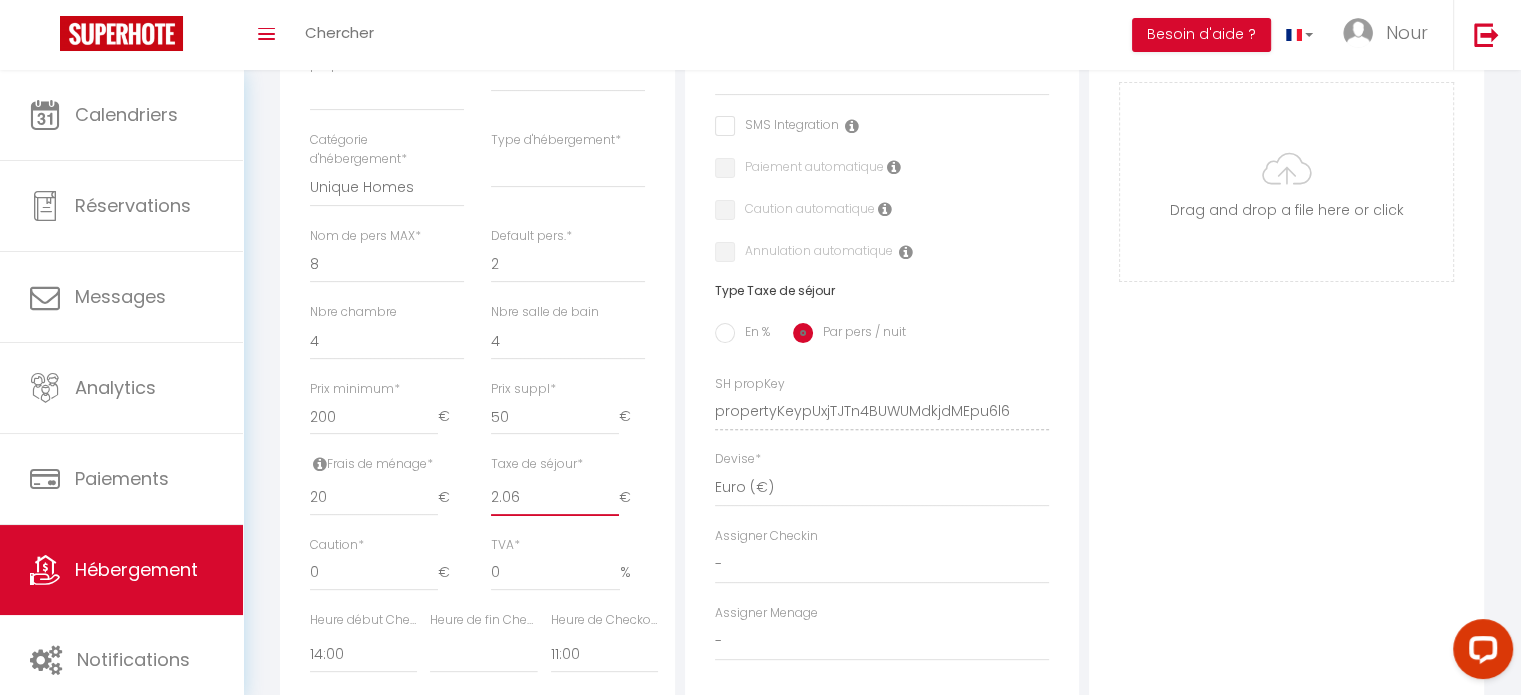 click on "2.06" at bounding box center [555, 498] 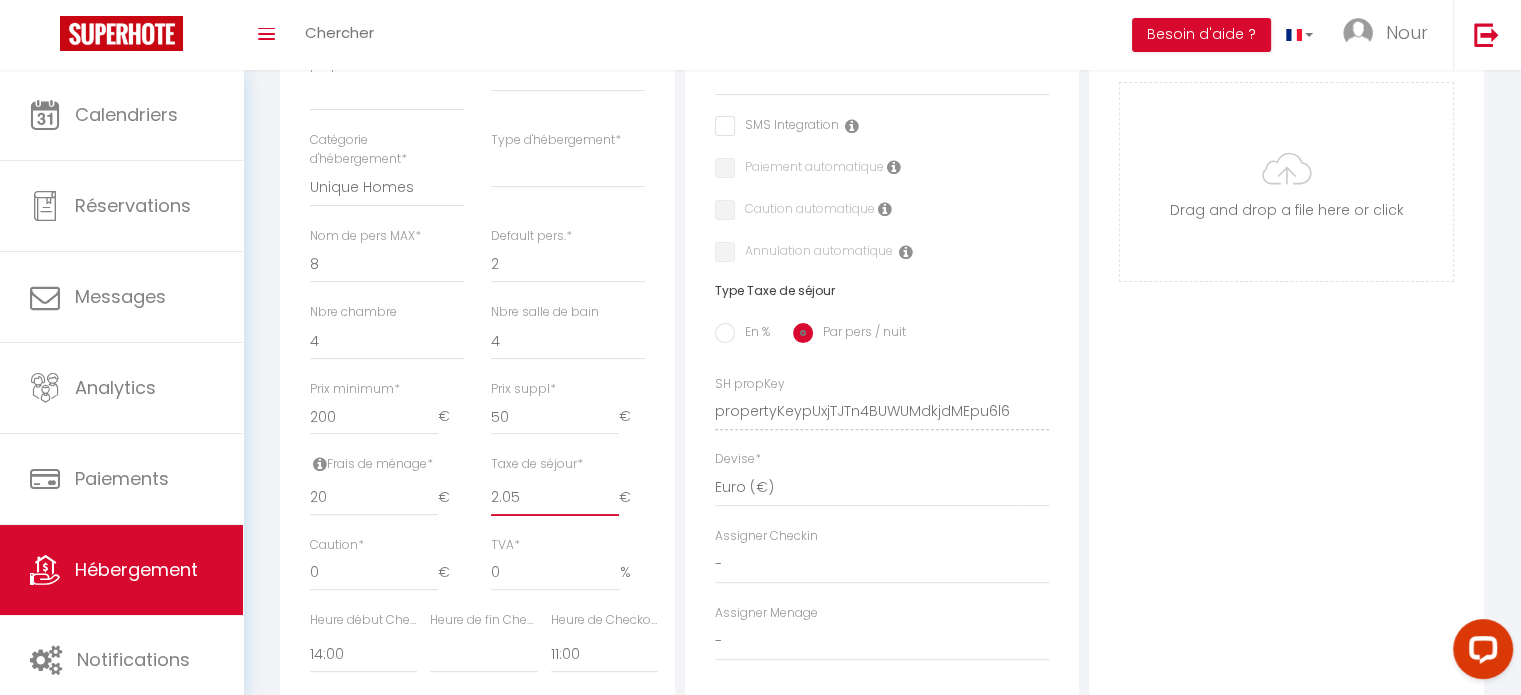 click on "2.05" at bounding box center [555, 498] 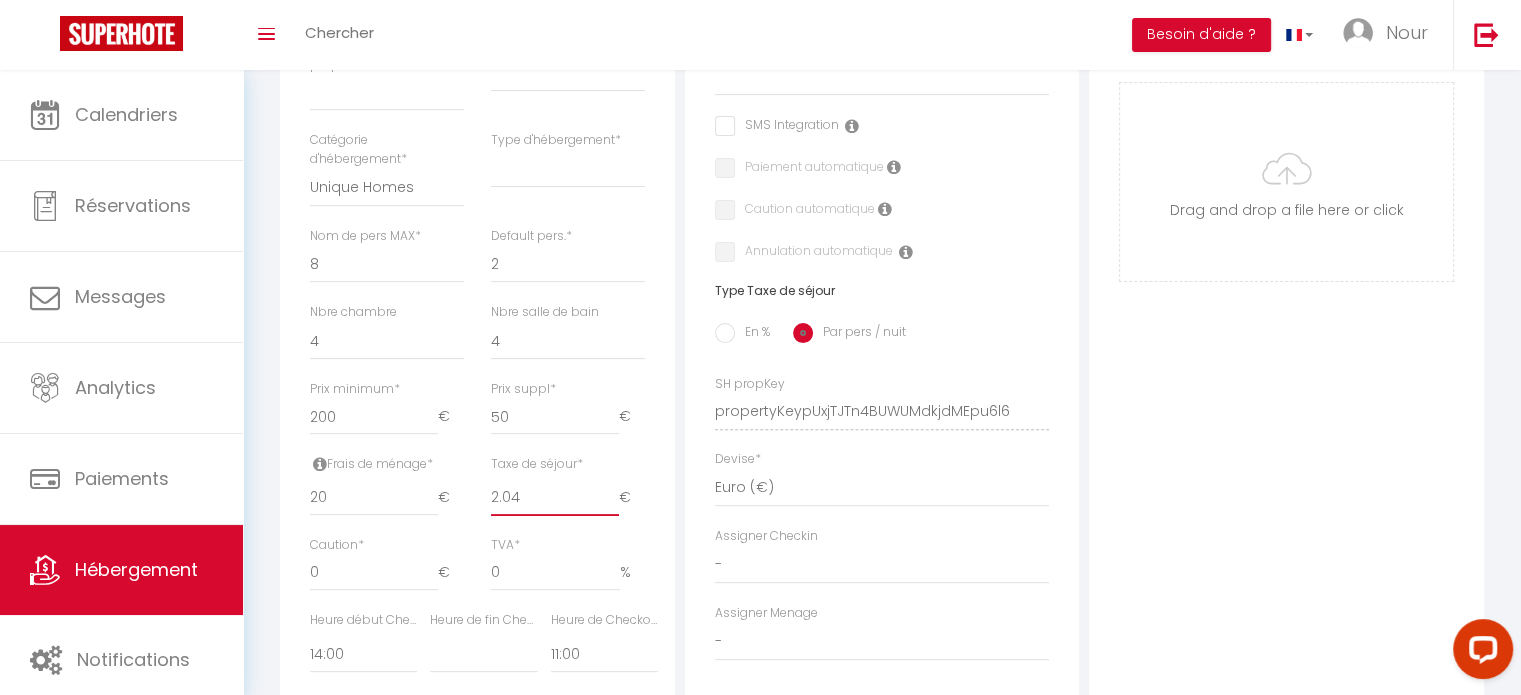 click on "2.04" at bounding box center [555, 498] 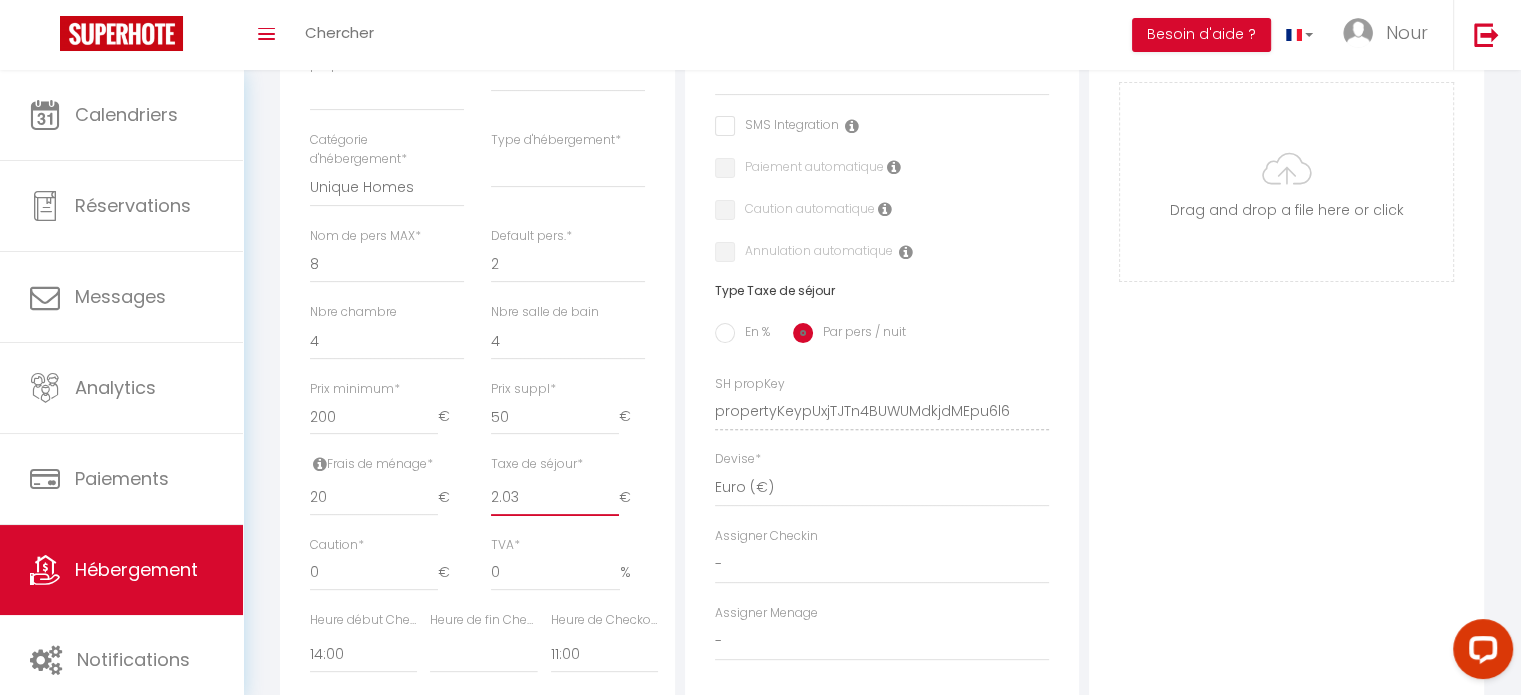 click on "2.03" at bounding box center (555, 498) 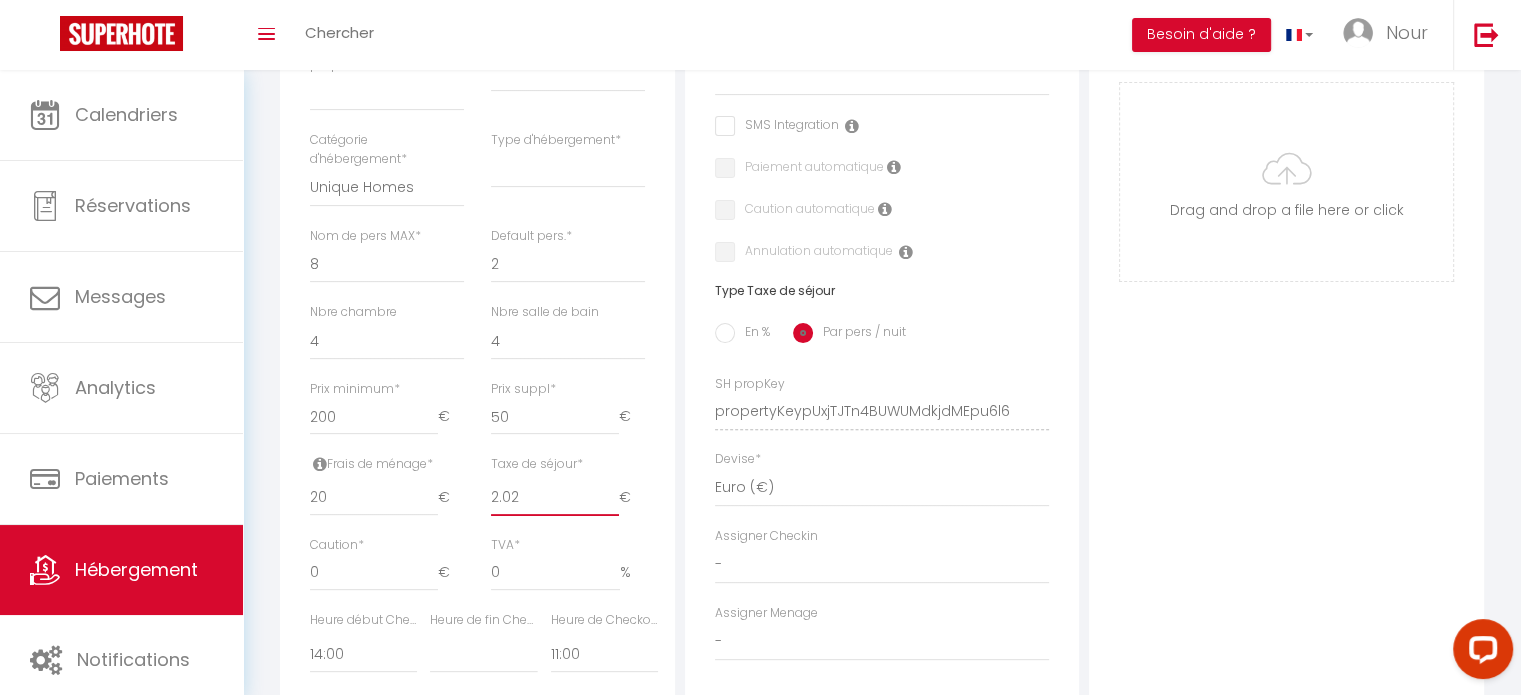click on "2.02" at bounding box center [555, 498] 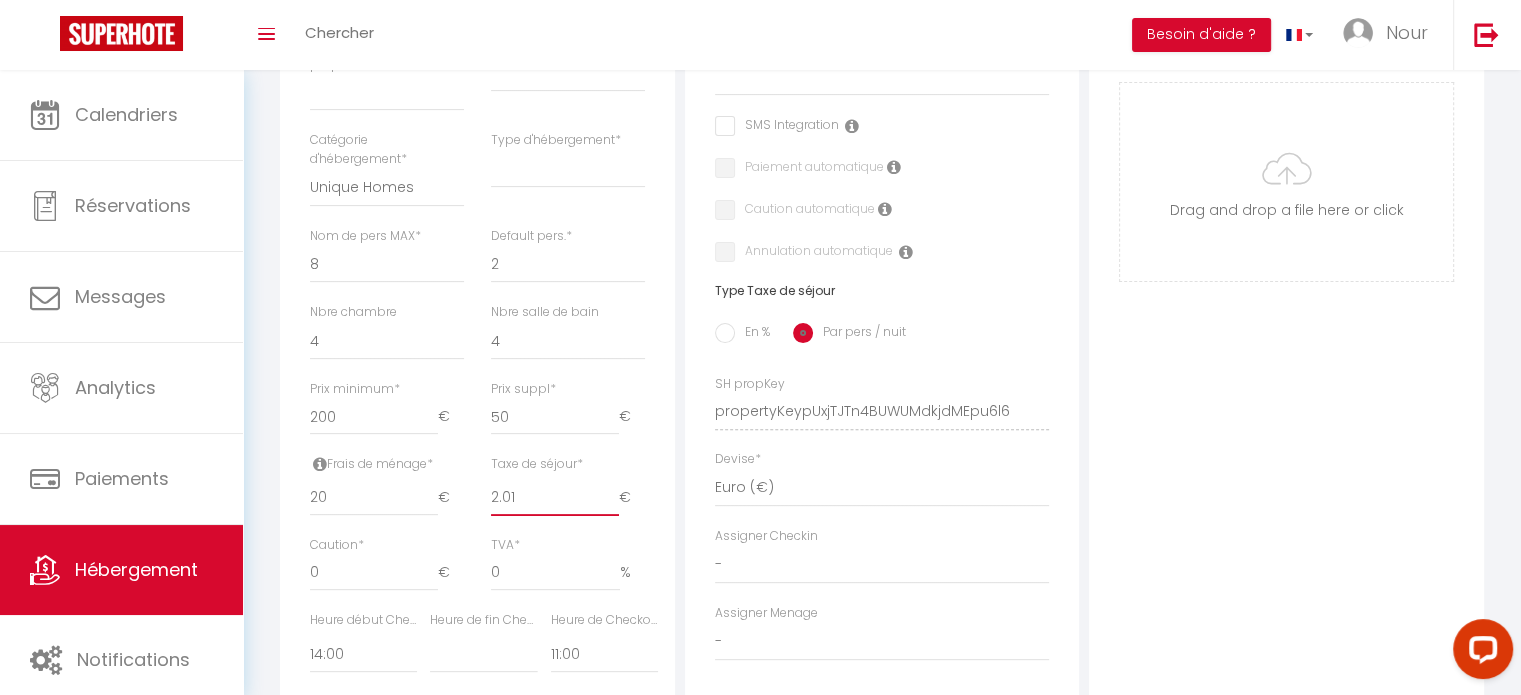 click on "2.01" at bounding box center [555, 498] 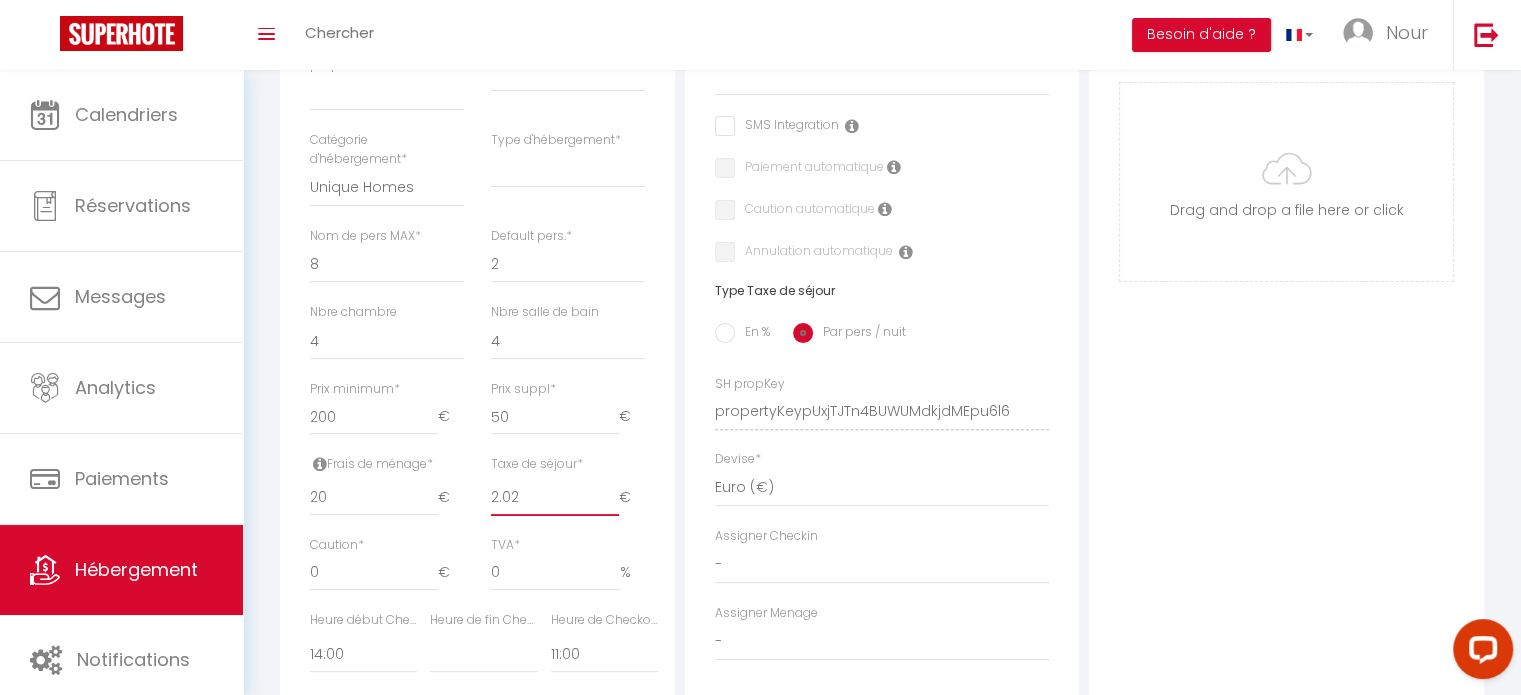 click on "2.02" at bounding box center (555, 498) 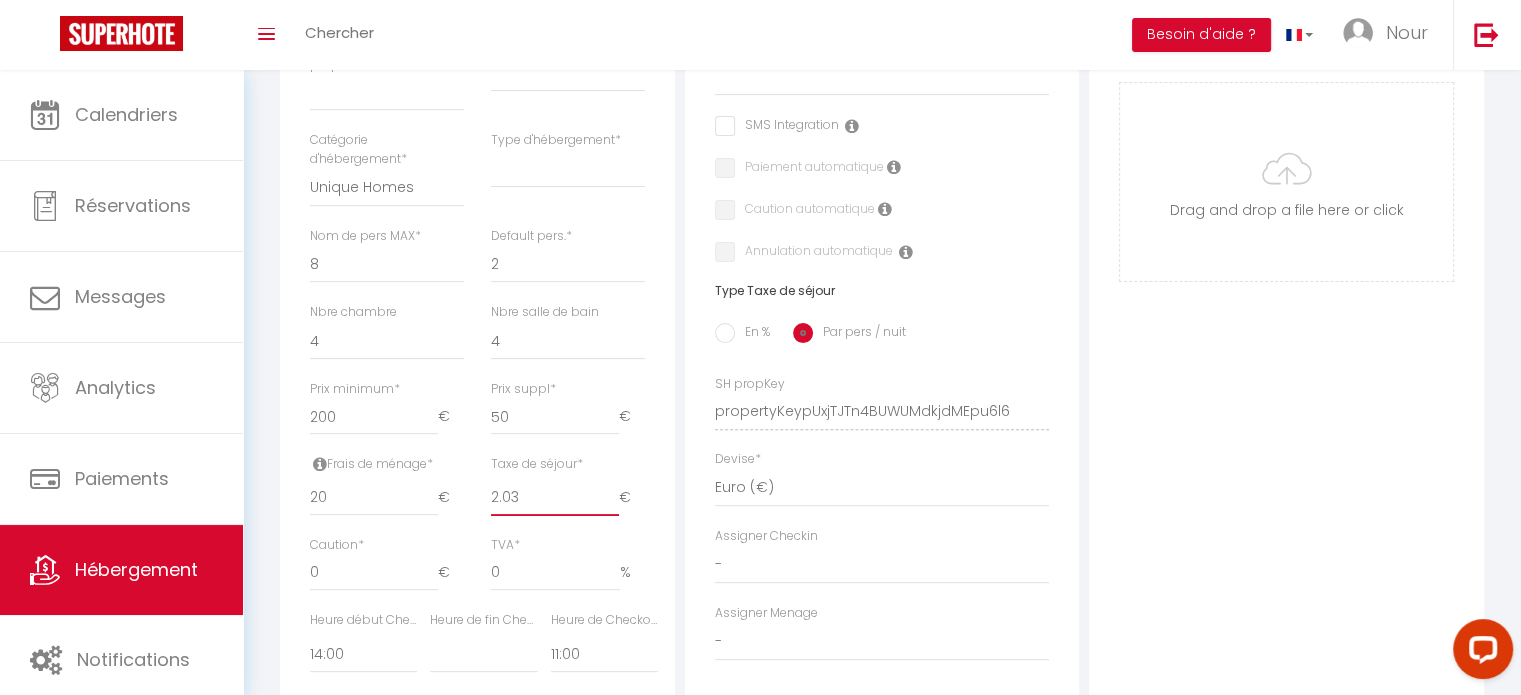 click on "2.03" at bounding box center (555, 498) 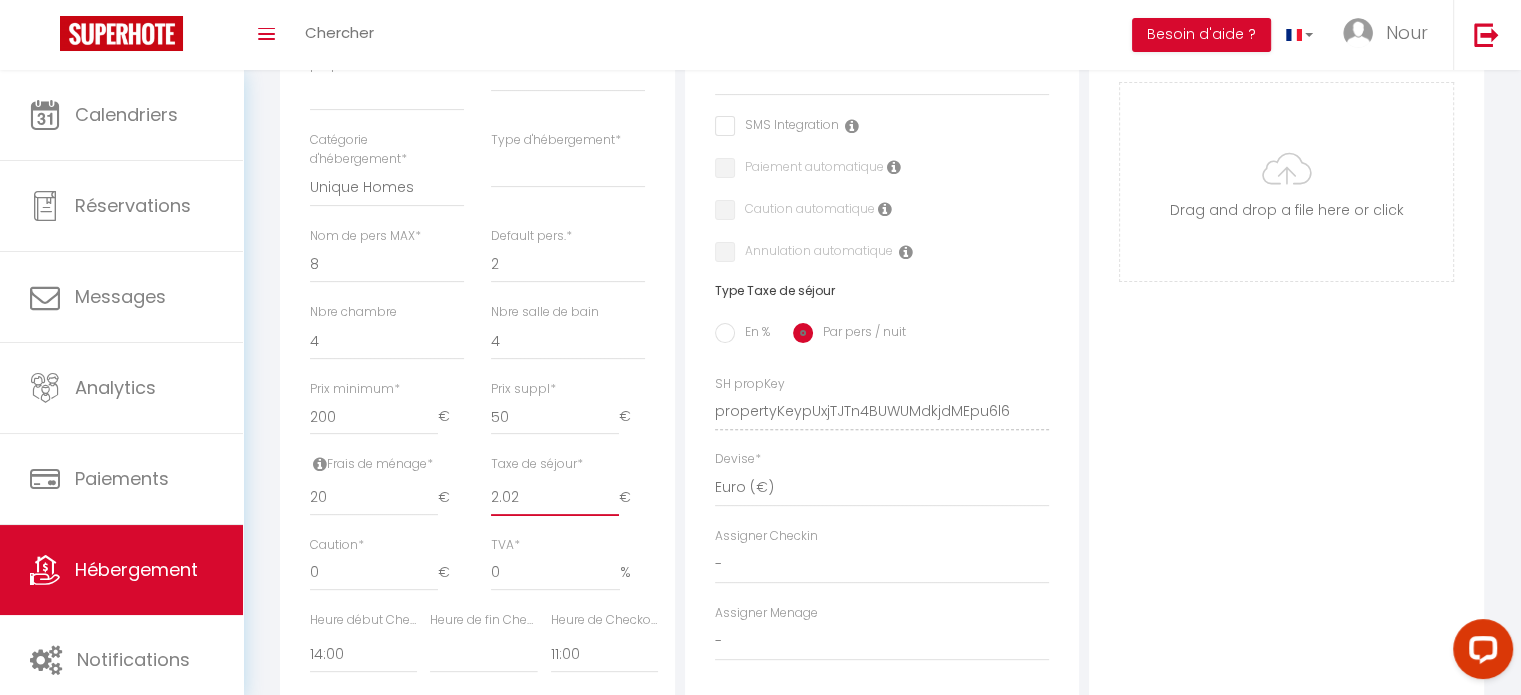 click on "2.02" at bounding box center [555, 498] 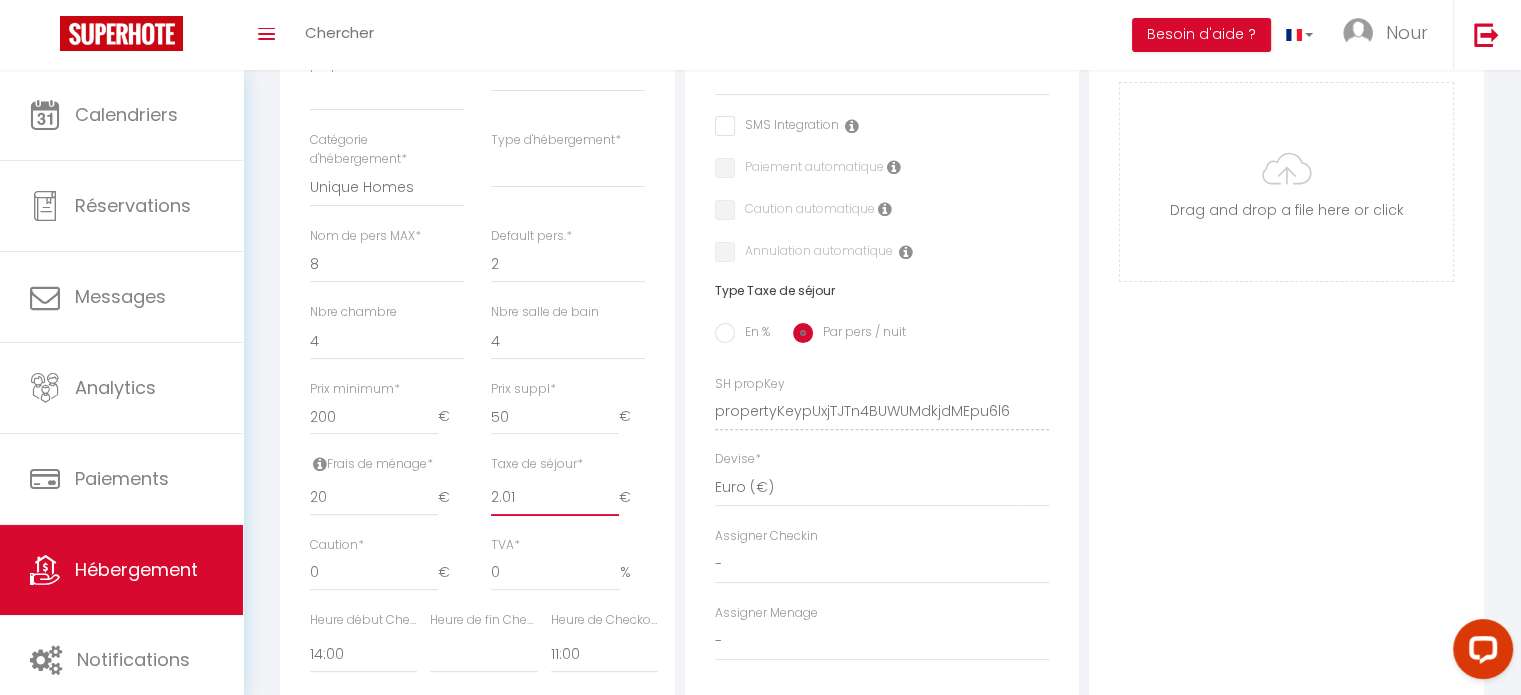 click on "2.01" at bounding box center (555, 498) 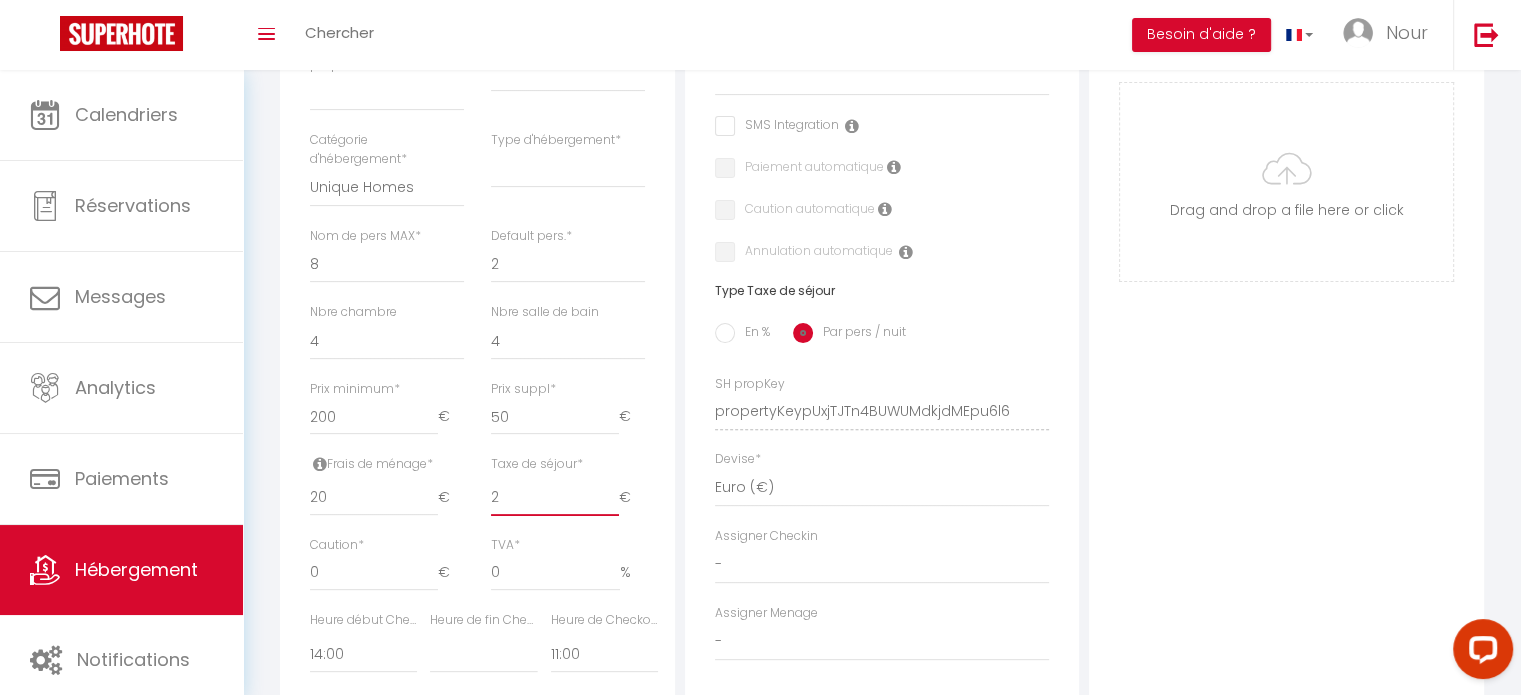 click on "2" at bounding box center (555, 498) 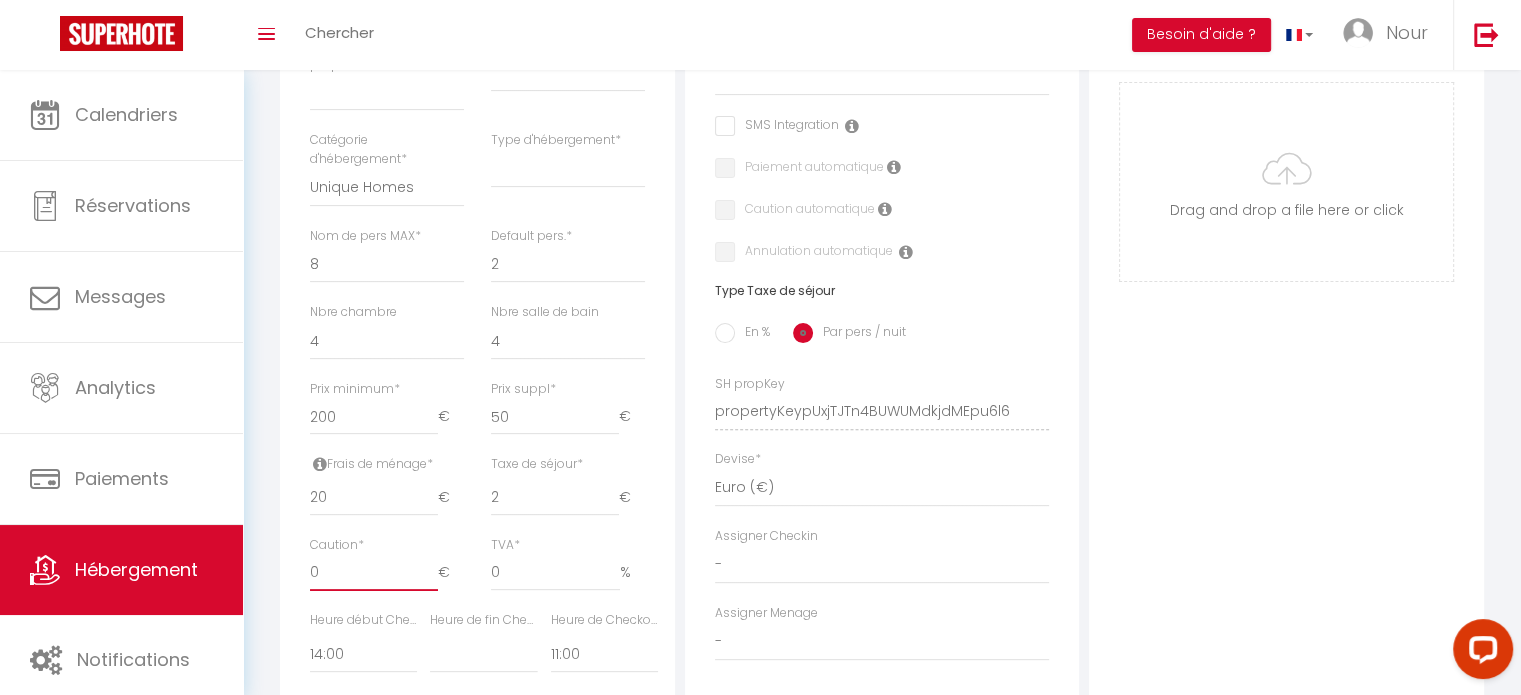 click on "0" at bounding box center (374, 573) 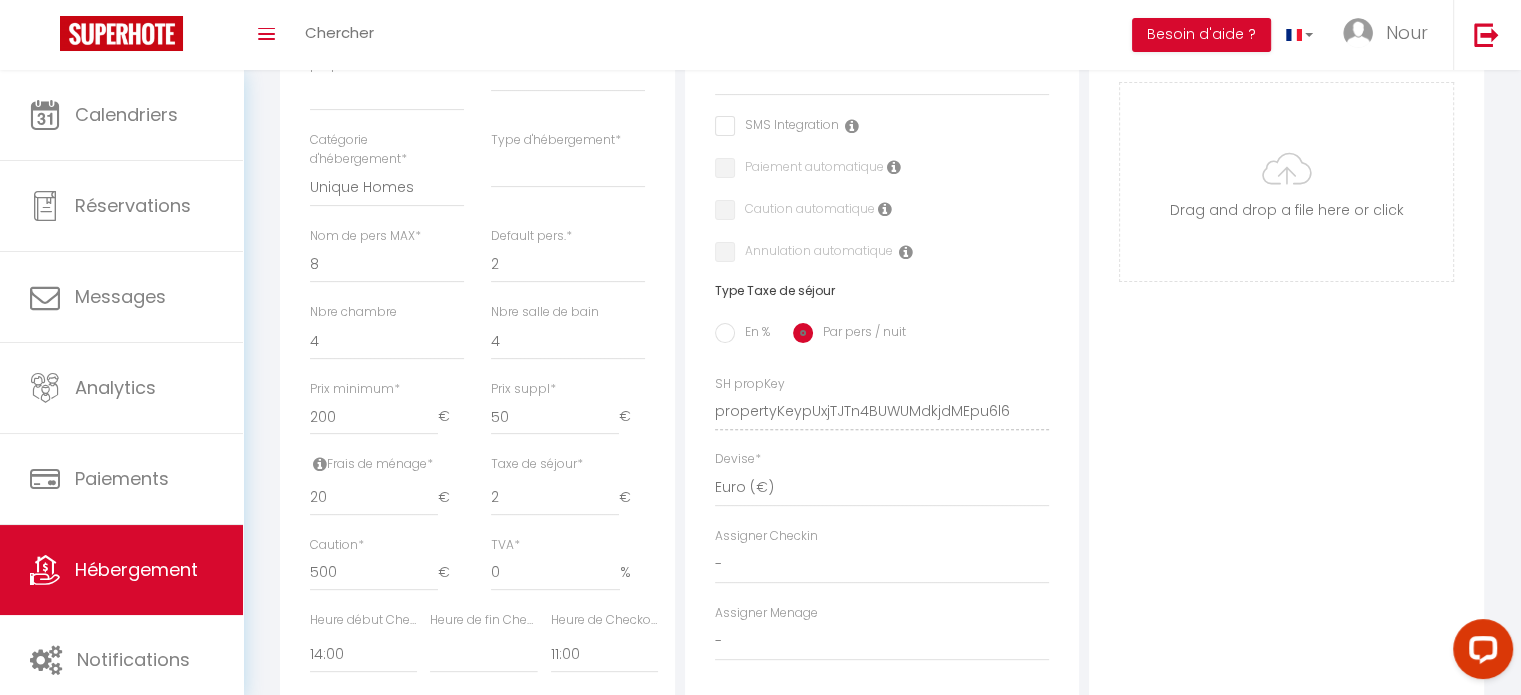 click on "Frais de ménage
*   20   €" at bounding box center (387, 495) 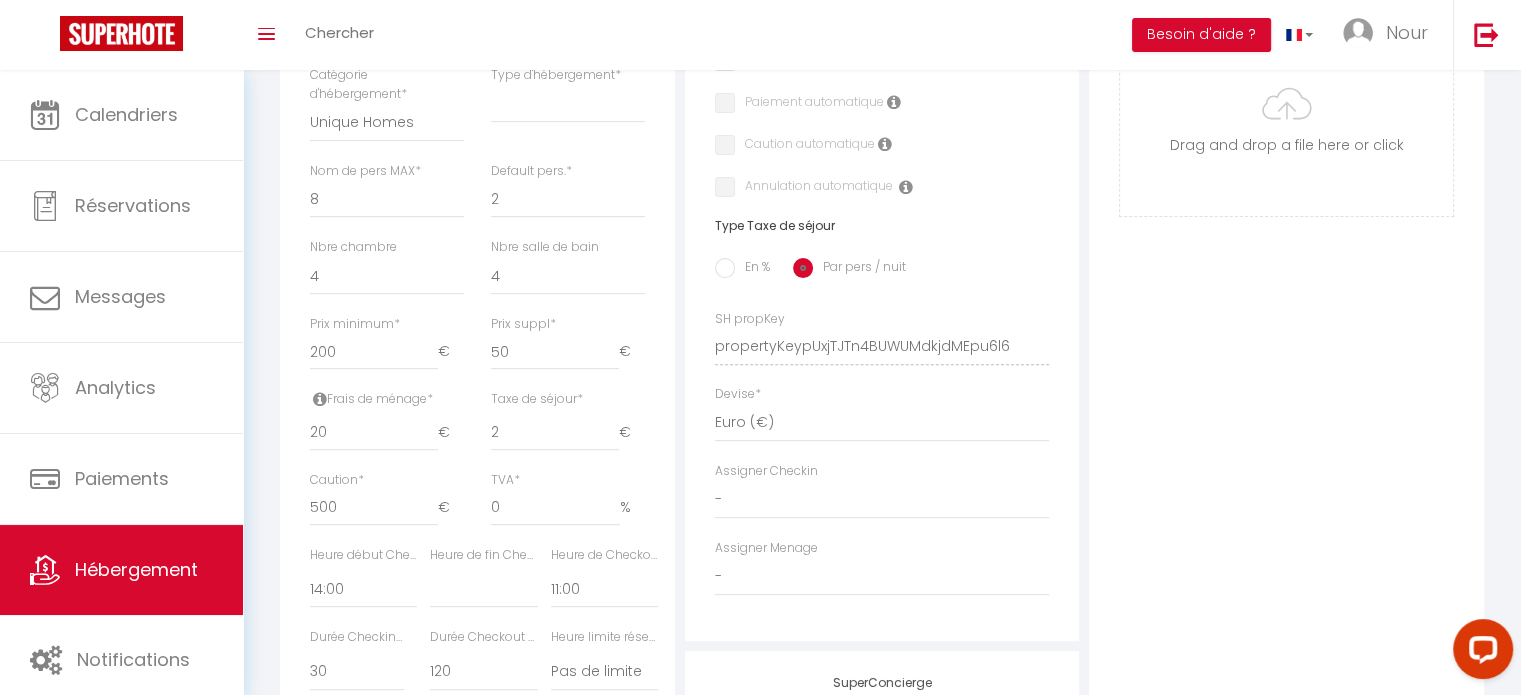 scroll, scrollTop: 700, scrollLeft: 0, axis: vertical 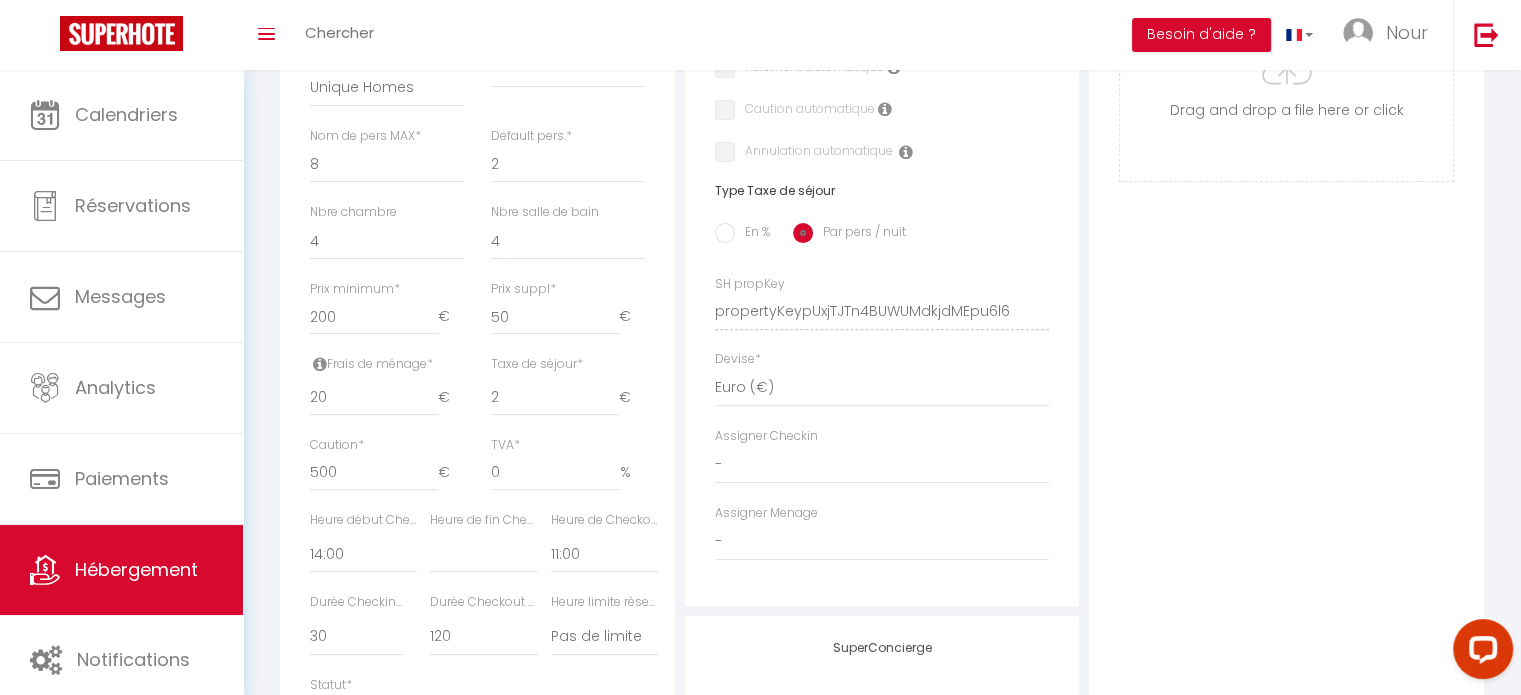 click on "Heure début Checkin
*" at bounding box center [363, 520] 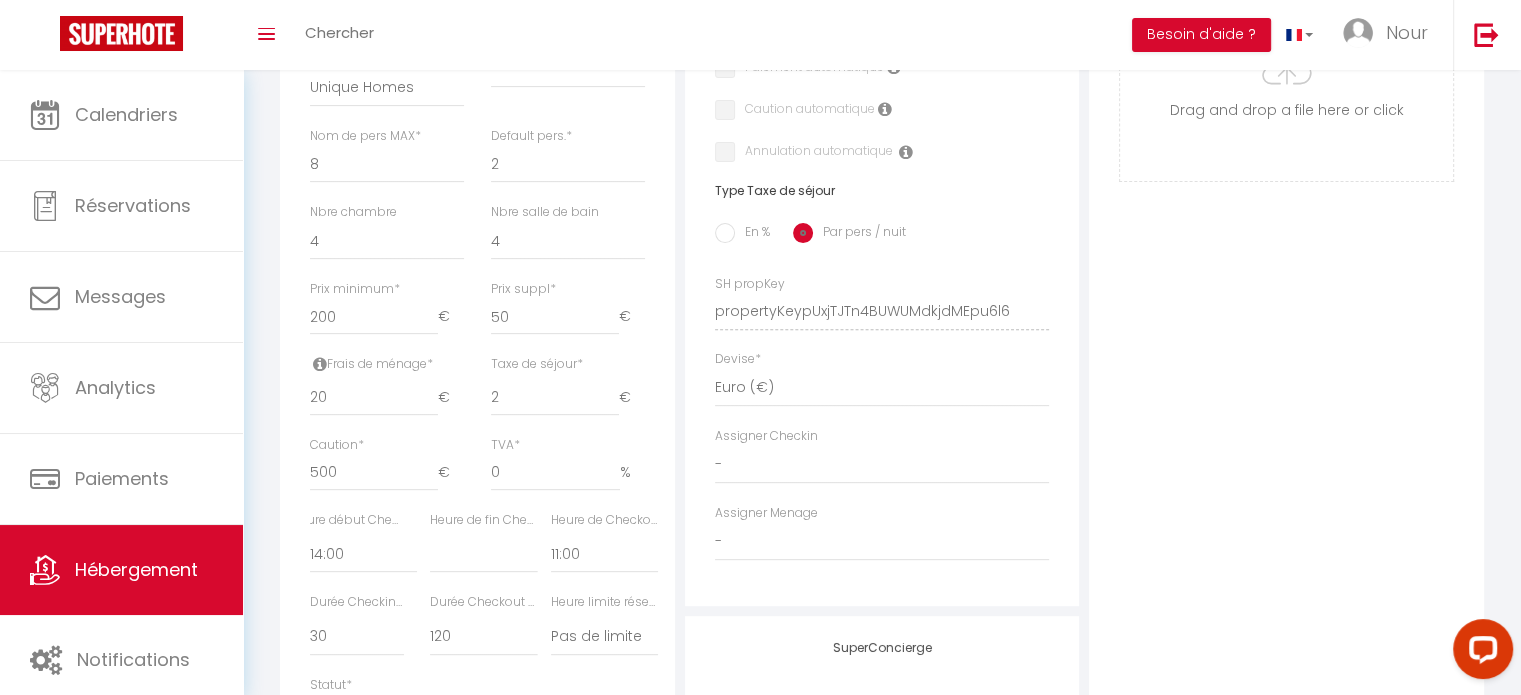 scroll, scrollTop: 0, scrollLeft: 26, axis: horizontal 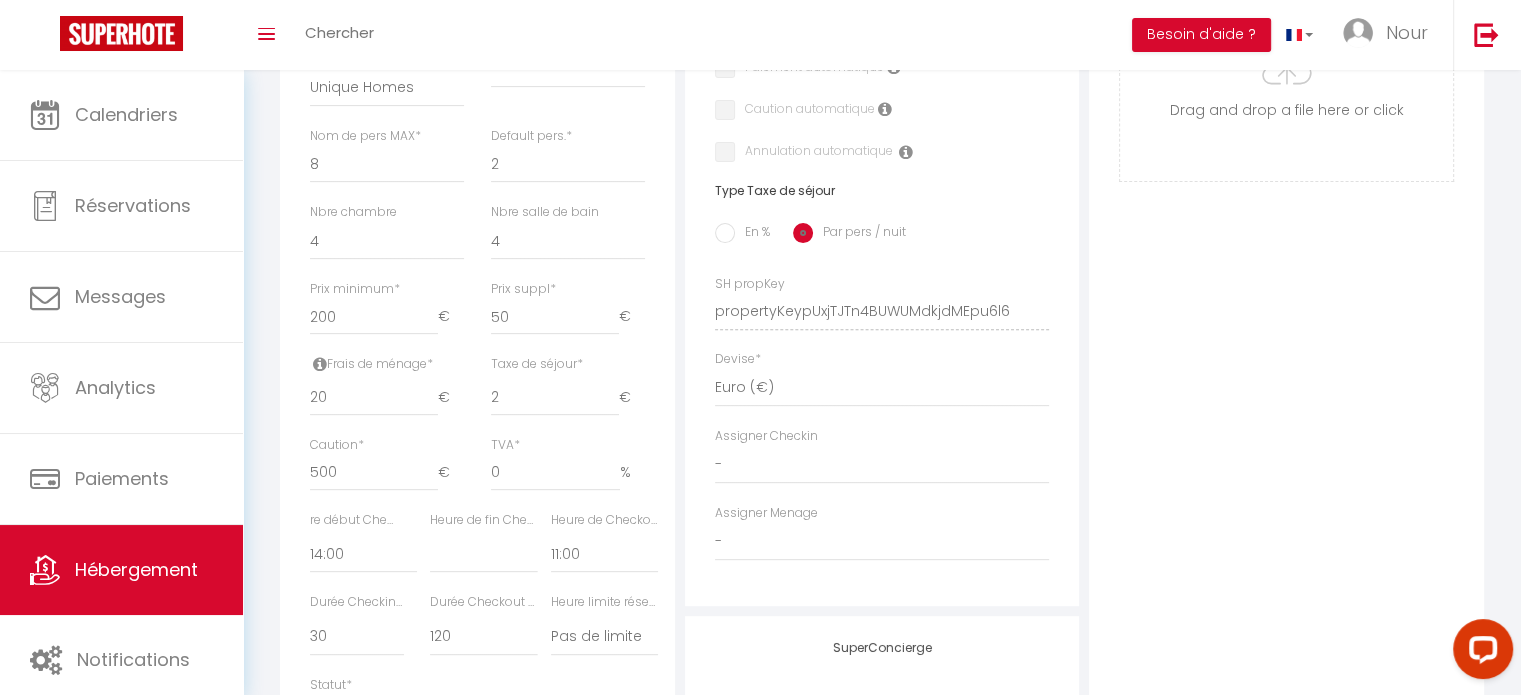 click on "Caution
*   500   €" at bounding box center [387, 473] 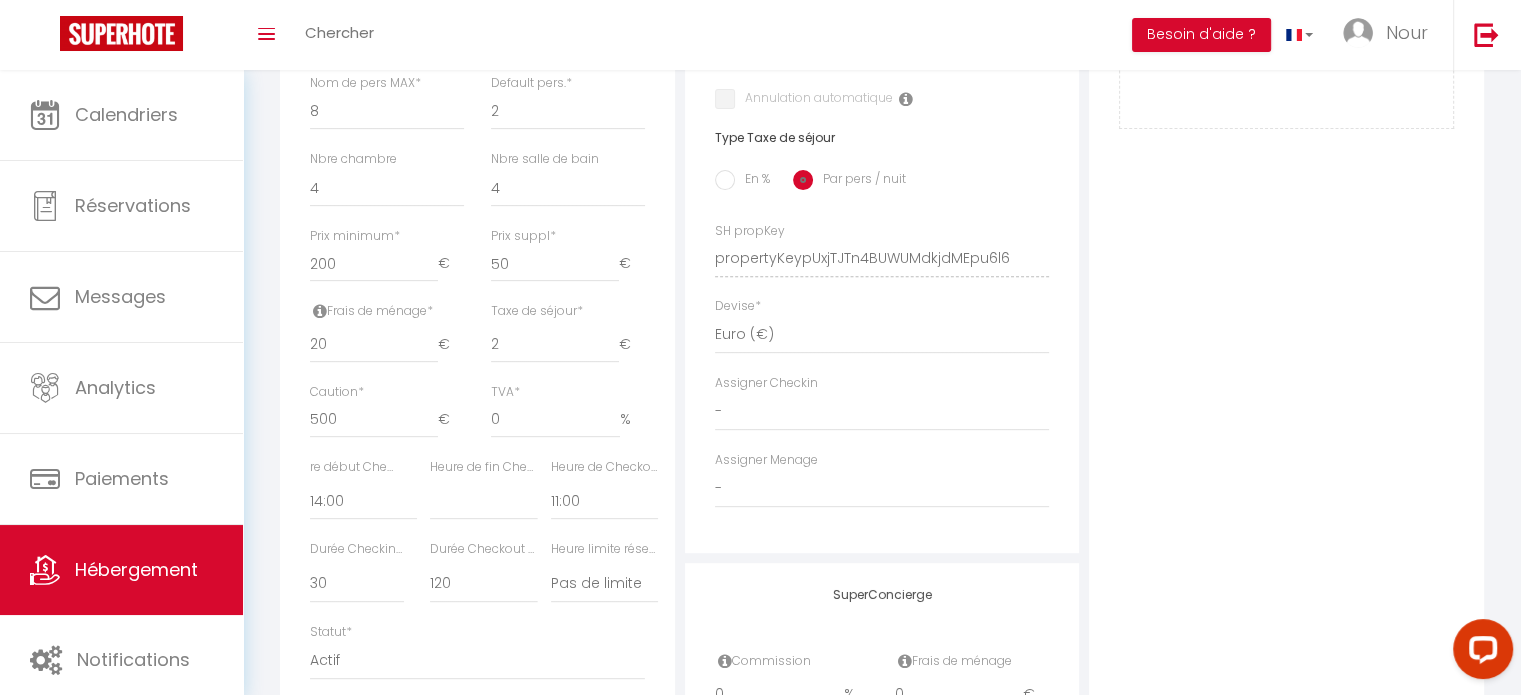 scroll, scrollTop: 800, scrollLeft: 0, axis: vertical 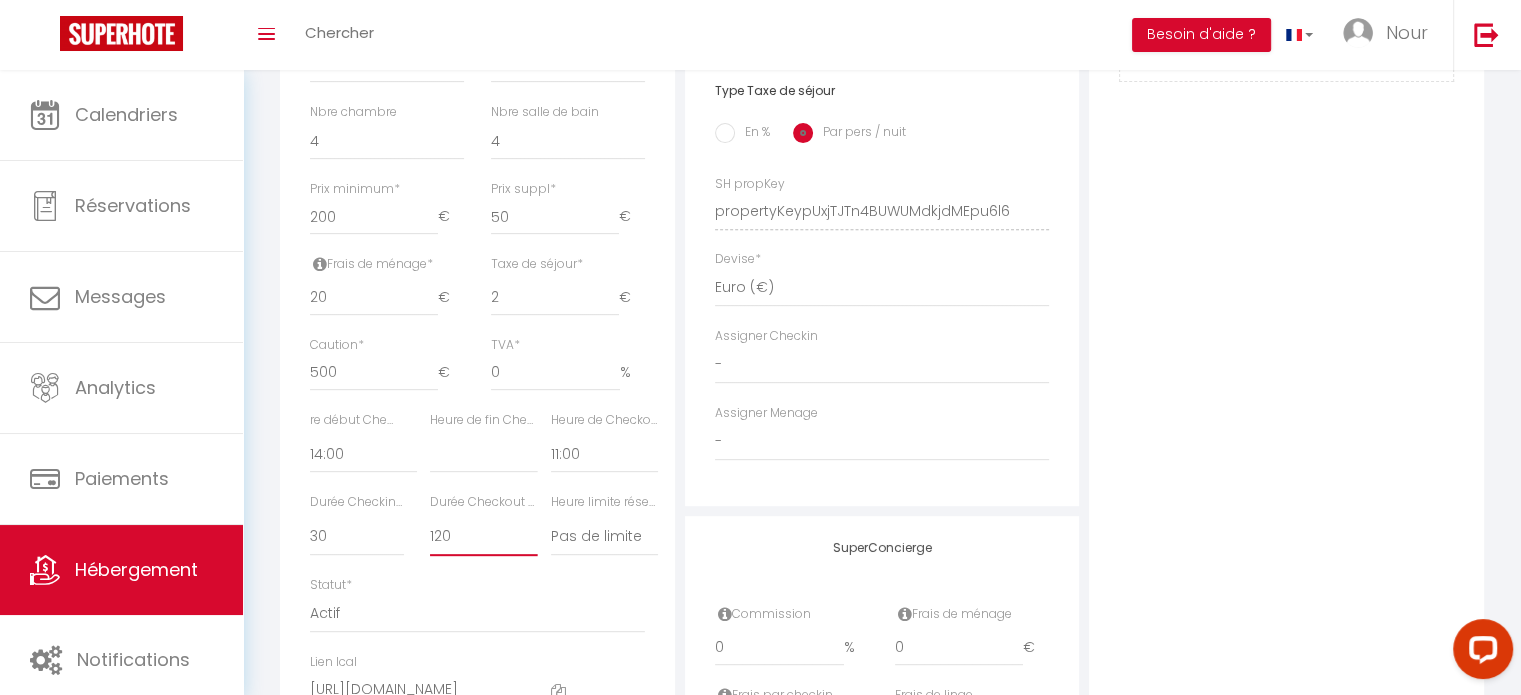 click on "15
30
45
60
75
90
105
120
135
150
165
180
195
210" at bounding box center (483, 537) 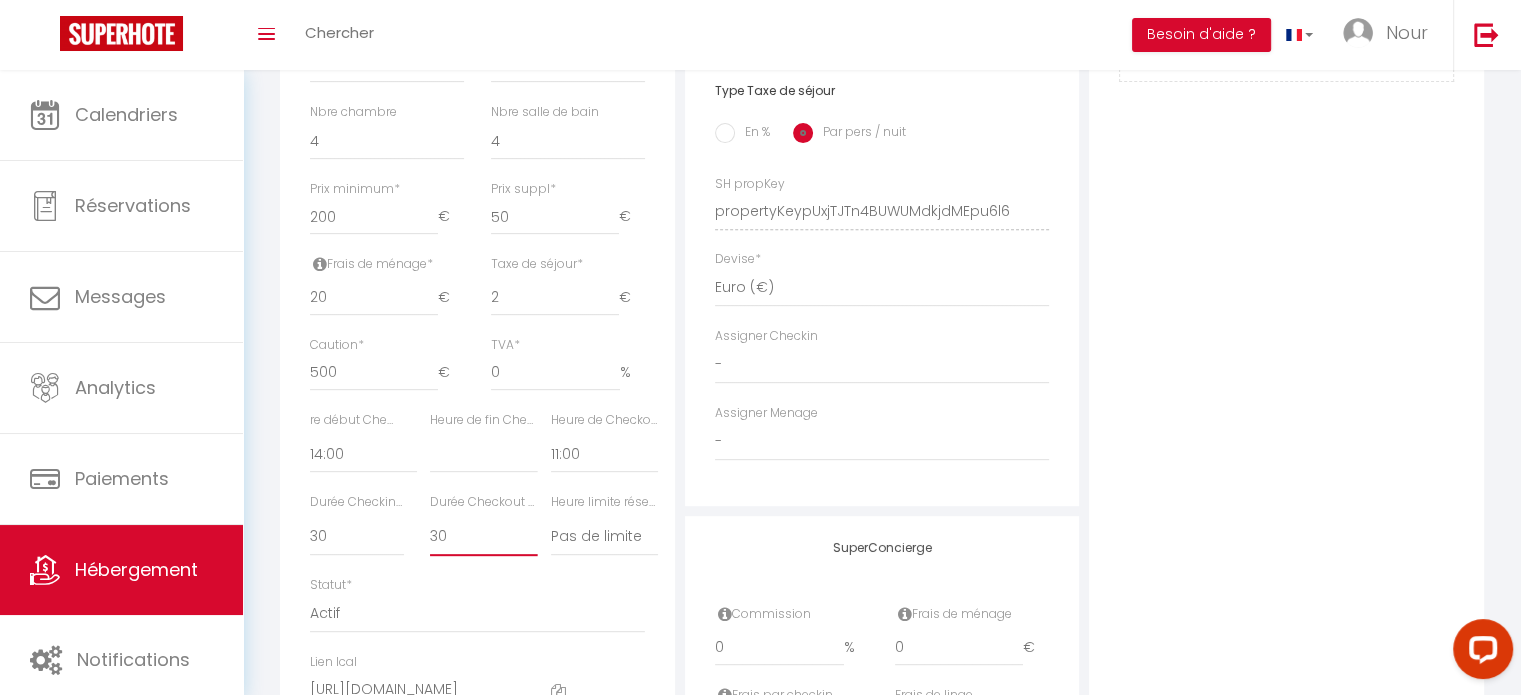 click on "15
30
45
60
75
90
105
120
135
150
165
180
195
210" at bounding box center [483, 537] 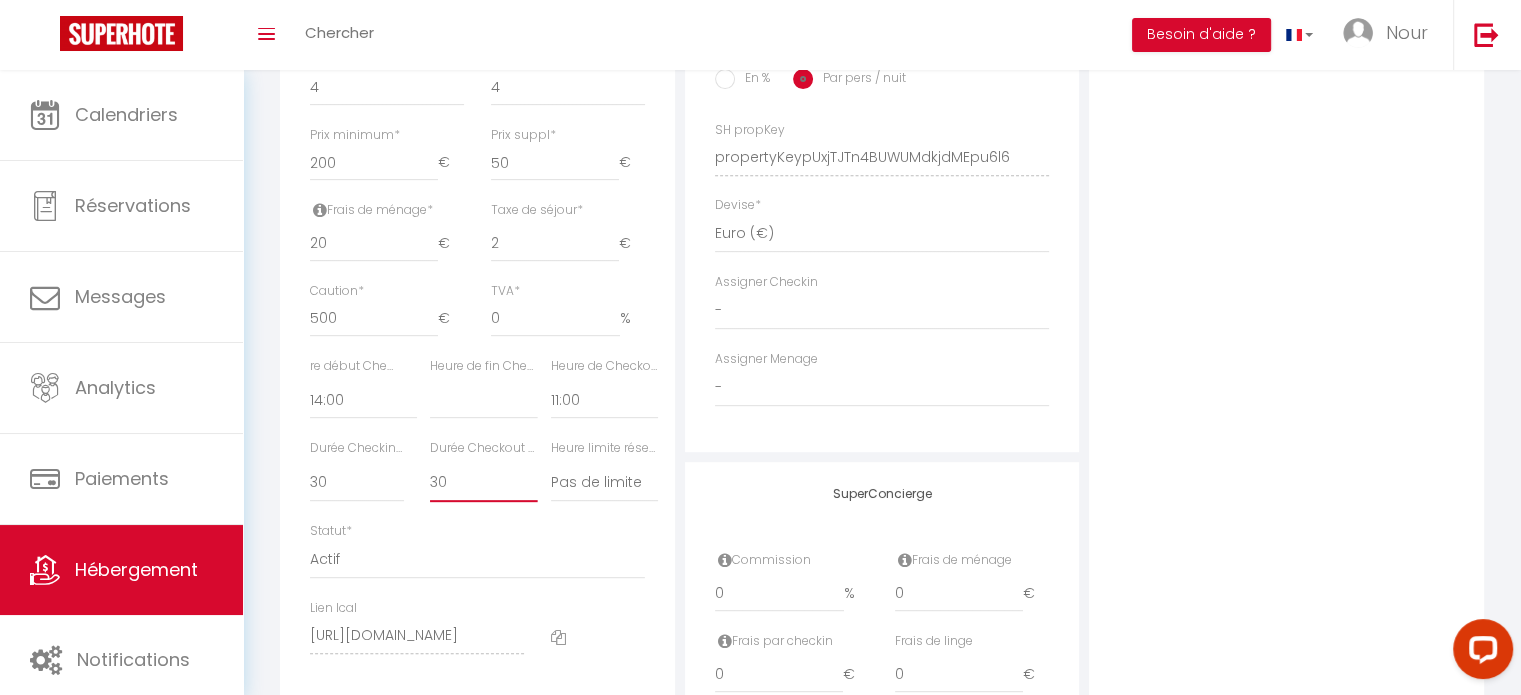 scroll, scrollTop: 900, scrollLeft: 0, axis: vertical 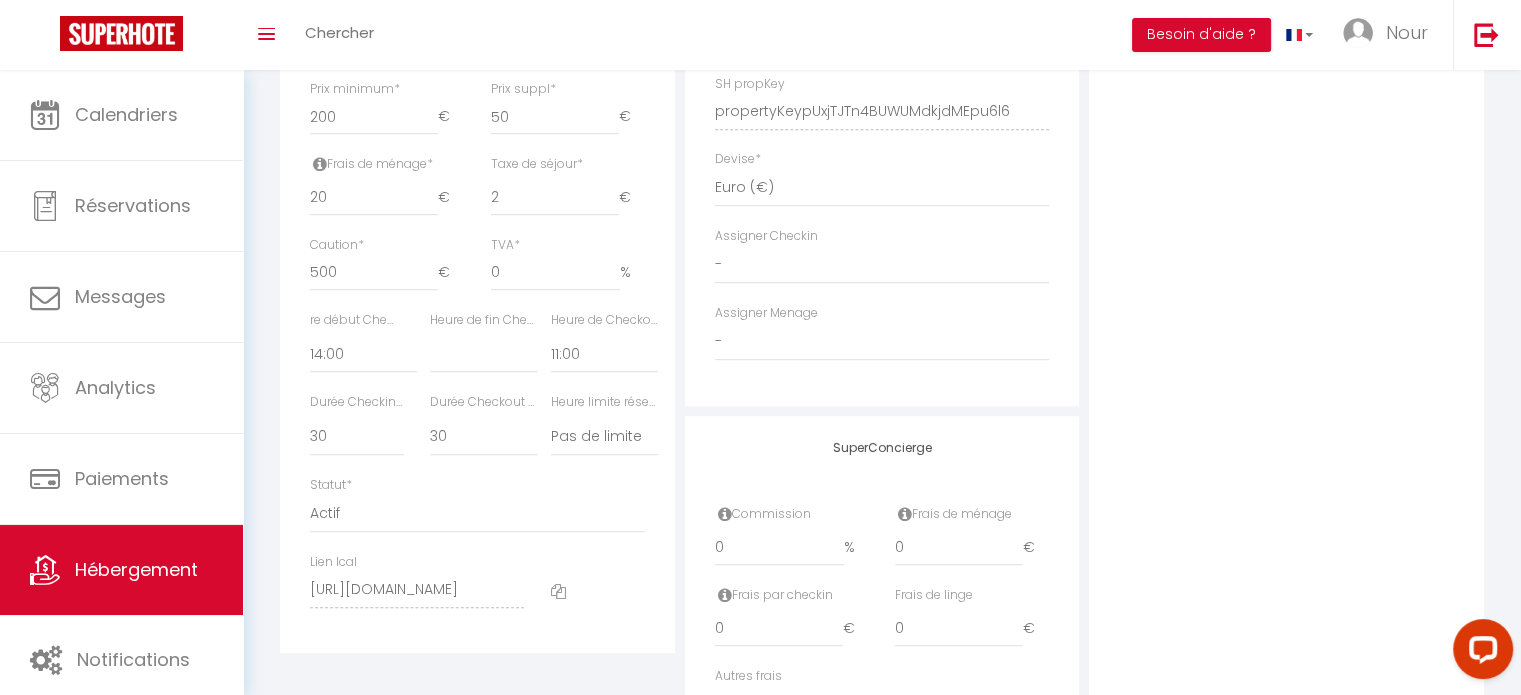 click on "Statut
*
Actif
Pas actif" at bounding box center (477, 504) 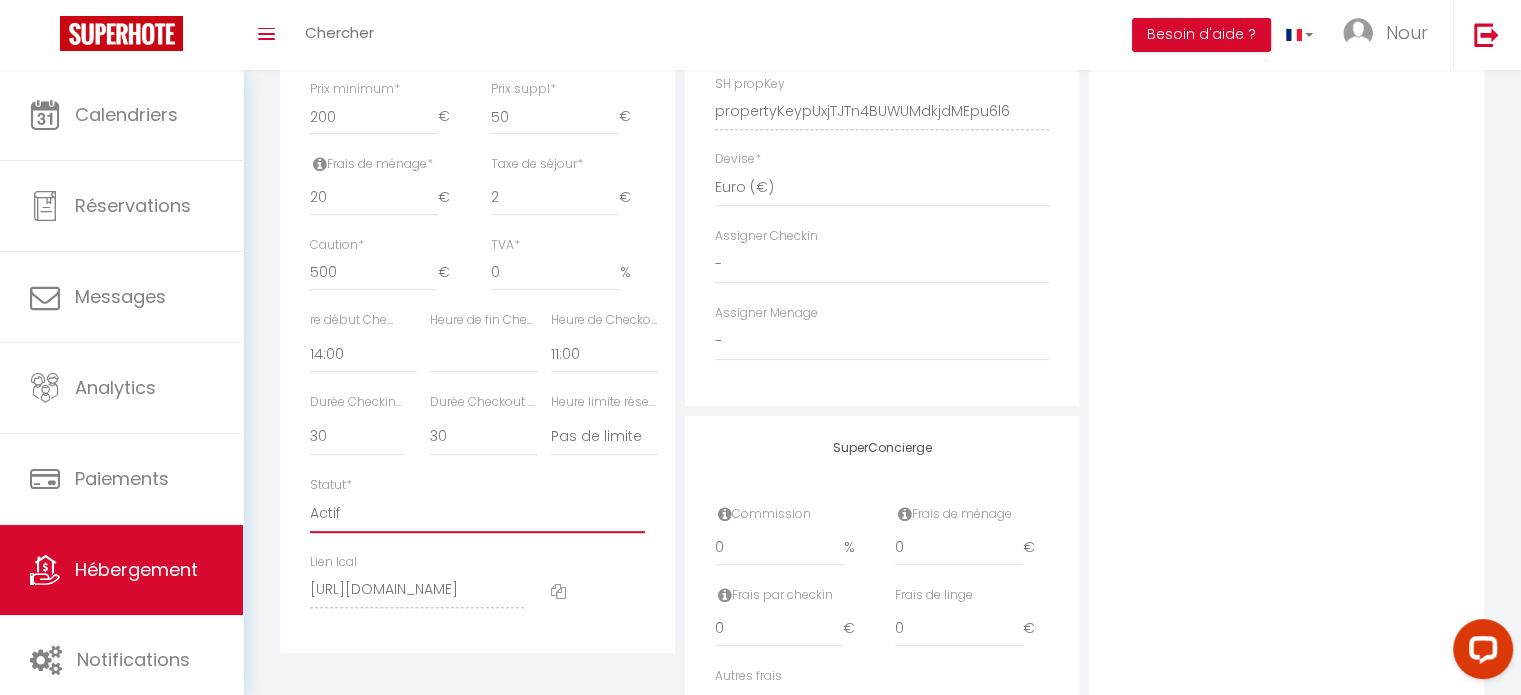 click on "Actif
Pas actif" at bounding box center [477, 514] 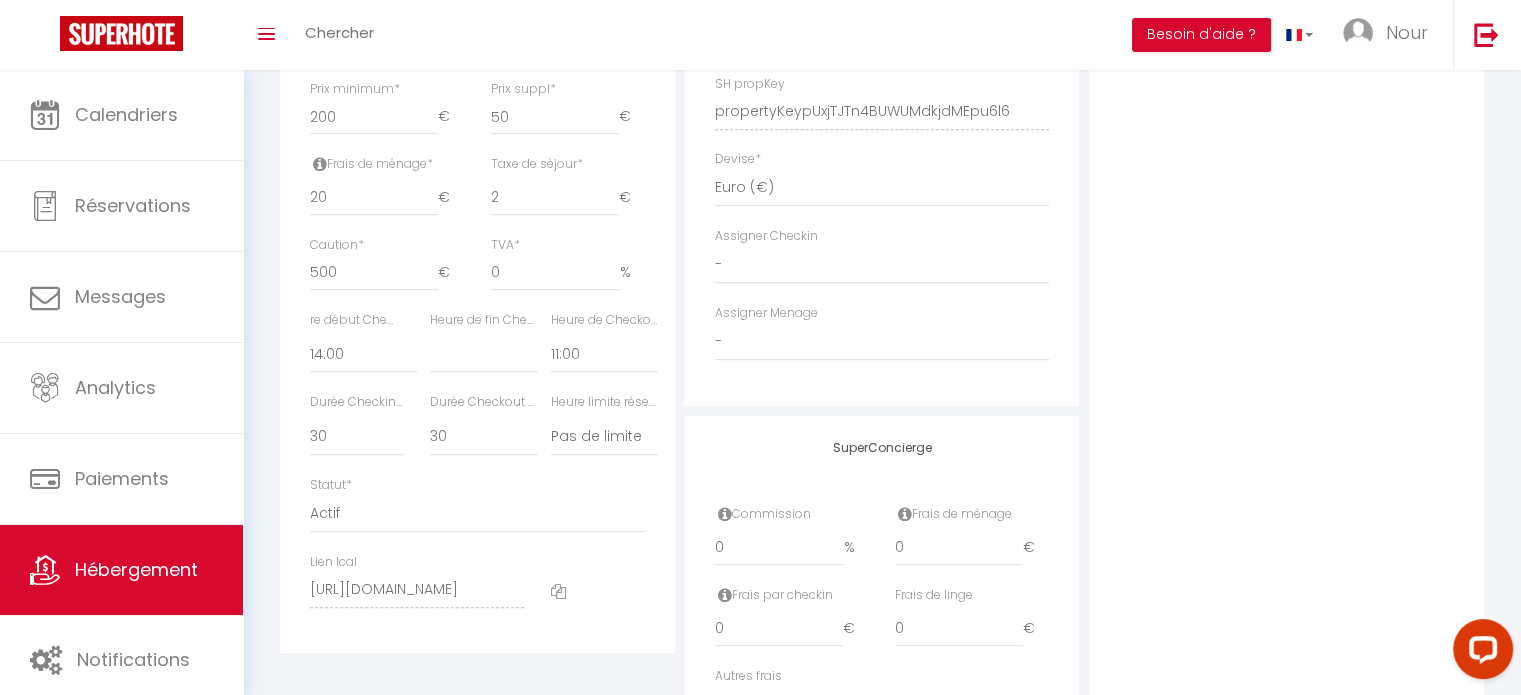 click on "Statut
*
Actif
Pas actif" at bounding box center [477, 504] 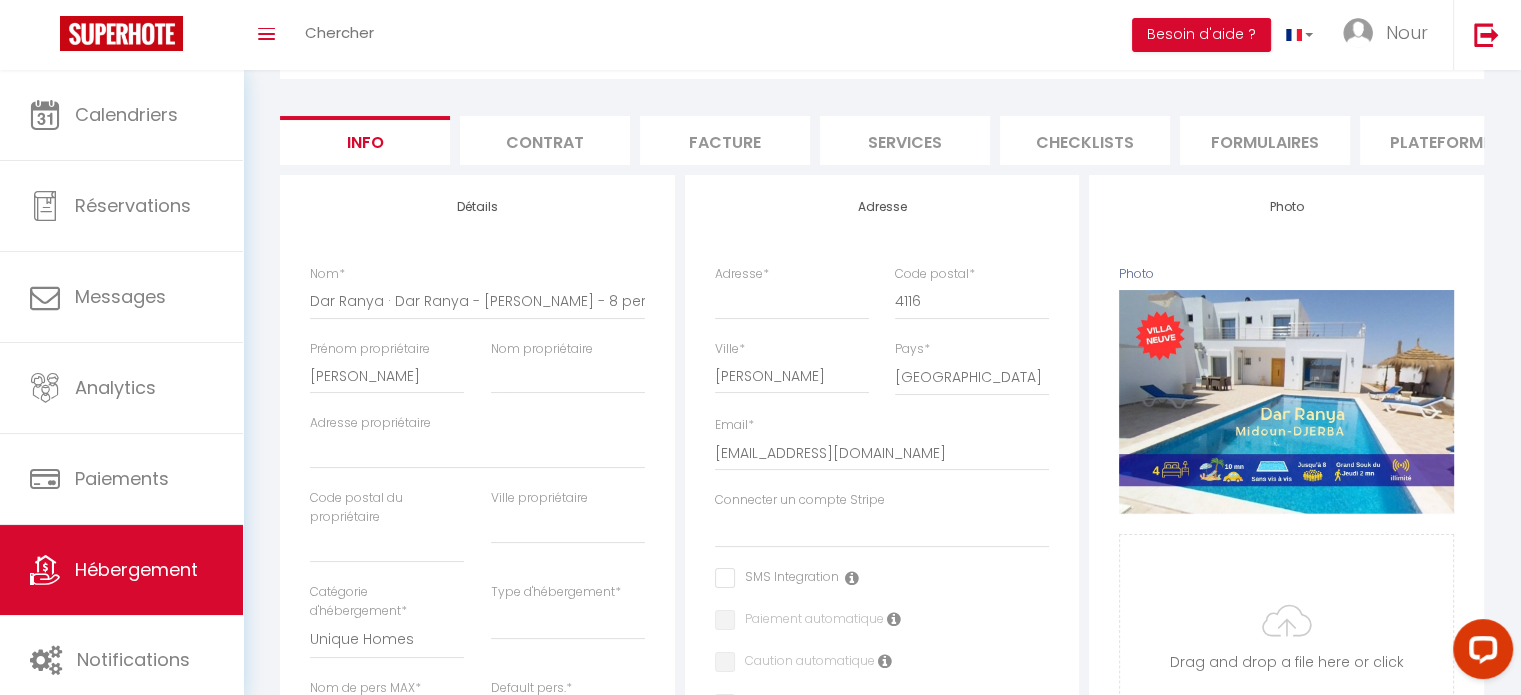 scroll, scrollTop: 200, scrollLeft: 0, axis: vertical 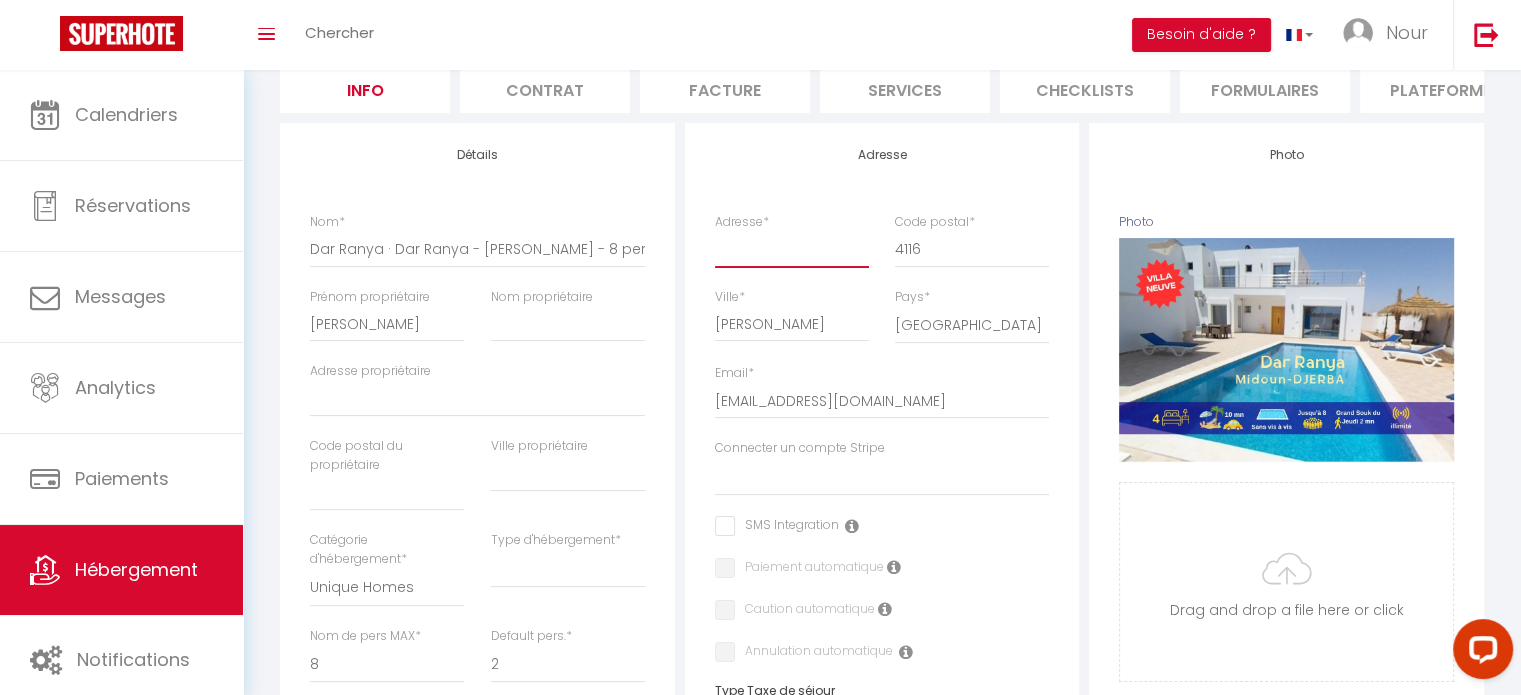 drag, startPoint x: 732, startPoint y: 267, endPoint x: 721, endPoint y: 275, distance: 13.601471 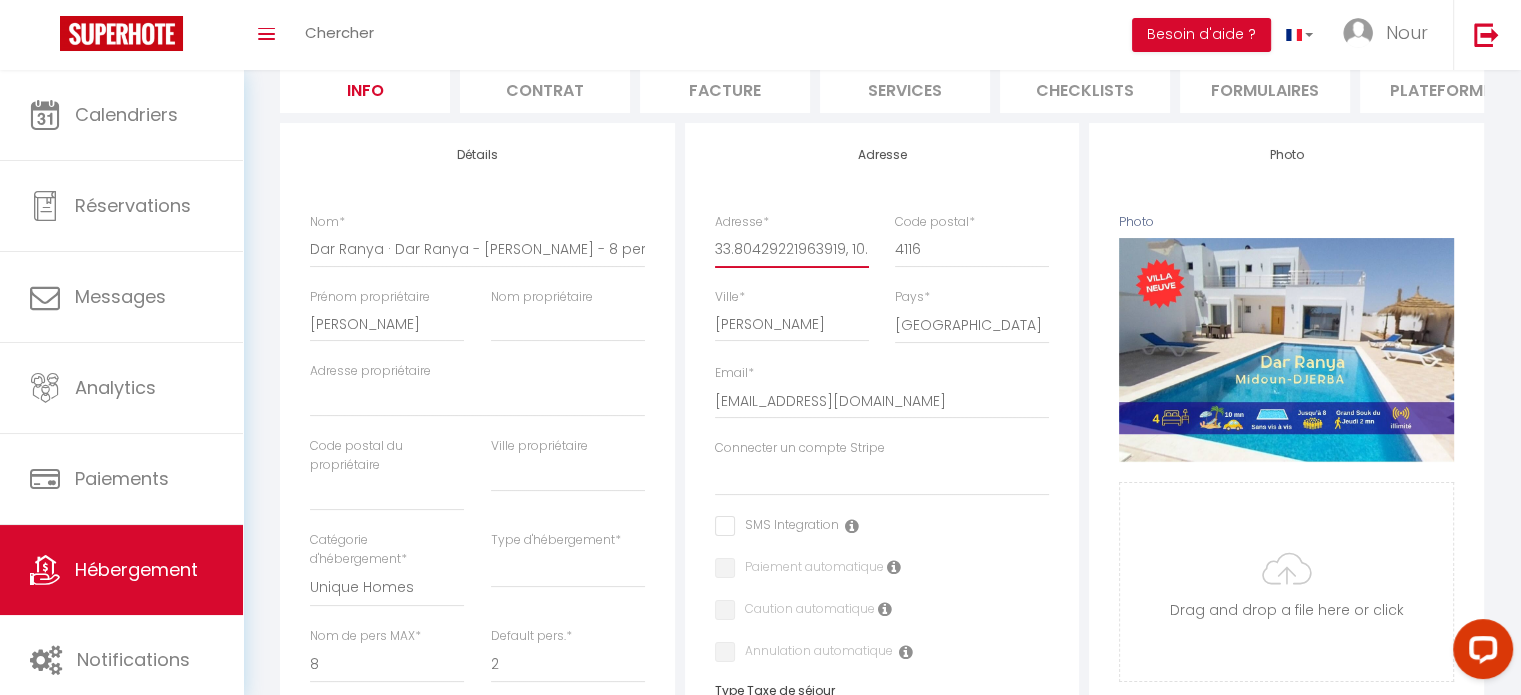 scroll, scrollTop: 0, scrollLeft: 117, axis: horizontal 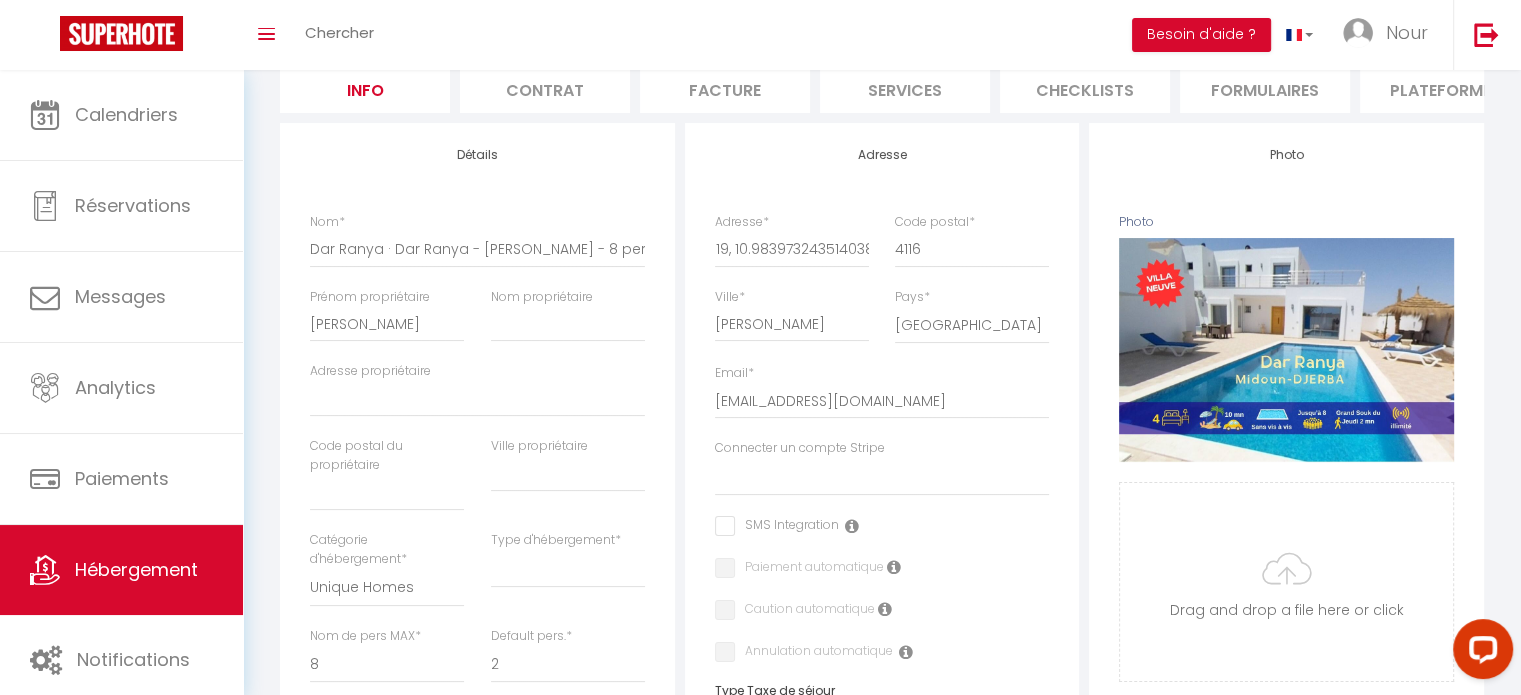 click on "Pays
*
[GEOGRAPHIC_DATA]
[GEOGRAPHIC_DATA]
[GEOGRAPHIC_DATA]
[GEOGRAPHIC_DATA]
[GEOGRAPHIC_DATA]
[US_STATE]
[GEOGRAPHIC_DATA]
[GEOGRAPHIC_DATA]
[GEOGRAPHIC_DATA]
Antarctica
[GEOGRAPHIC_DATA]
[GEOGRAPHIC_DATA]" at bounding box center (972, 326) 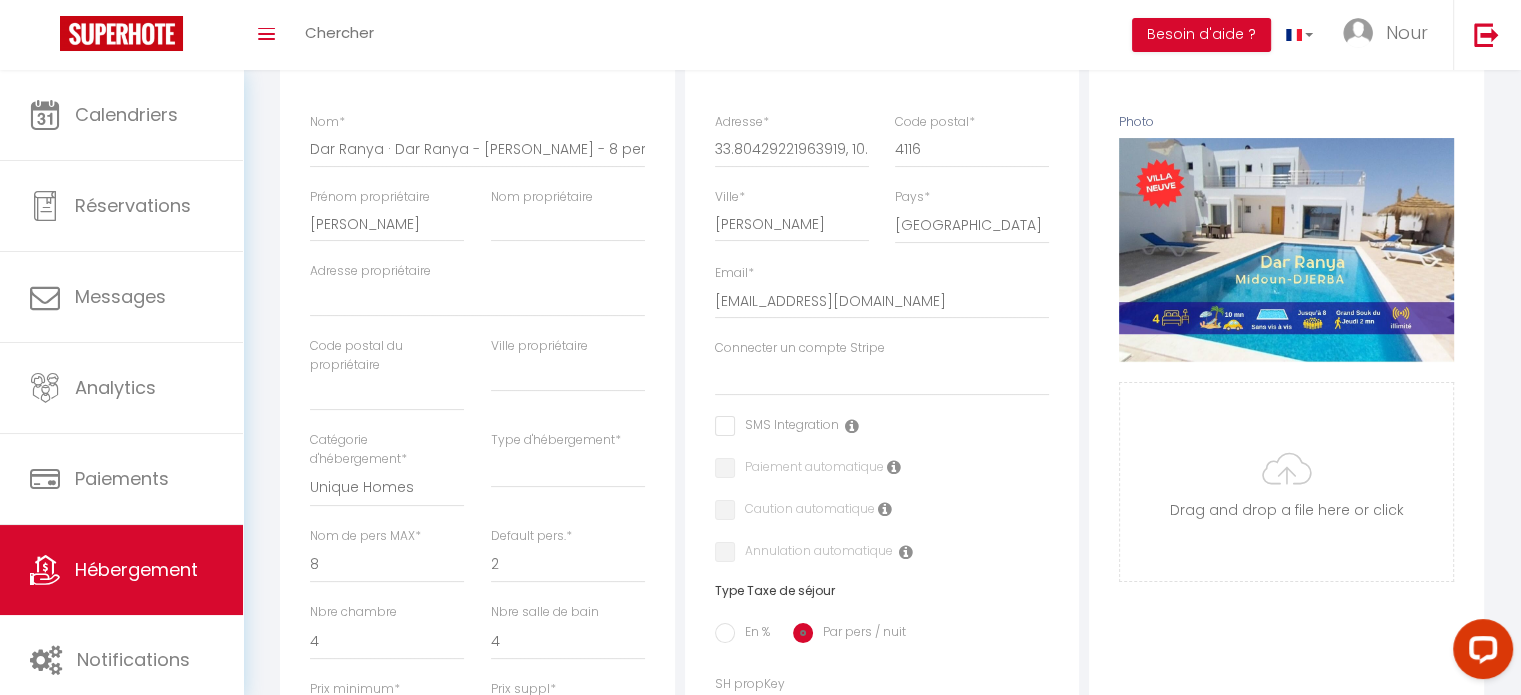 scroll, scrollTop: 400, scrollLeft: 0, axis: vertical 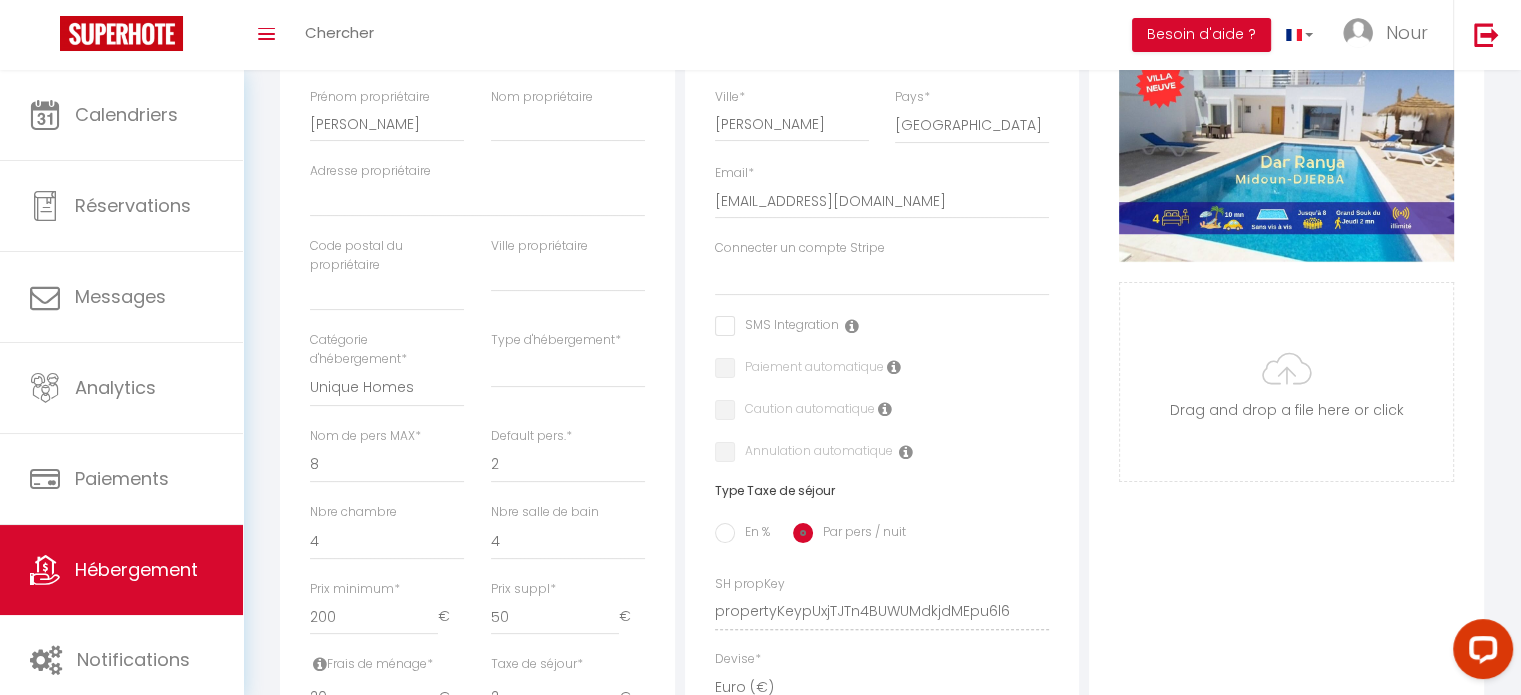 click at bounding box center [894, 367] 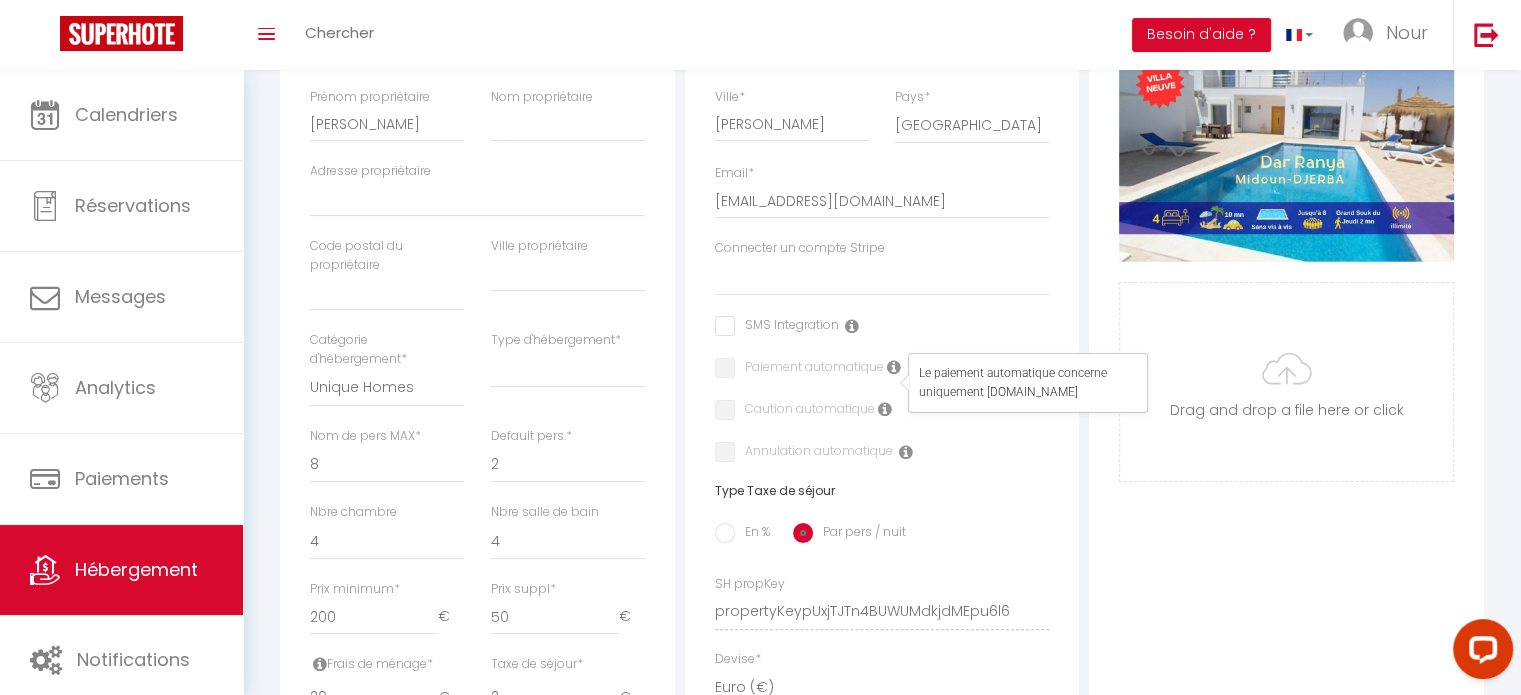 click at bounding box center (894, 367) 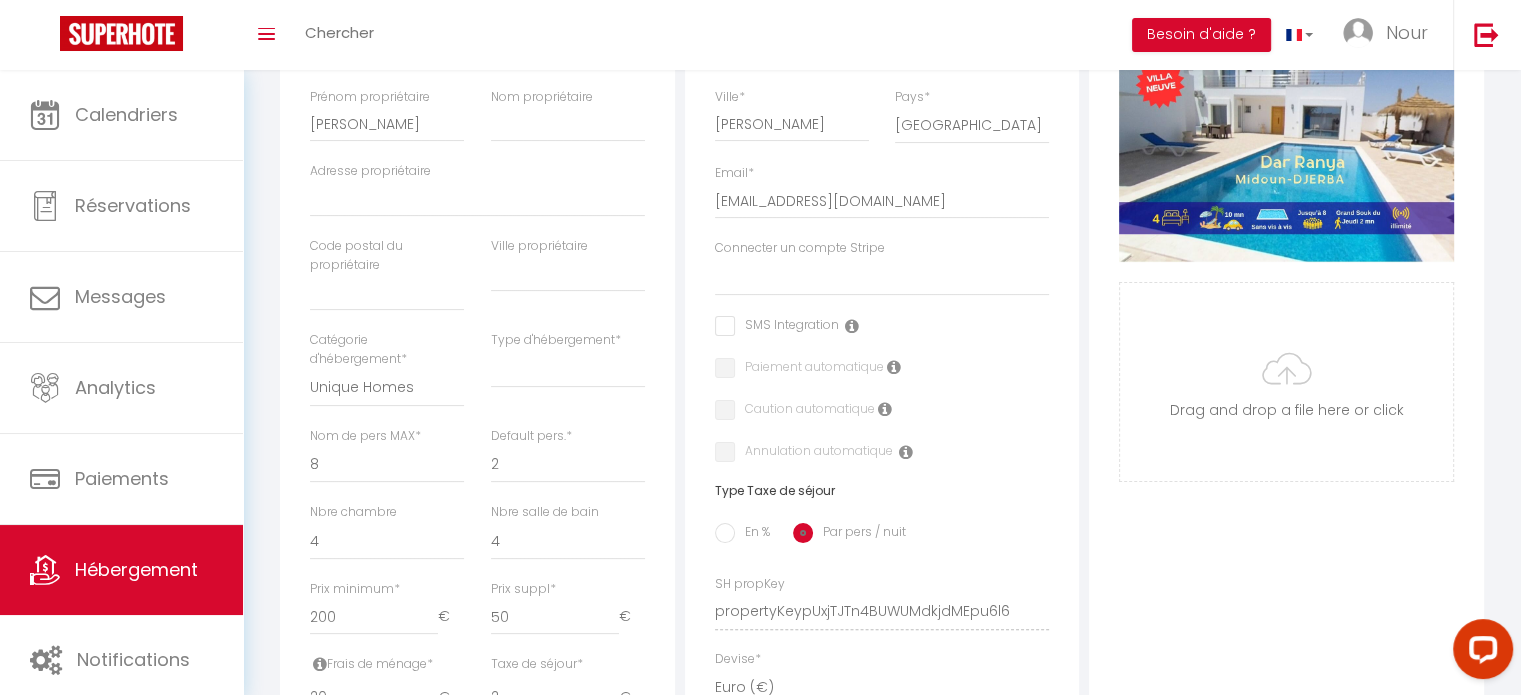 click at bounding box center [885, 409] 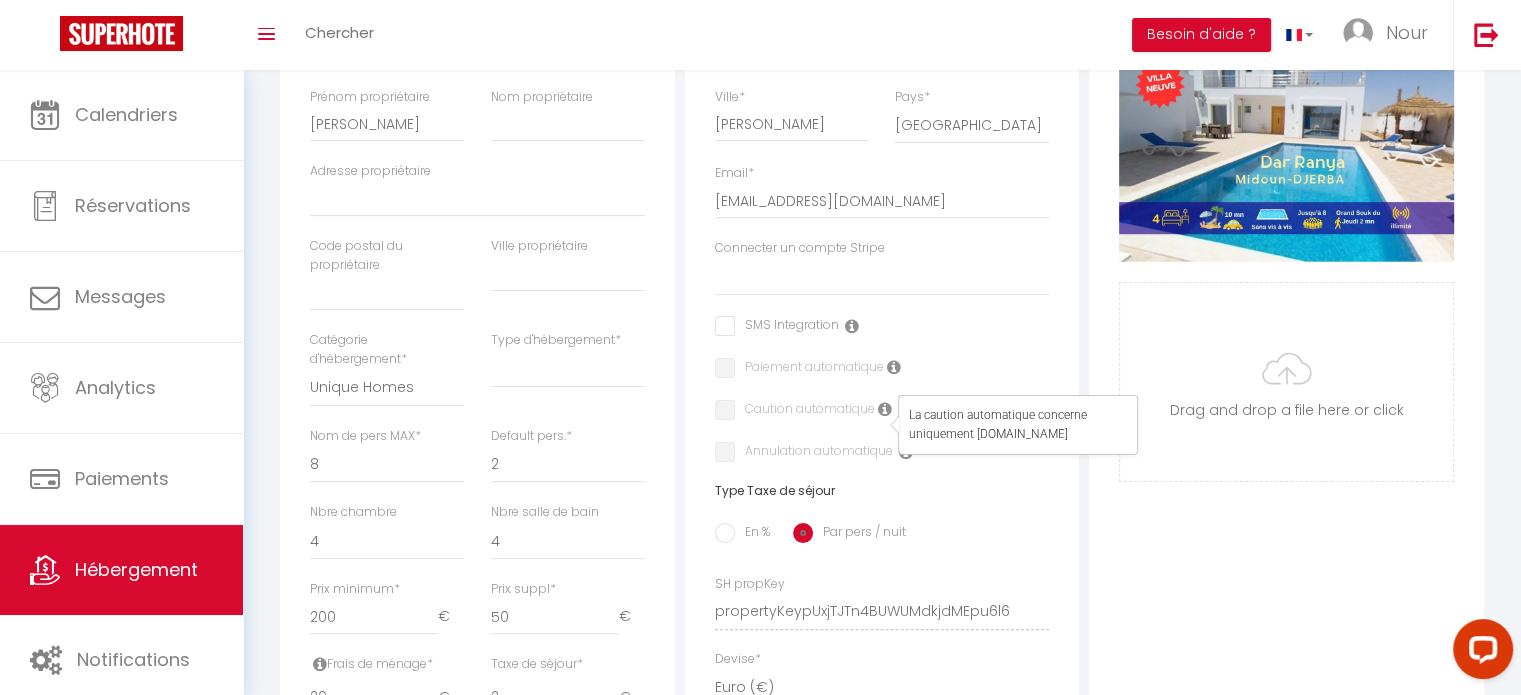 click at bounding box center (885, 409) 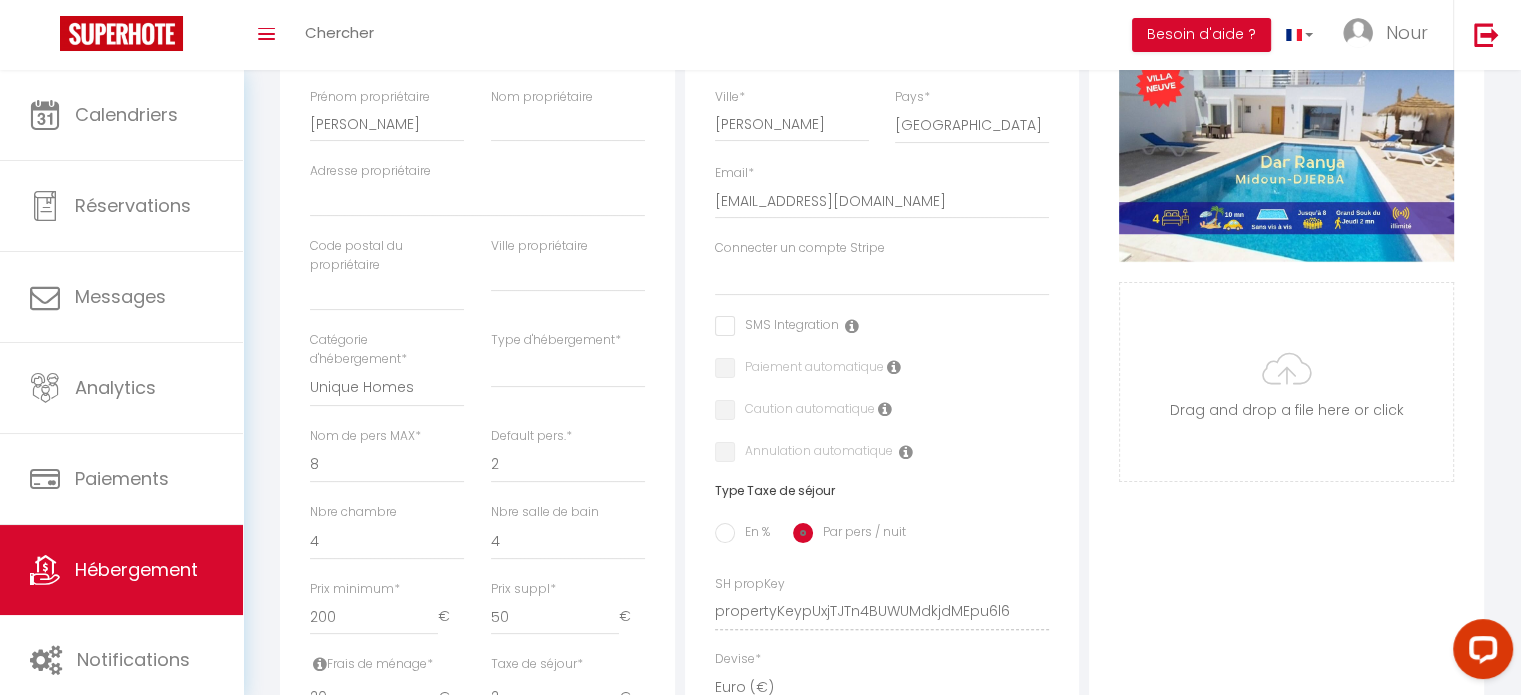 click at bounding box center [906, 452] 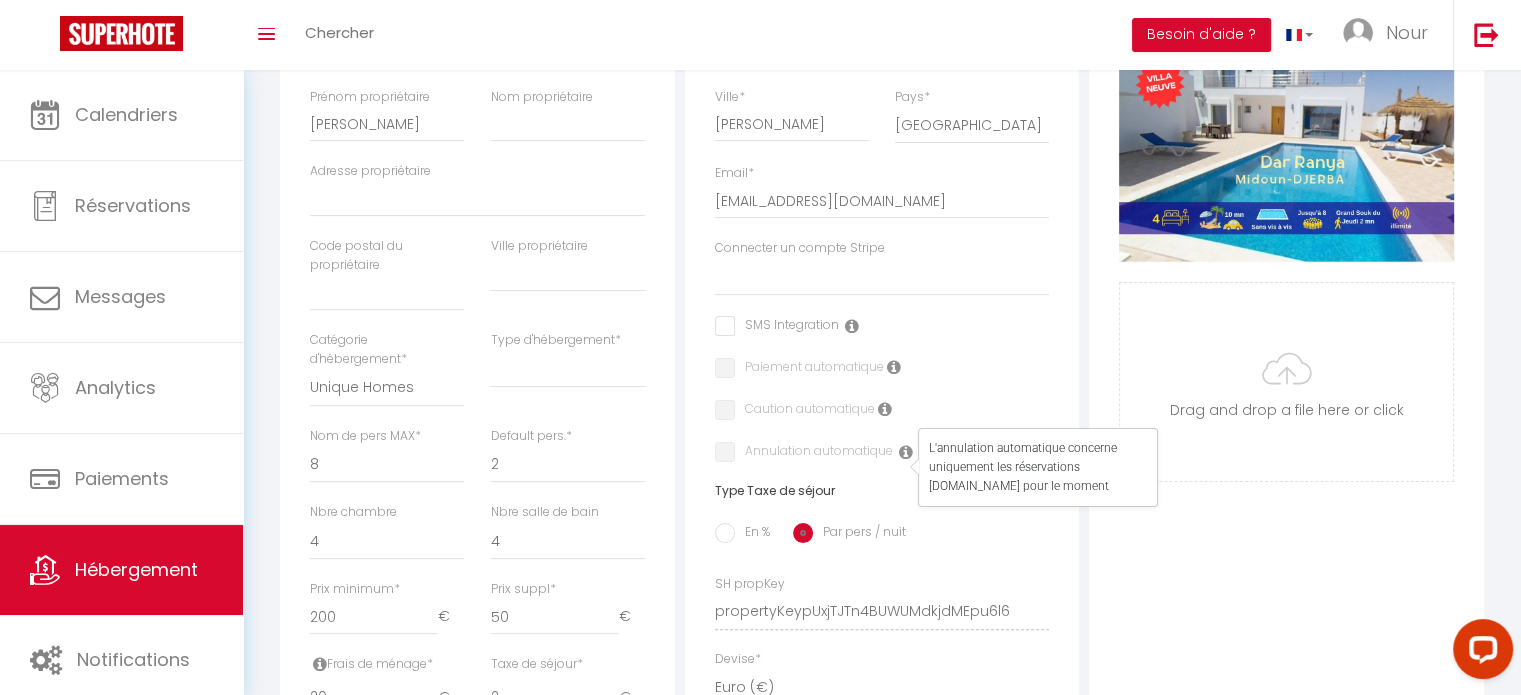 click on "Adresse
Adresse
*   33.80429221963919, 10.983973243514038
Code postal
*   [GEOGRAPHIC_DATA]
*
[GEOGRAPHIC_DATA]
[GEOGRAPHIC_DATA]
[GEOGRAPHIC_DATA]
[GEOGRAPHIC_DATA]
[GEOGRAPHIC_DATA]
[US_STATE]
[GEOGRAPHIC_DATA]
[GEOGRAPHIC_DATA]
*   [EMAIL_ADDRESS][DOMAIN_NAME]" at bounding box center (882, 414) 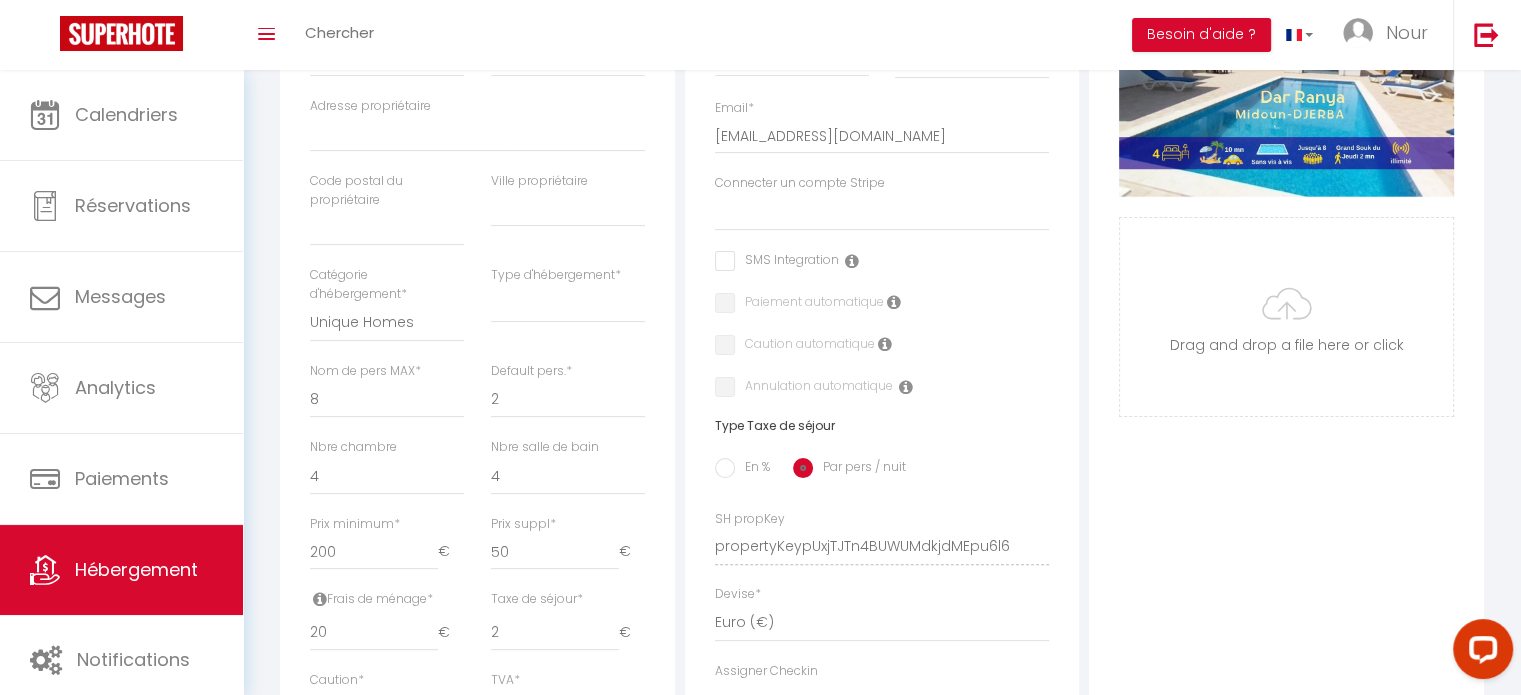 scroll, scrollTop: 500, scrollLeft: 0, axis: vertical 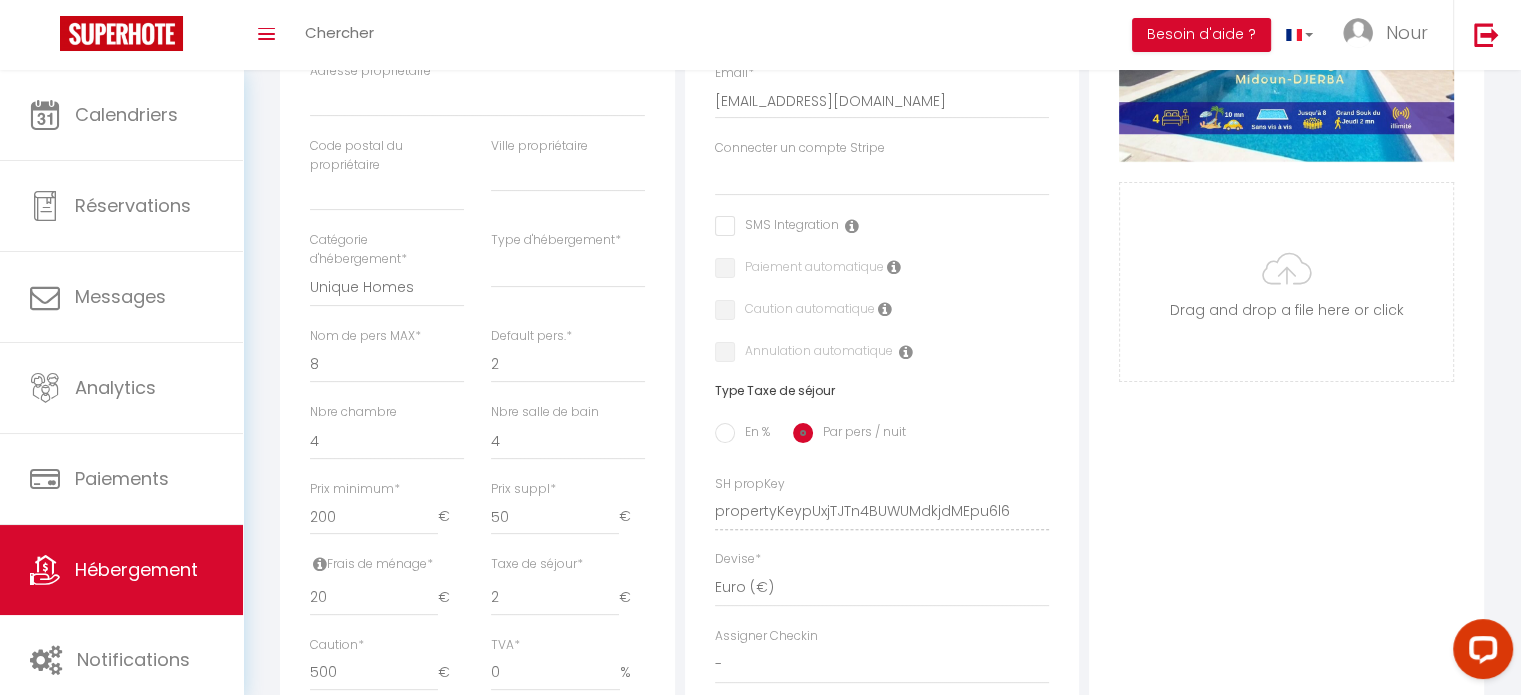 click on "En %" at bounding box center [725, 433] 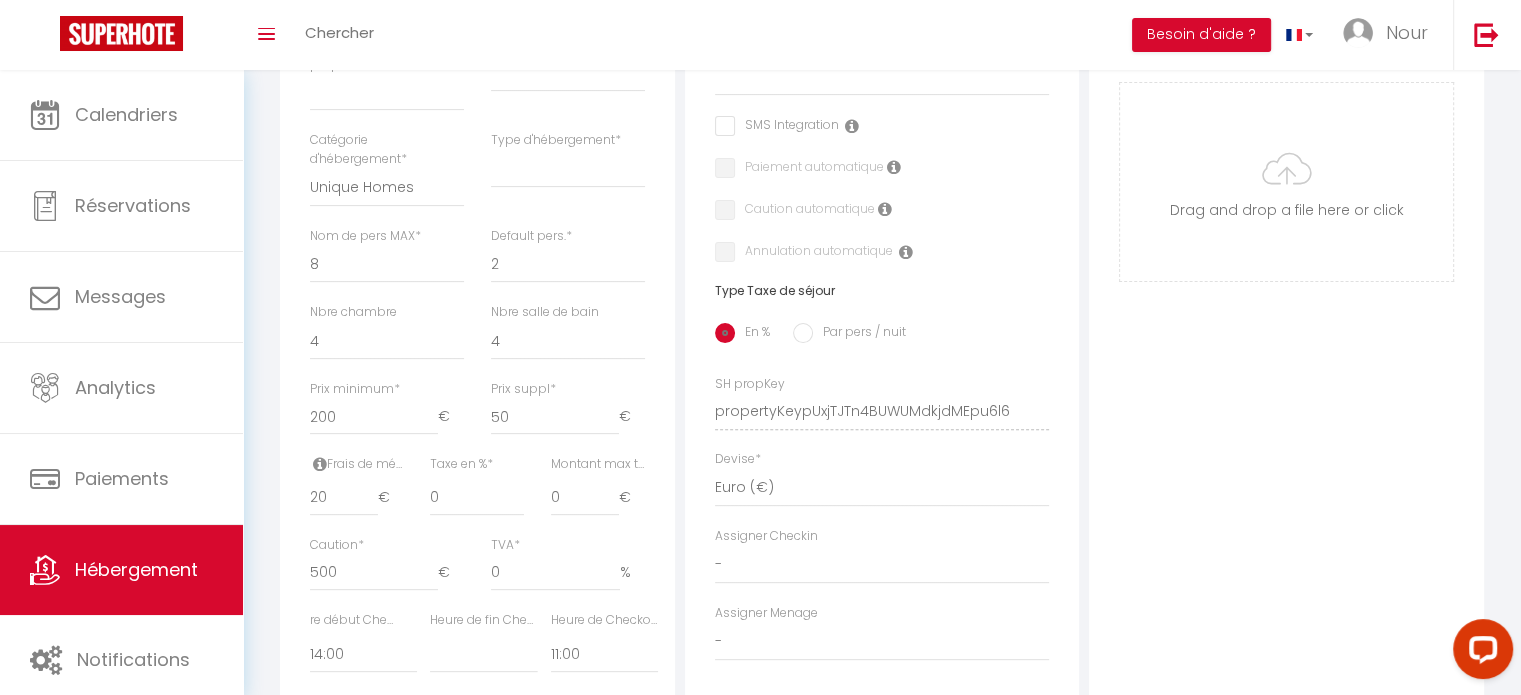 scroll, scrollTop: 700, scrollLeft: 0, axis: vertical 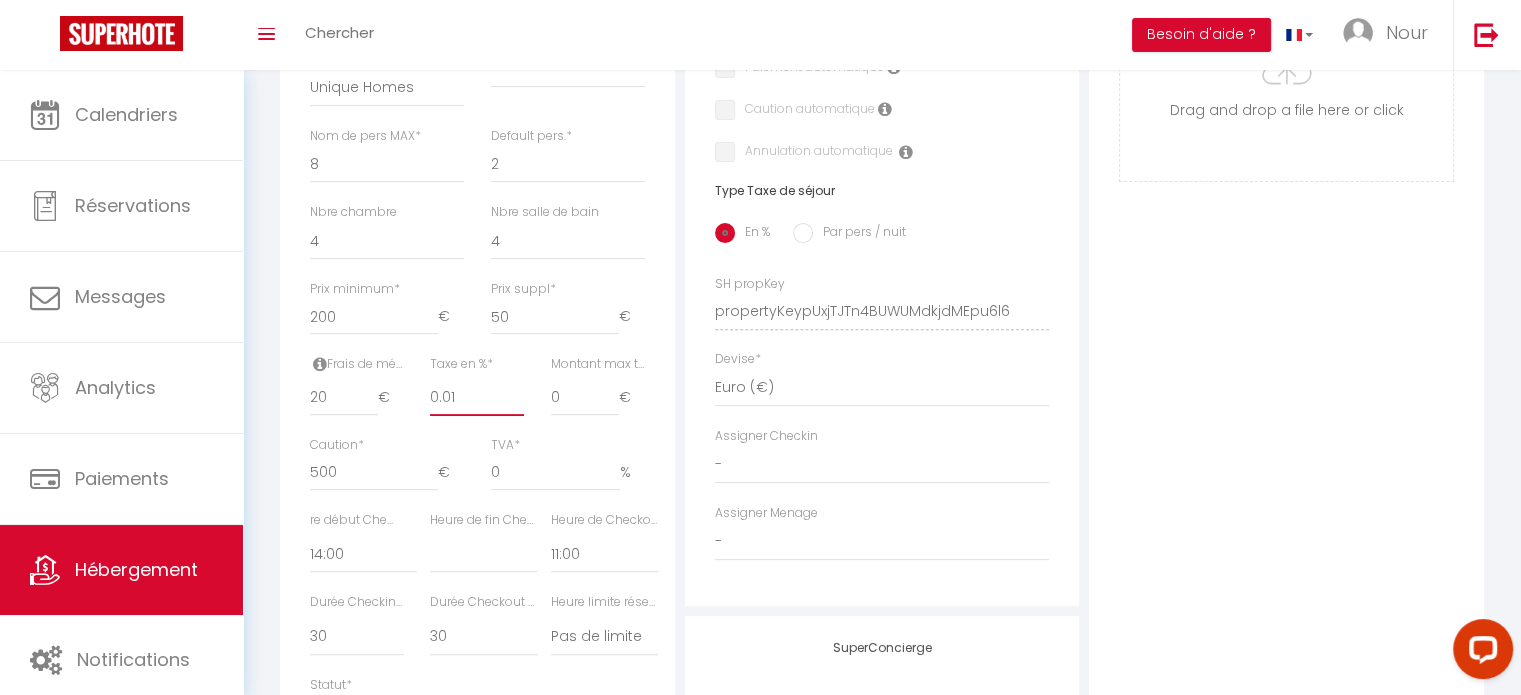 click on "0.01" at bounding box center (477, 398) 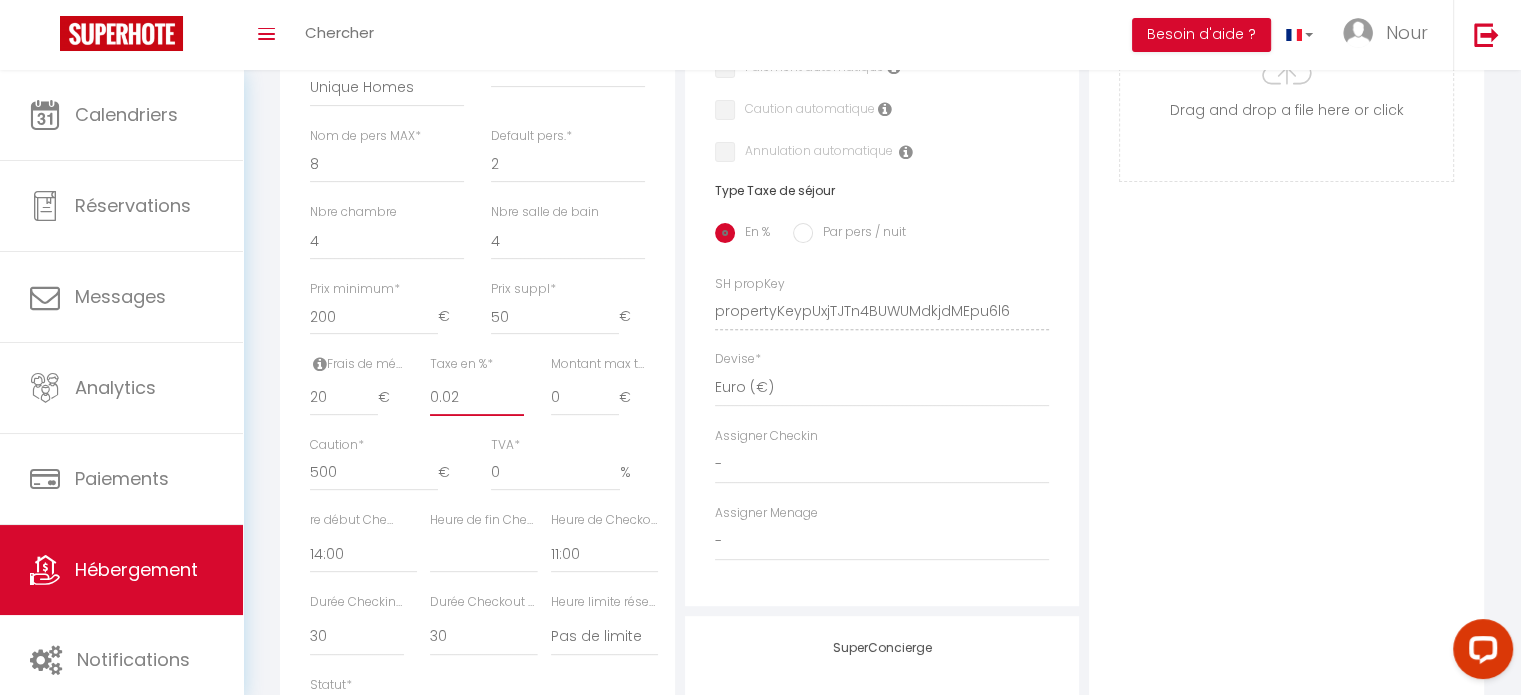 click on "0.02" at bounding box center (477, 398) 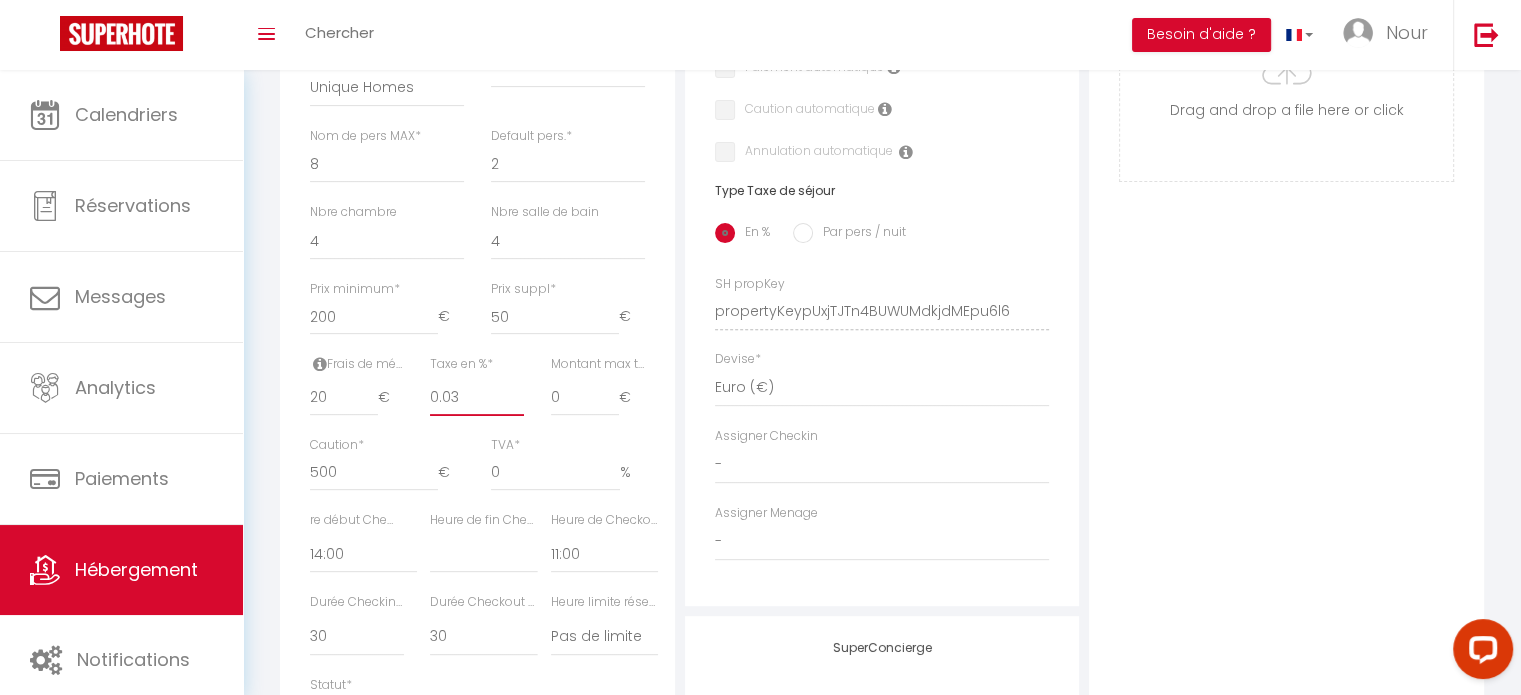 click on "0.03" at bounding box center (477, 398) 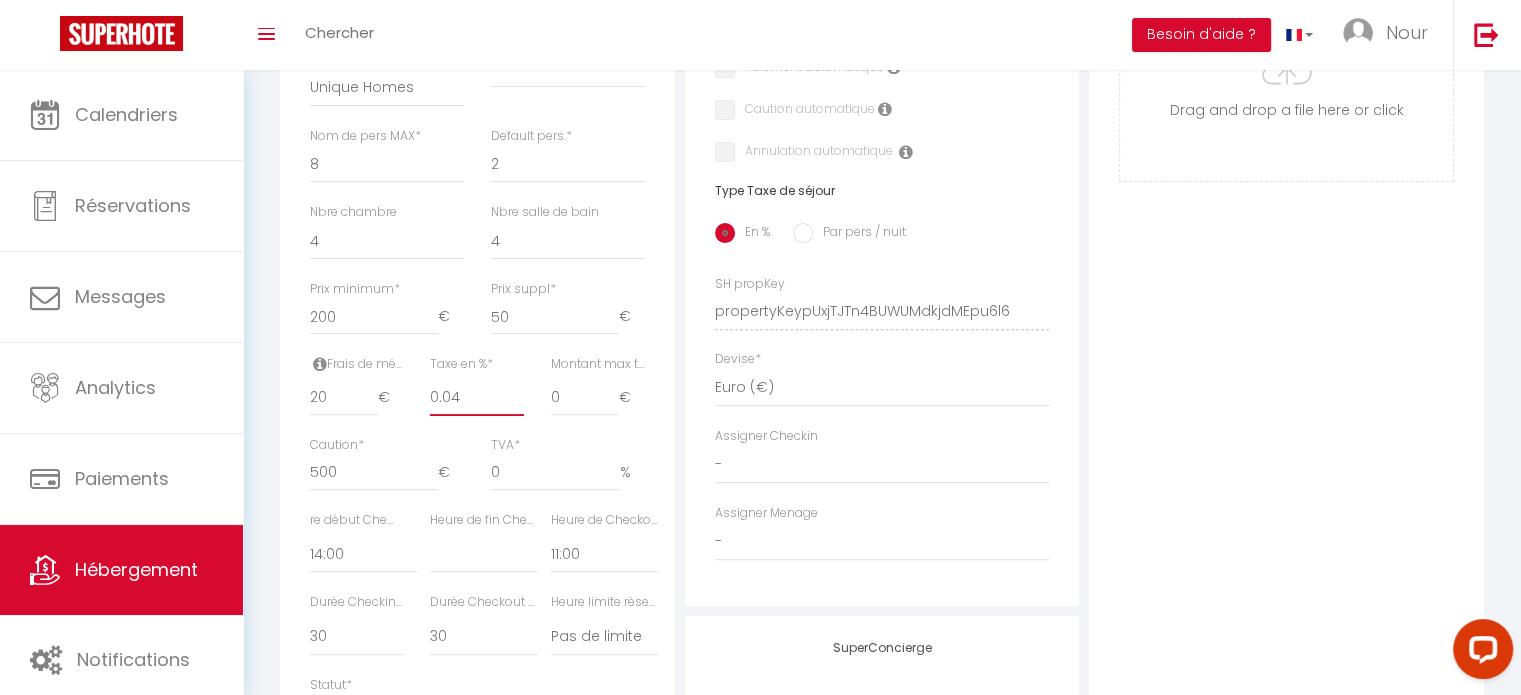click on "0.04" at bounding box center (477, 398) 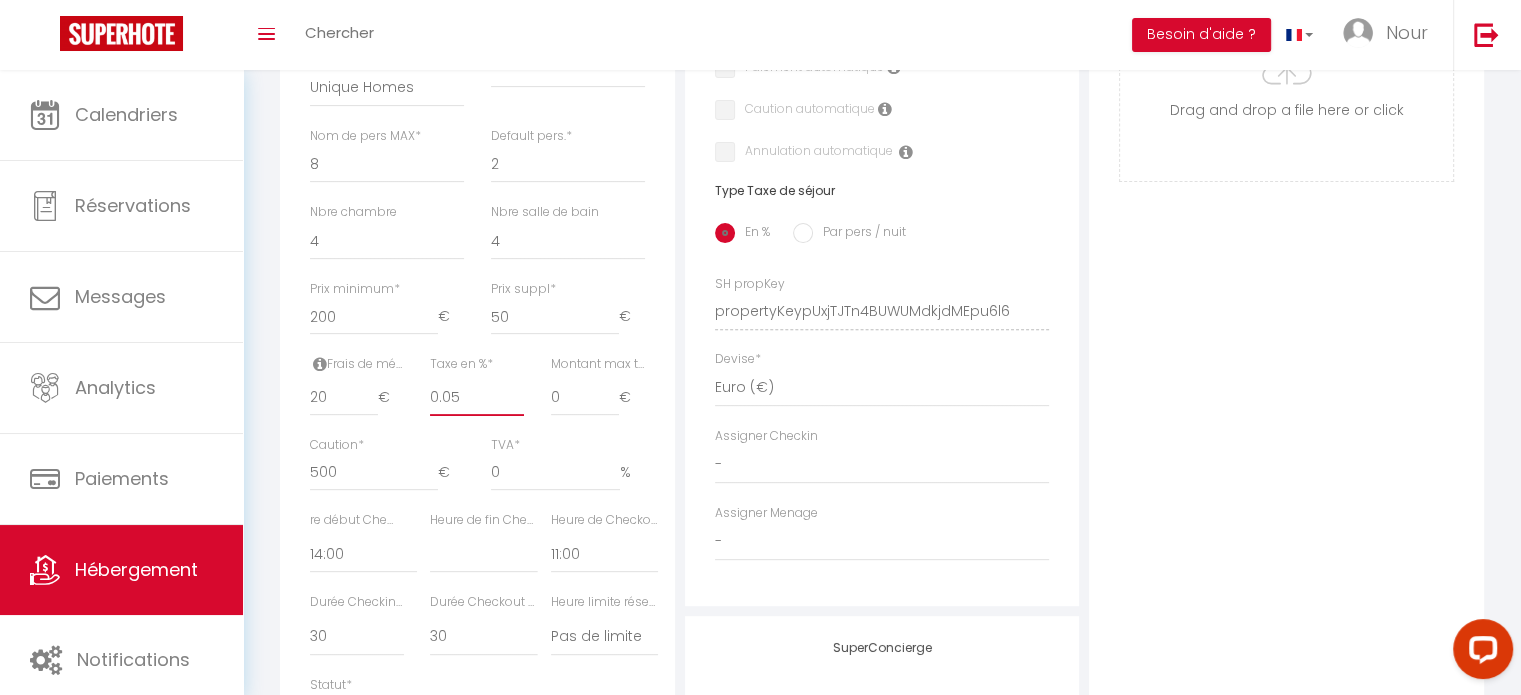 click on "0.05" at bounding box center (477, 398) 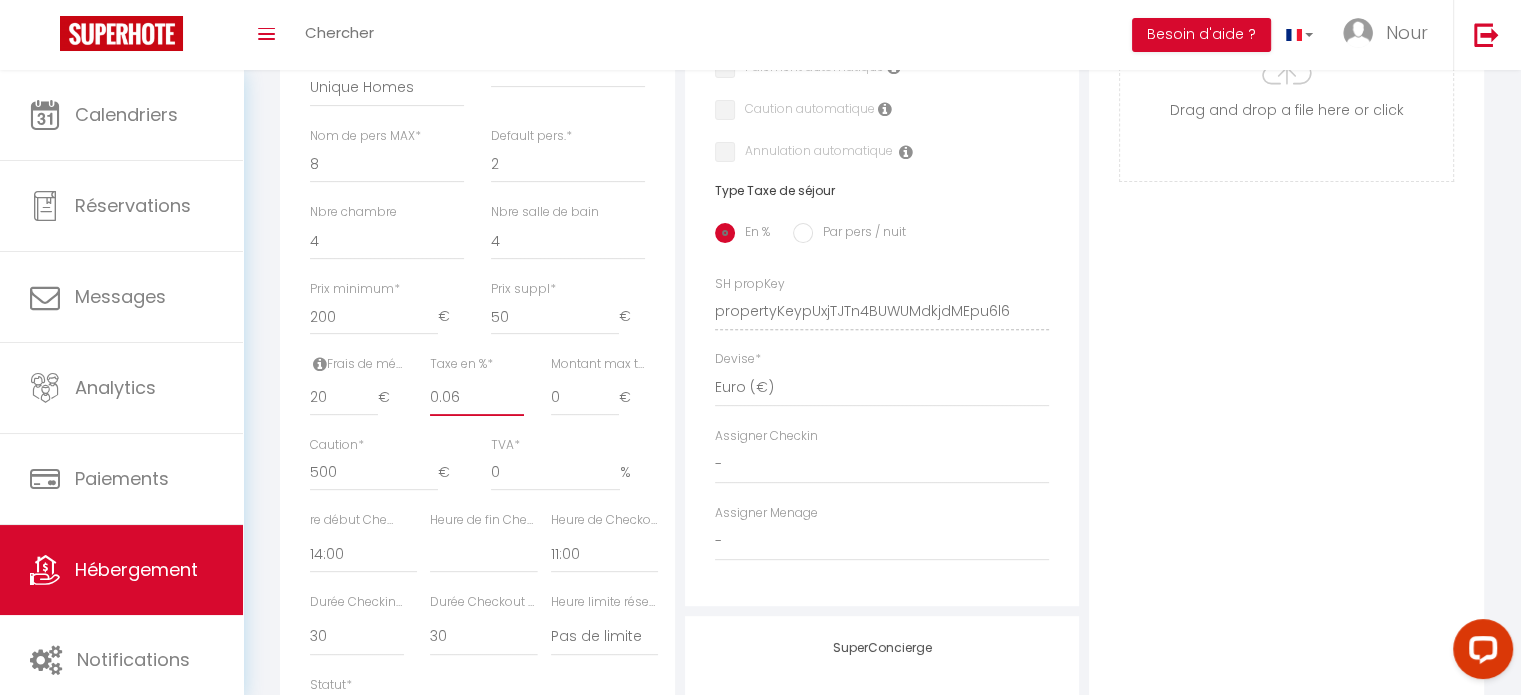 click on "0.06" at bounding box center (477, 398) 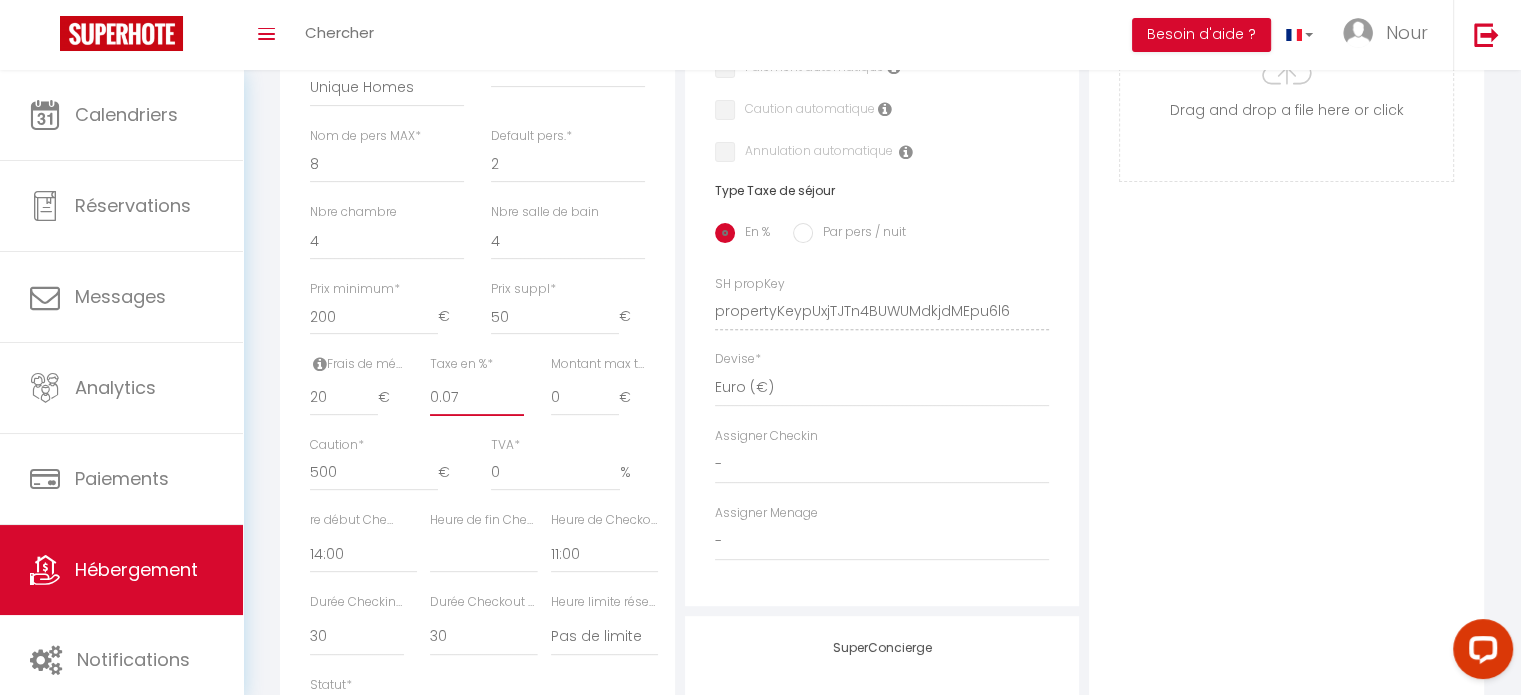 click on "0.07" at bounding box center [477, 398] 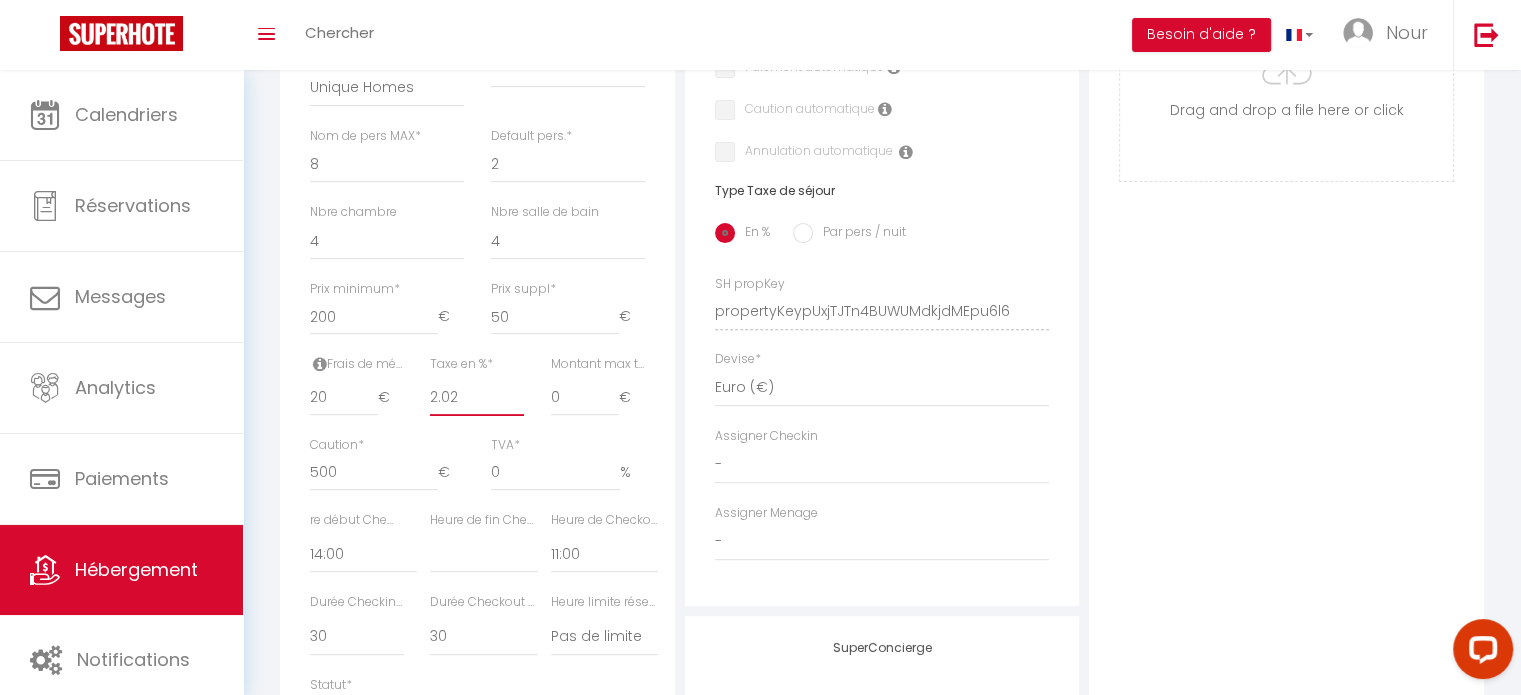 click on "2.02" at bounding box center [477, 398] 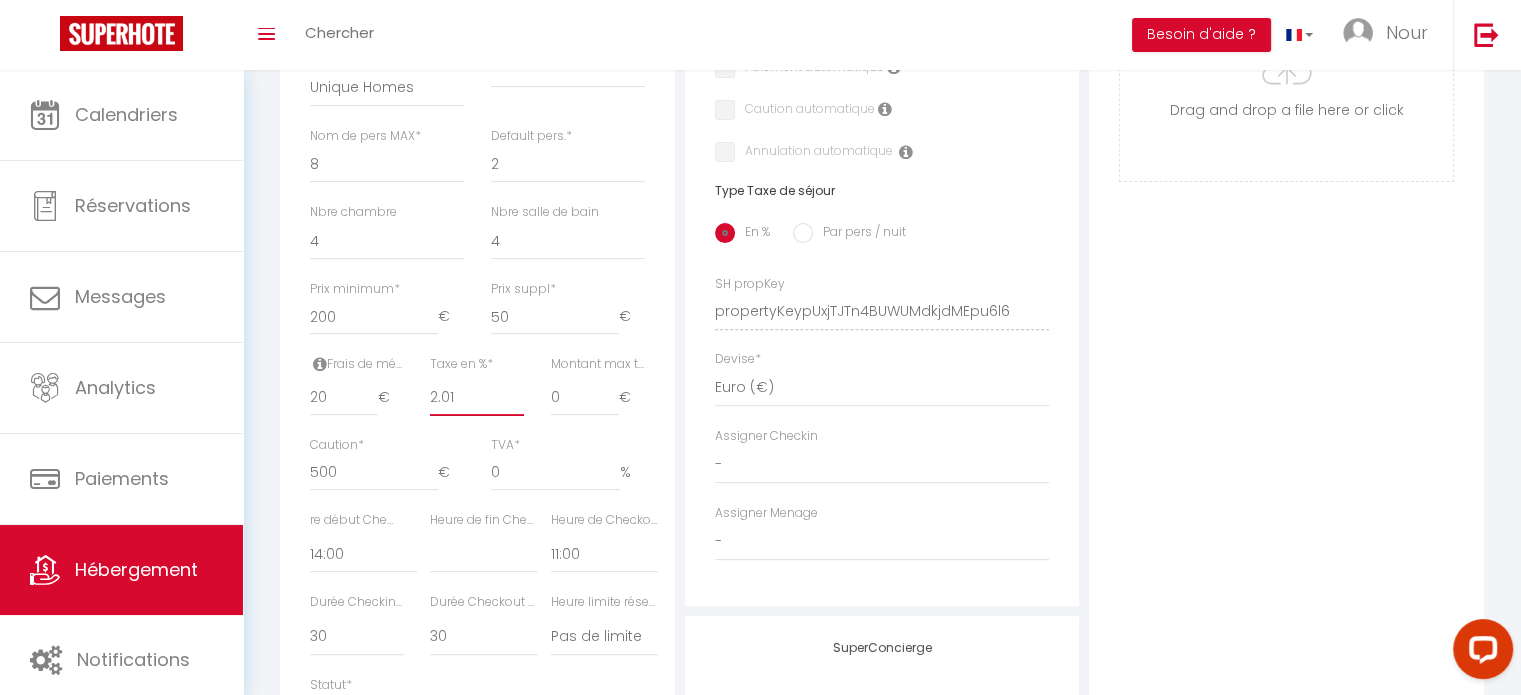 click on "2.01" at bounding box center [477, 398] 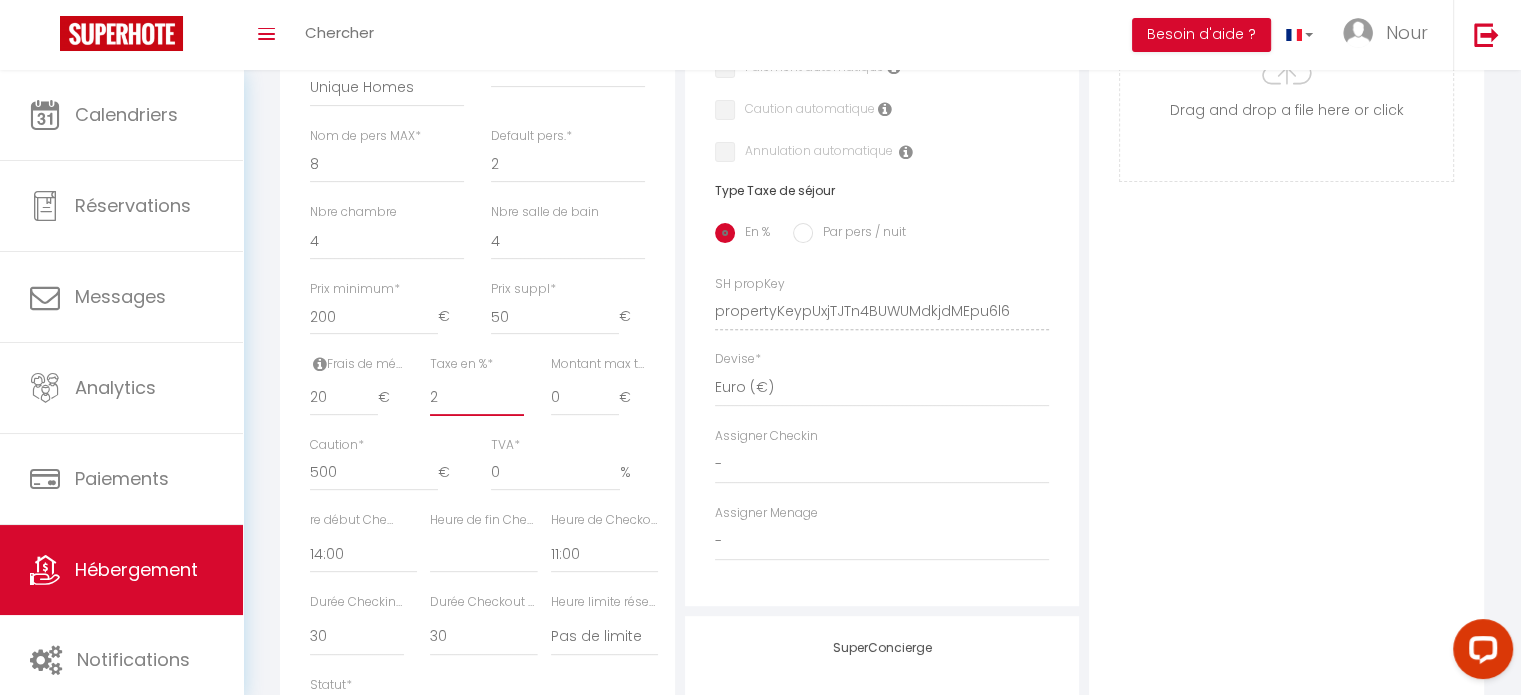 click on "2" at bounding box center [477, 398] 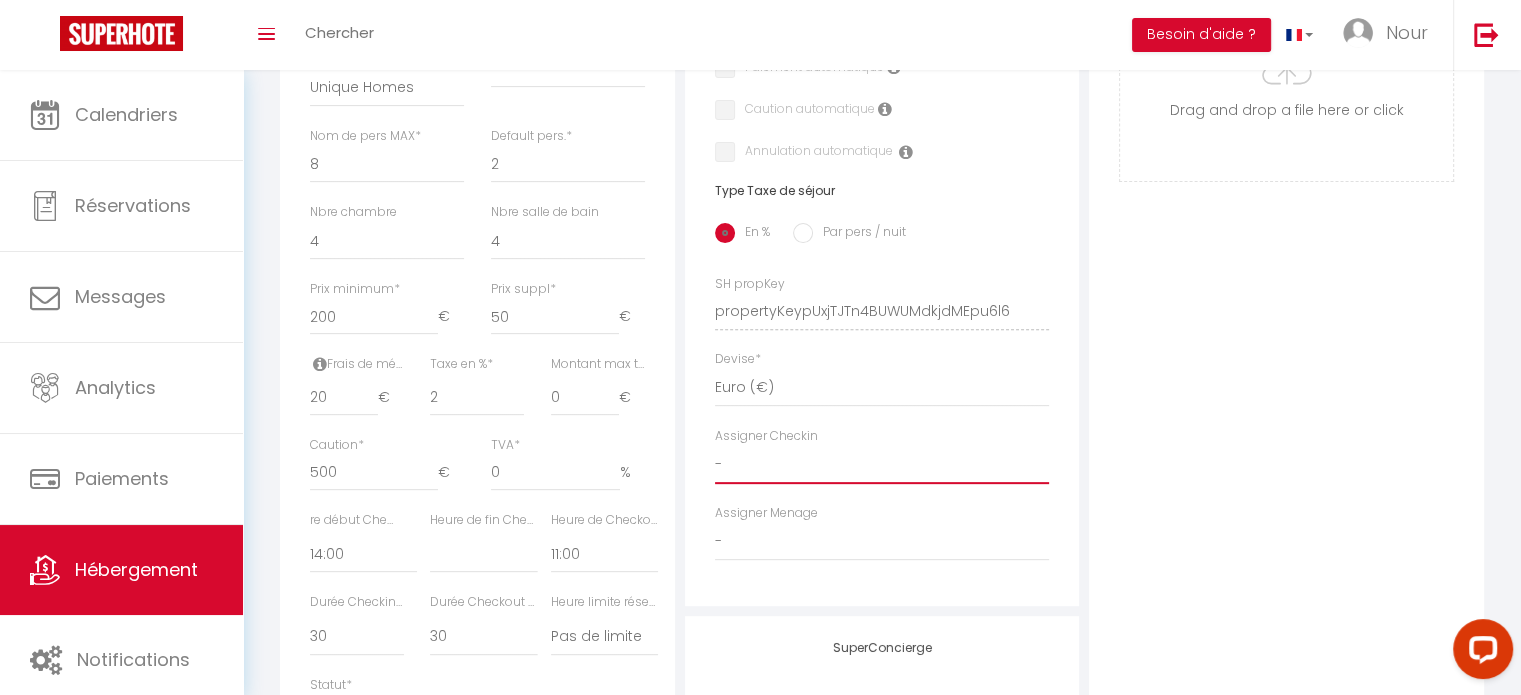 click on "-
[PERSON_NAME]" at bounding box center [882, 465] 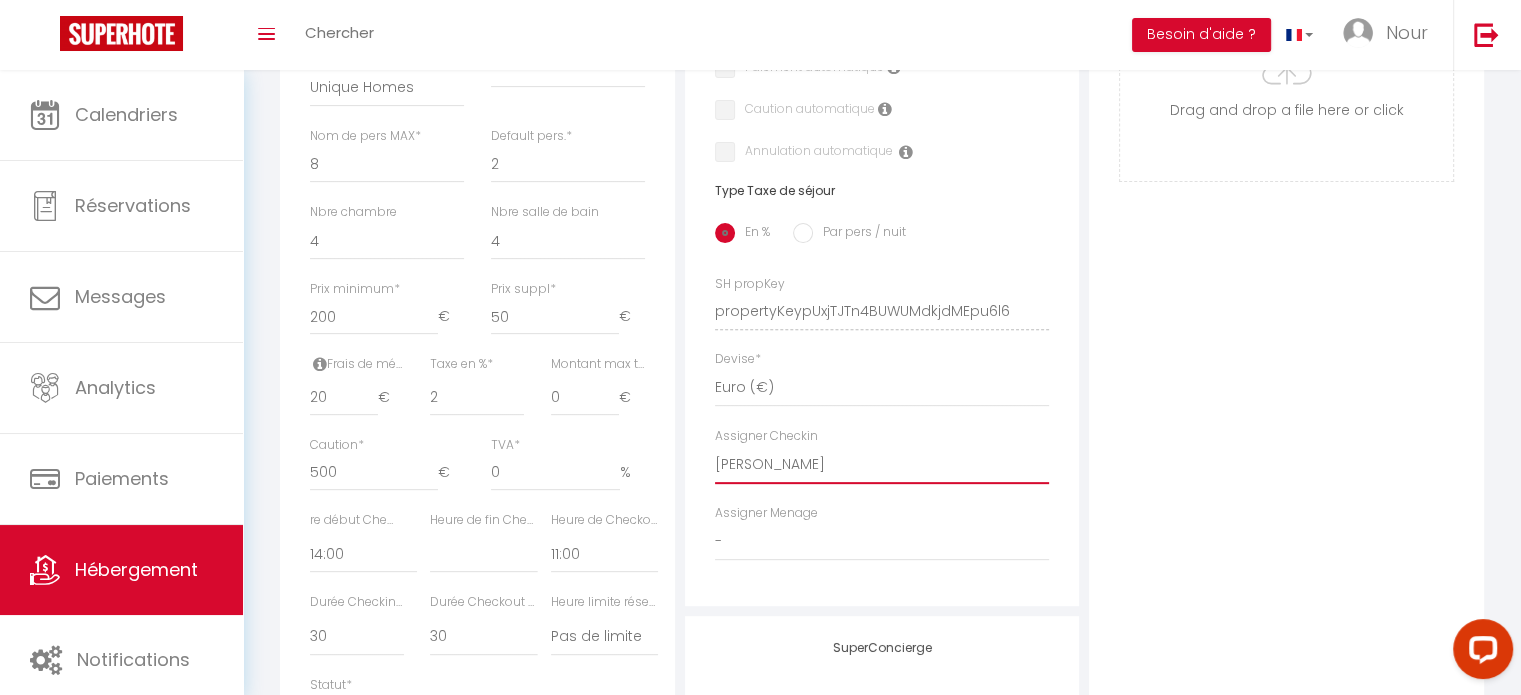 click on "-
[PERSON_NAME]" at bounding box center (882, 465) 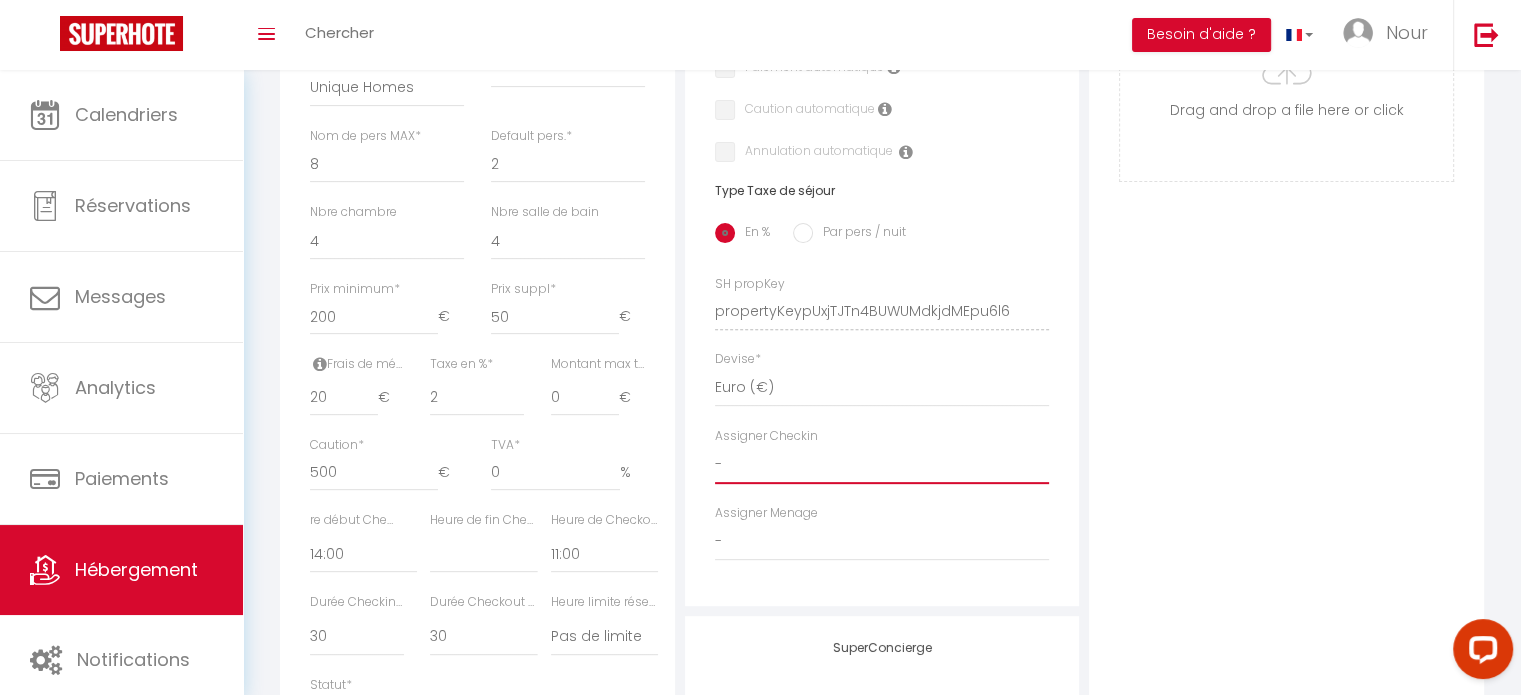 click on "-
[PERSON_NAME]" at bounding box center (882, 465) 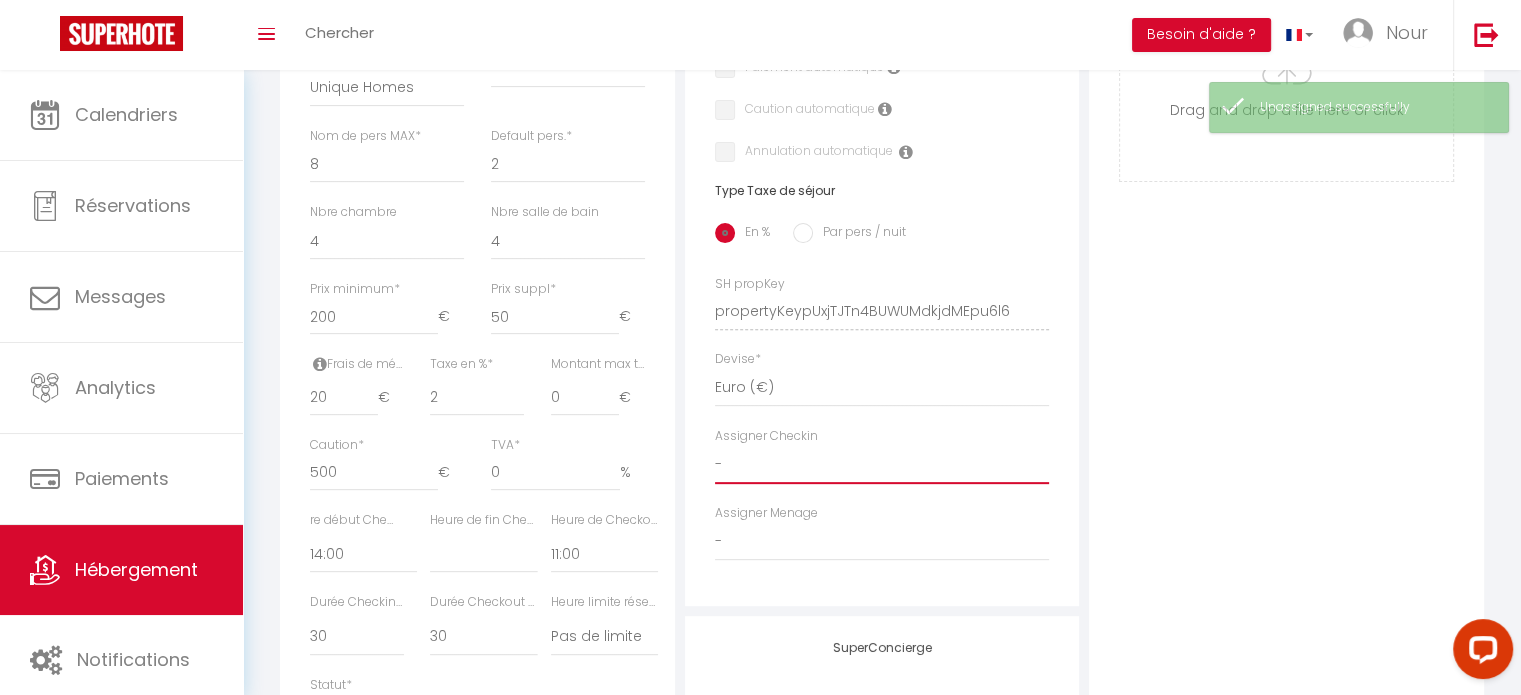 click on "-
[PERSON_NAME]" at bounding box center (882, 465) 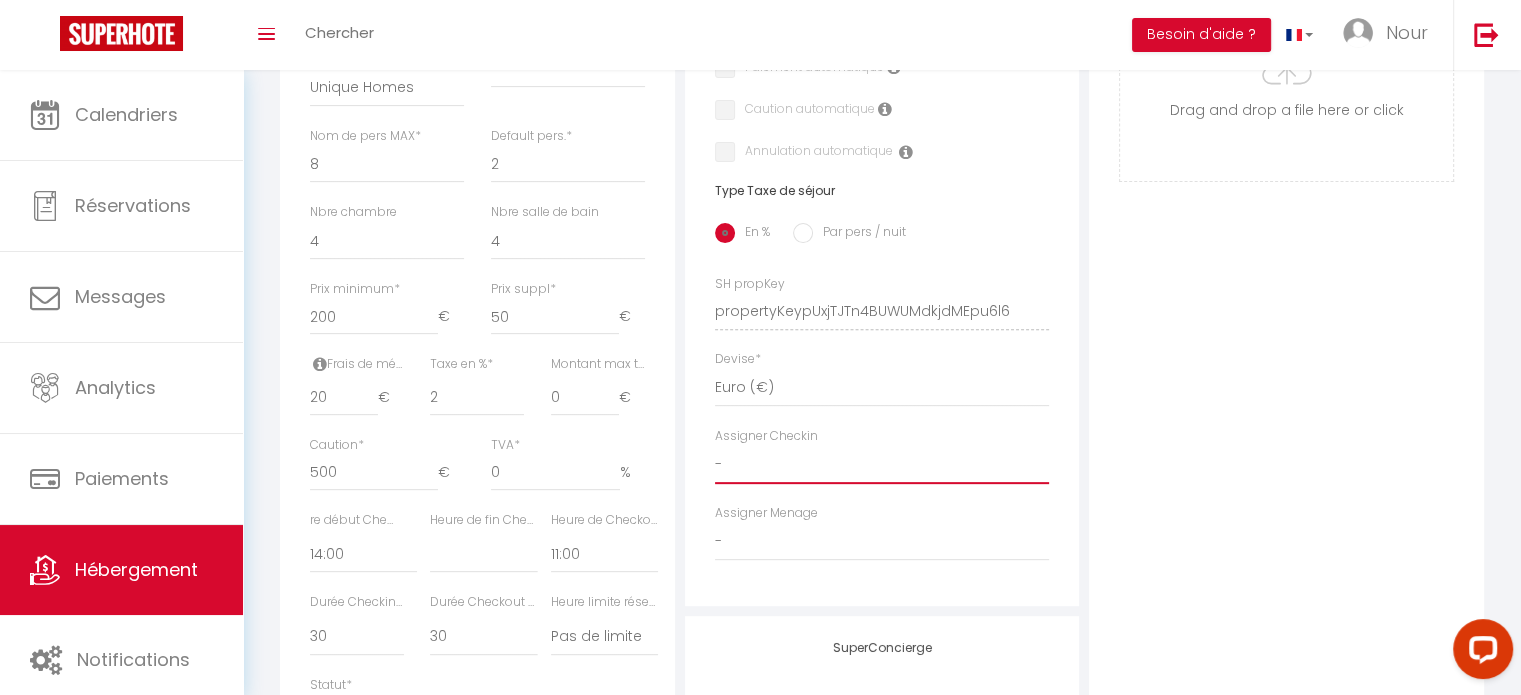 click on "-
[PERSON_NAME]" at bounding box center (882, 465) 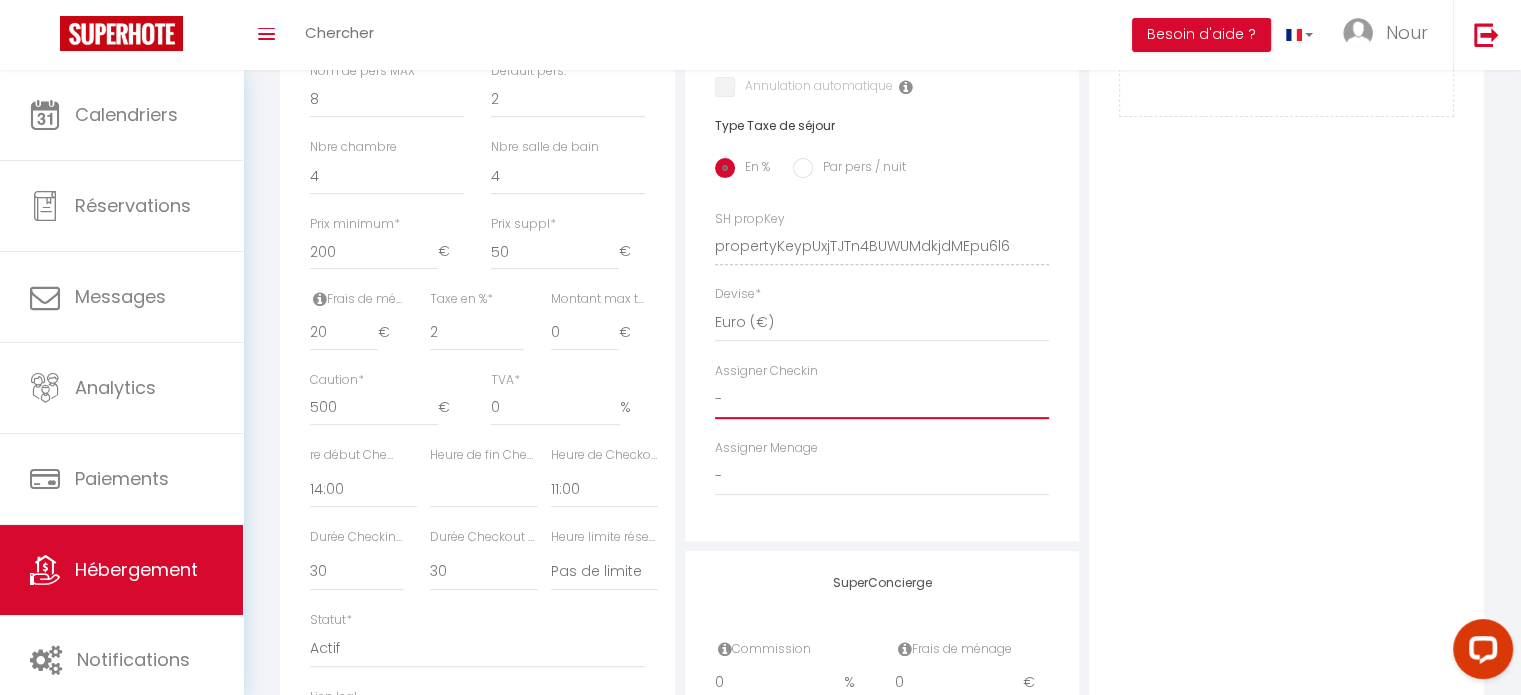 scroll, scrollTop: 800, scrollLeft: 0, axis: vertical 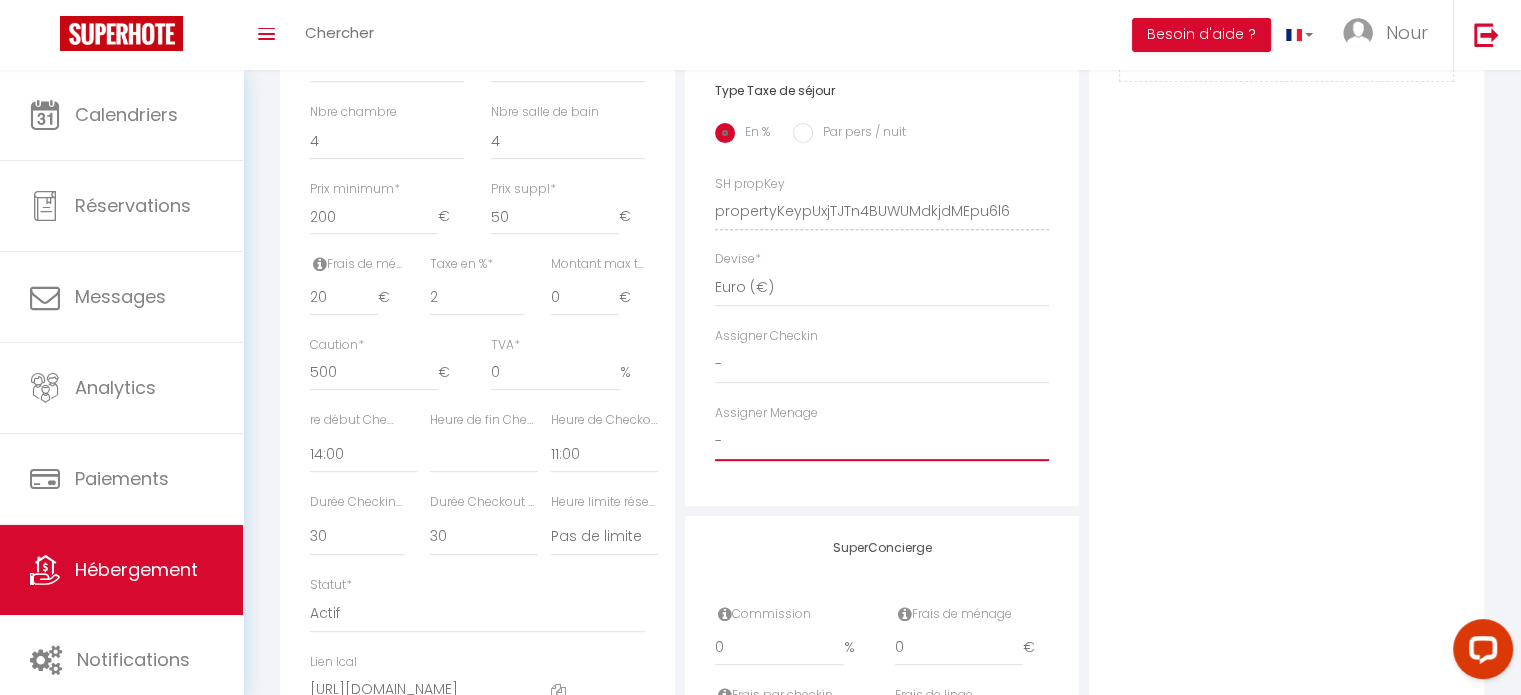 drag, startPoint x: 744, startPoint y: 461, endPoint x: 745, endPoint y: 451, distance: 10.049875 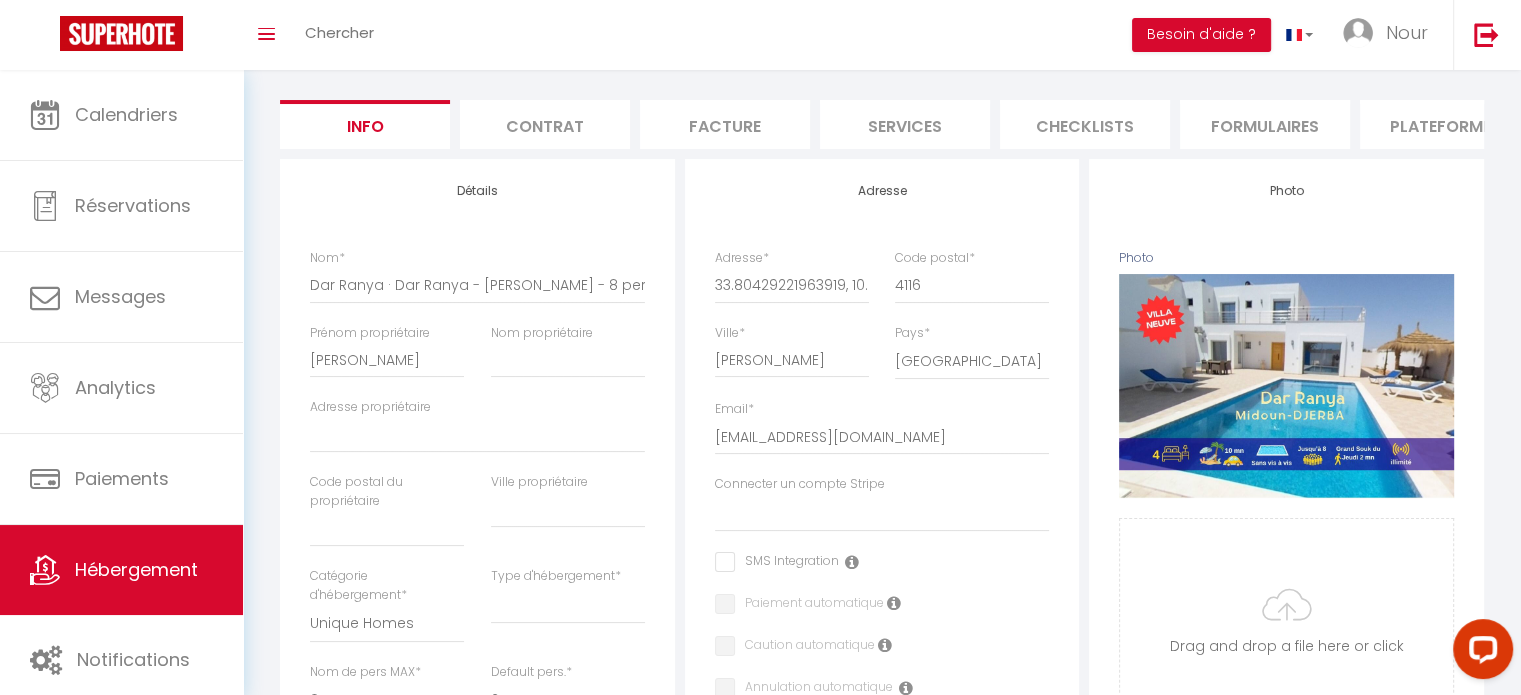 scroll, scrollTop: 141, scrollLeft: 0, axis: vertical 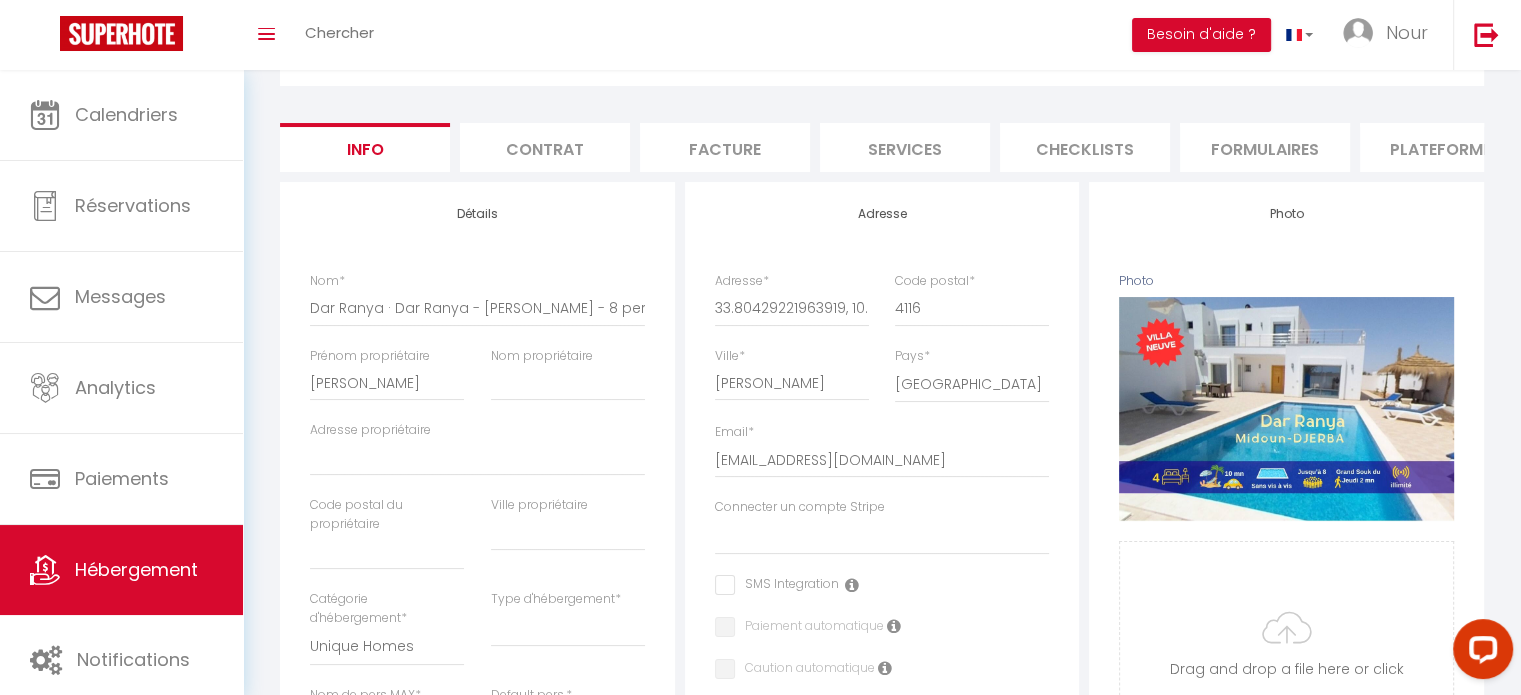 click on "Dar Ranya · Dar Ranya - [PERSON_NAME] - 8 pers - piscine & mer
Actions
Enregistrer   Dupliquer   Supprimer   Importer les réservations" at bounding box center (882, 51) 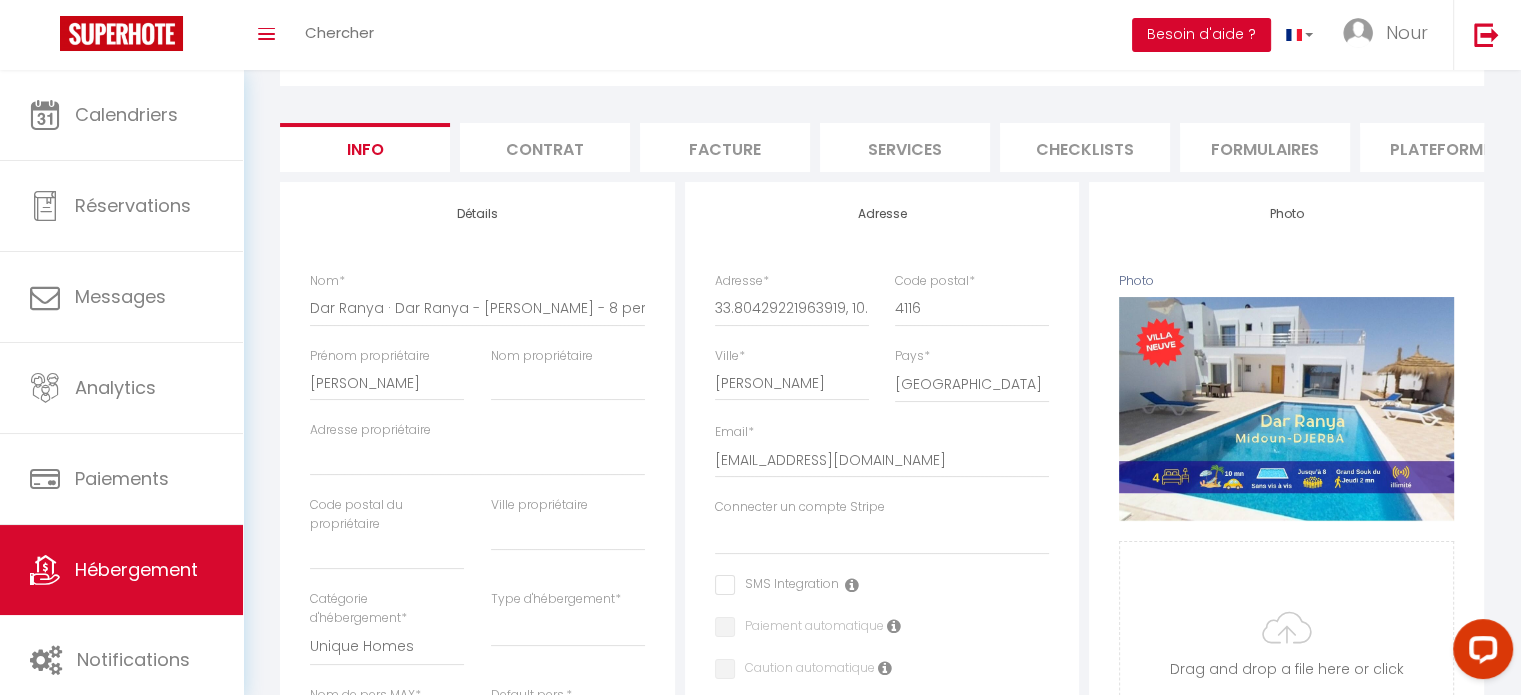 click on "Besoin d'aide ?" at bounding box center (1201, 35) 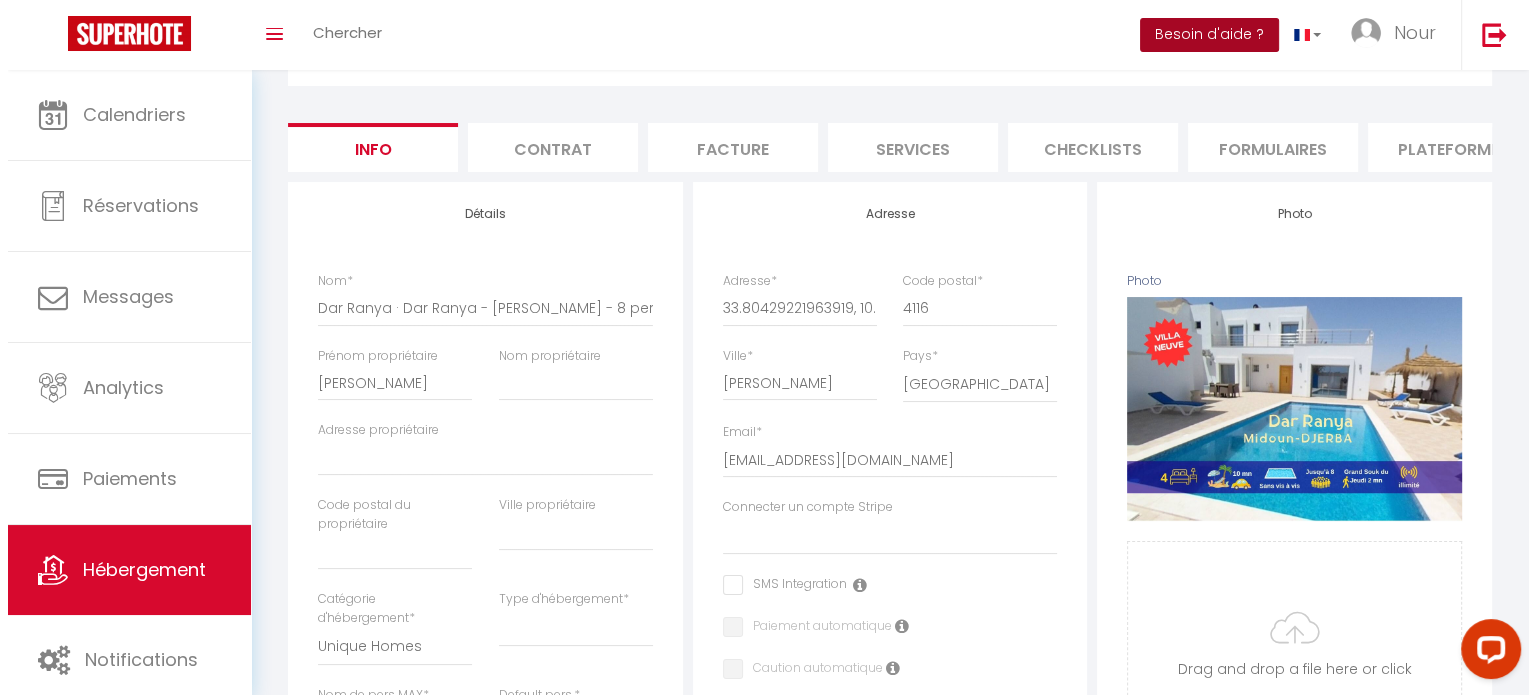 scroll, scrollTop: 0, scrollLeft: 24, axis: horizontal 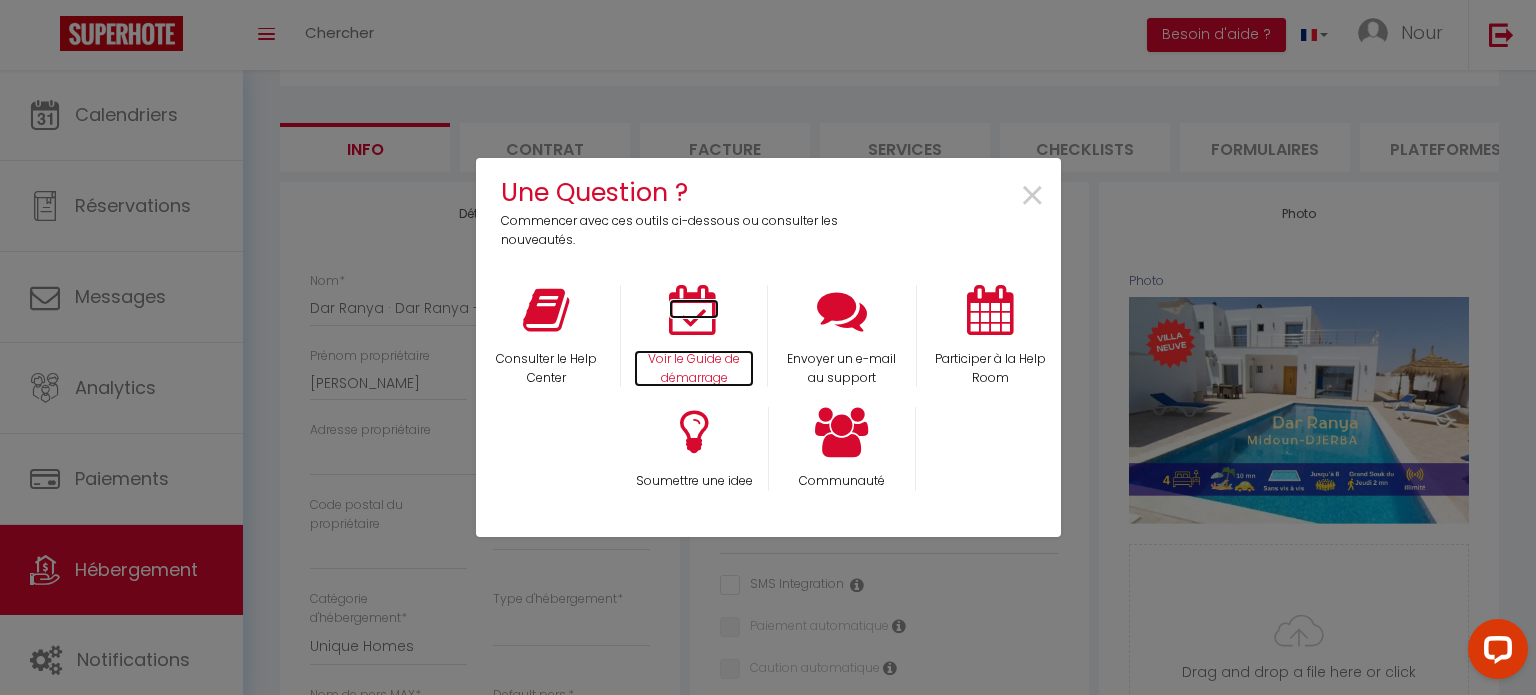 click at bounding box center [694, 310] 